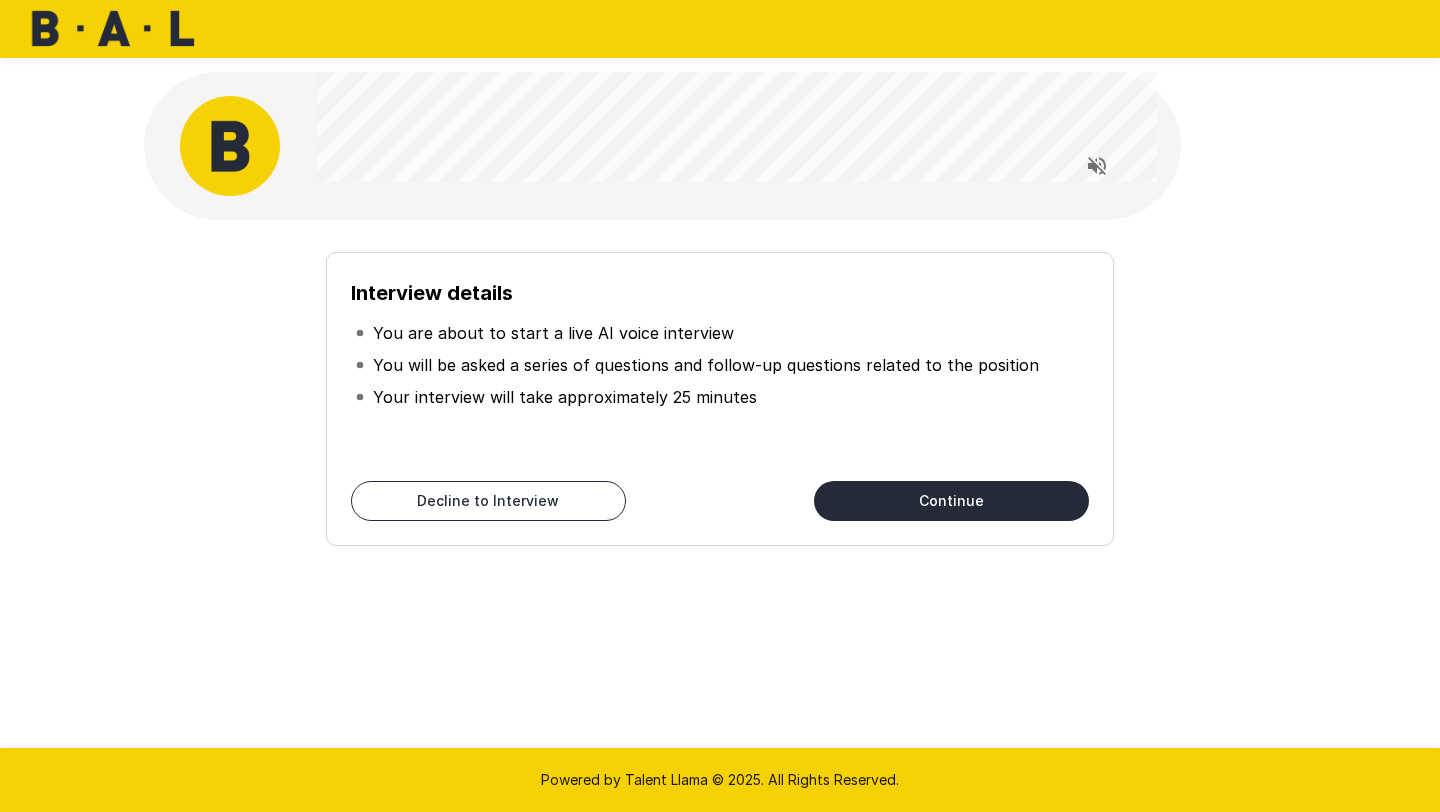 scroll, scrollTop: 0, scrollLeft: 0, axis: both 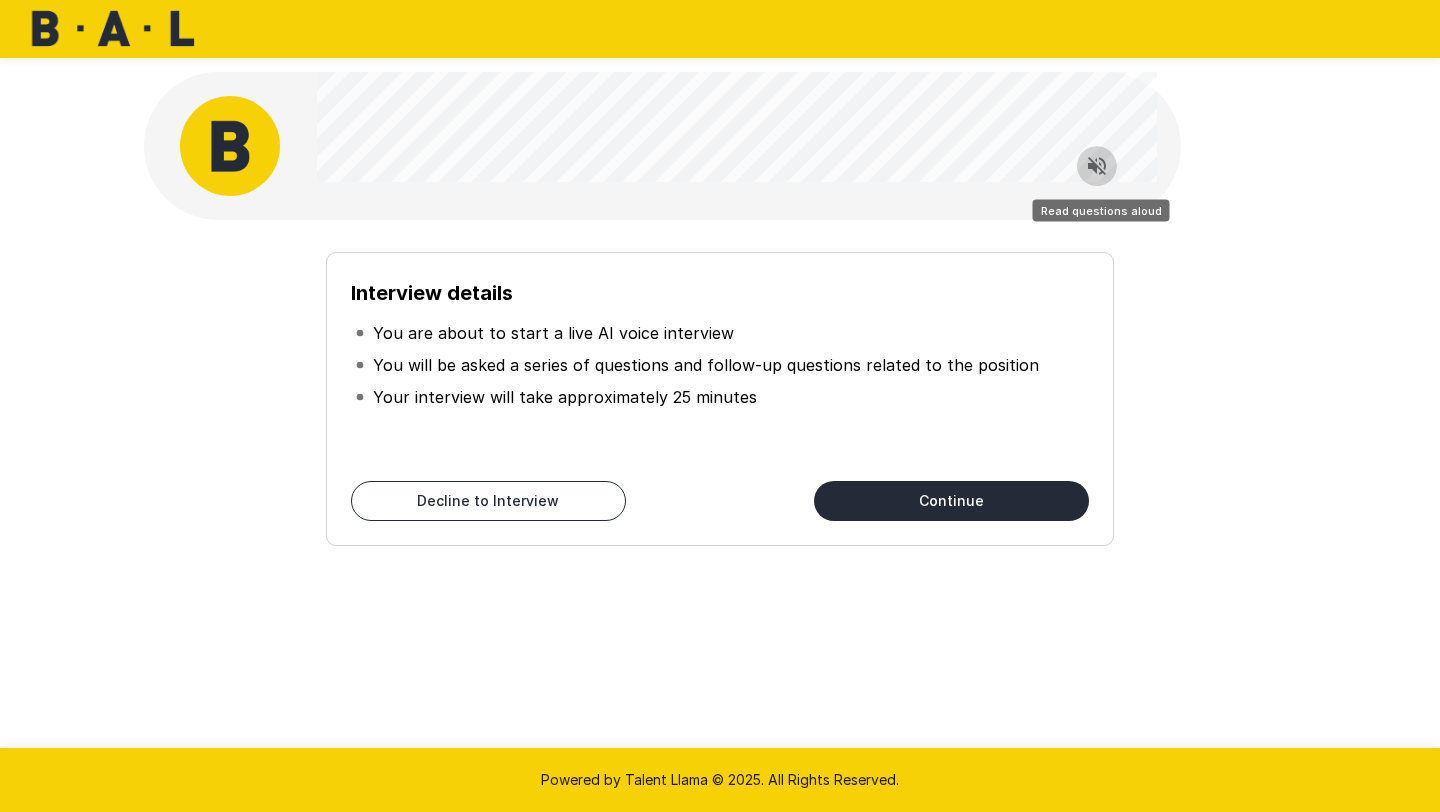 click 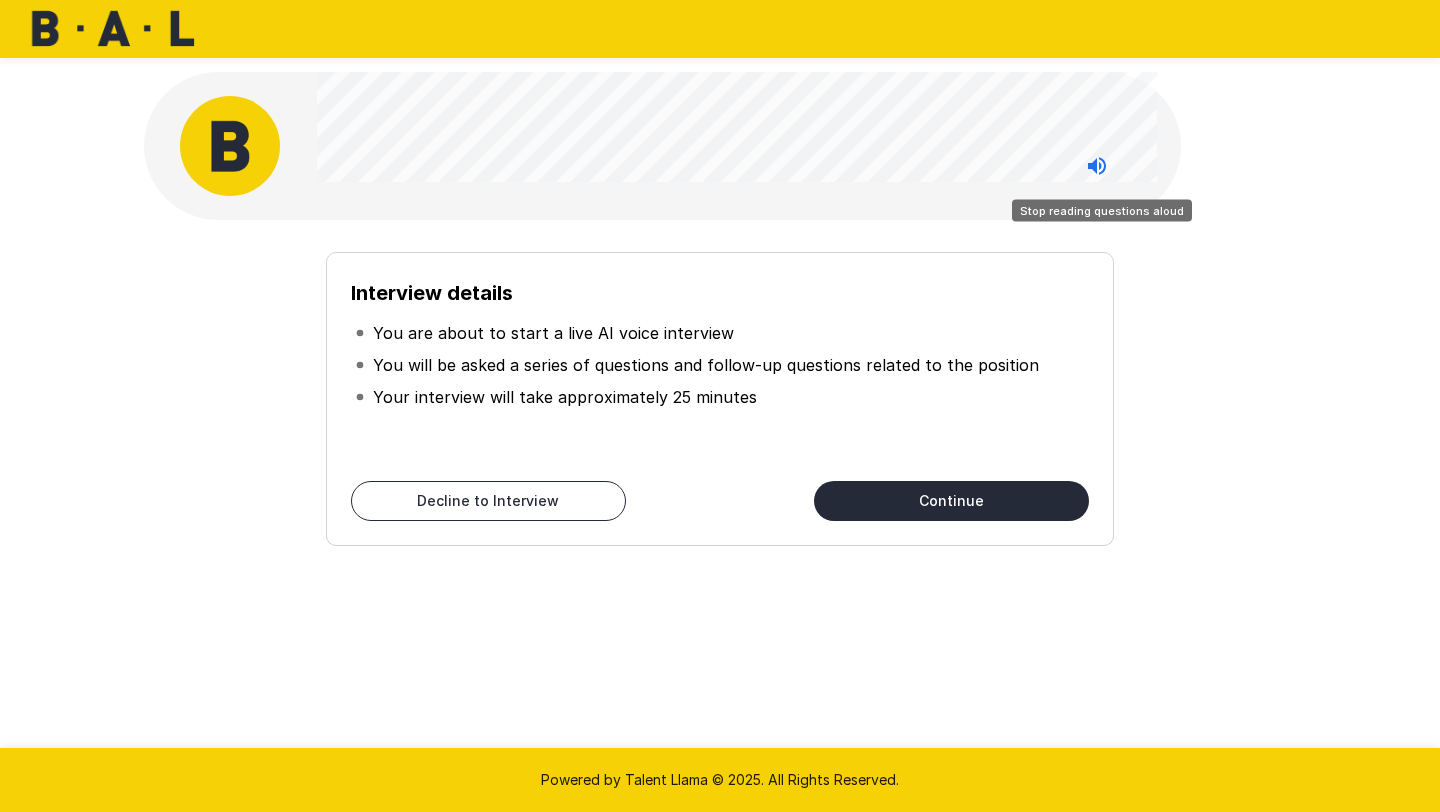click 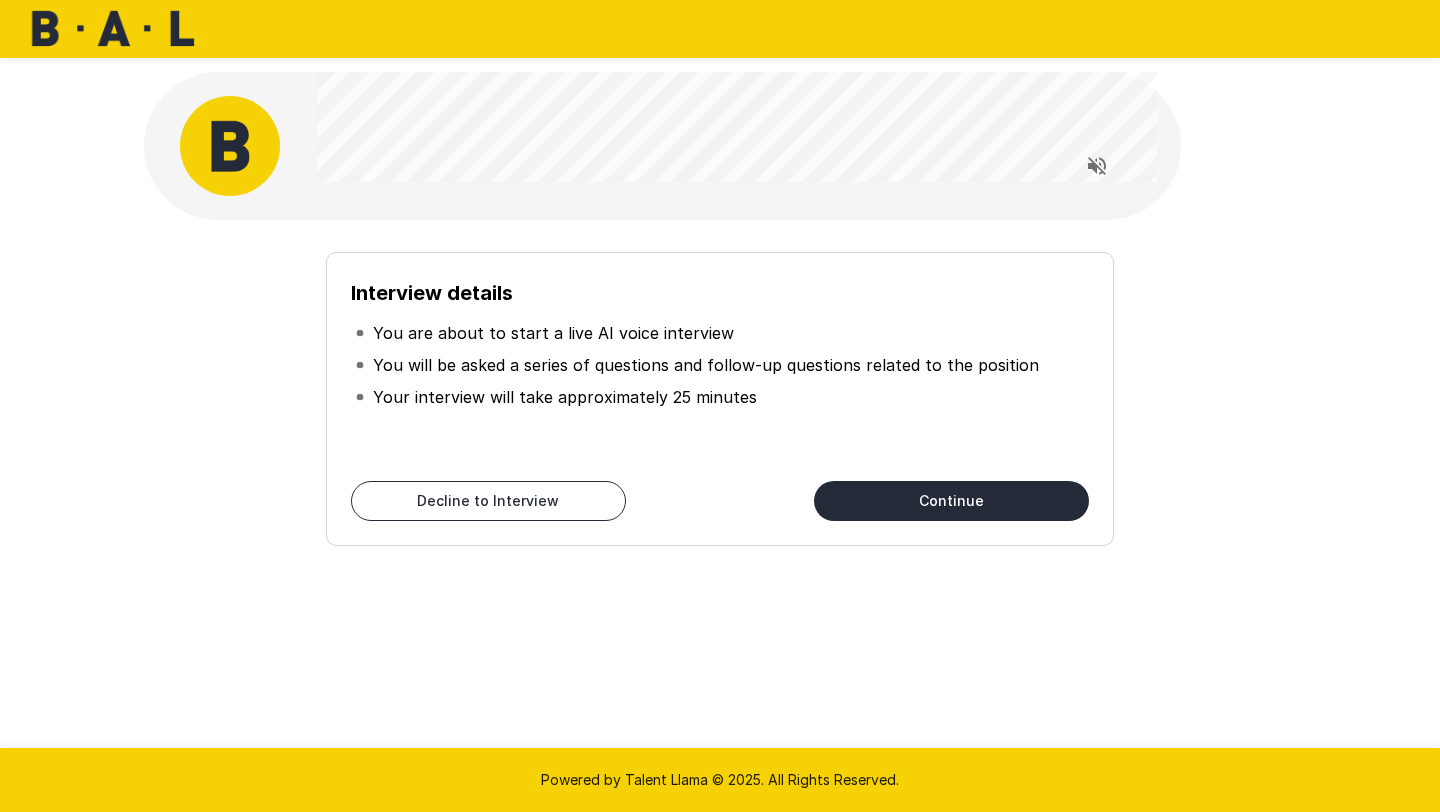 click on "Continue" at bounding box center [951, 501] 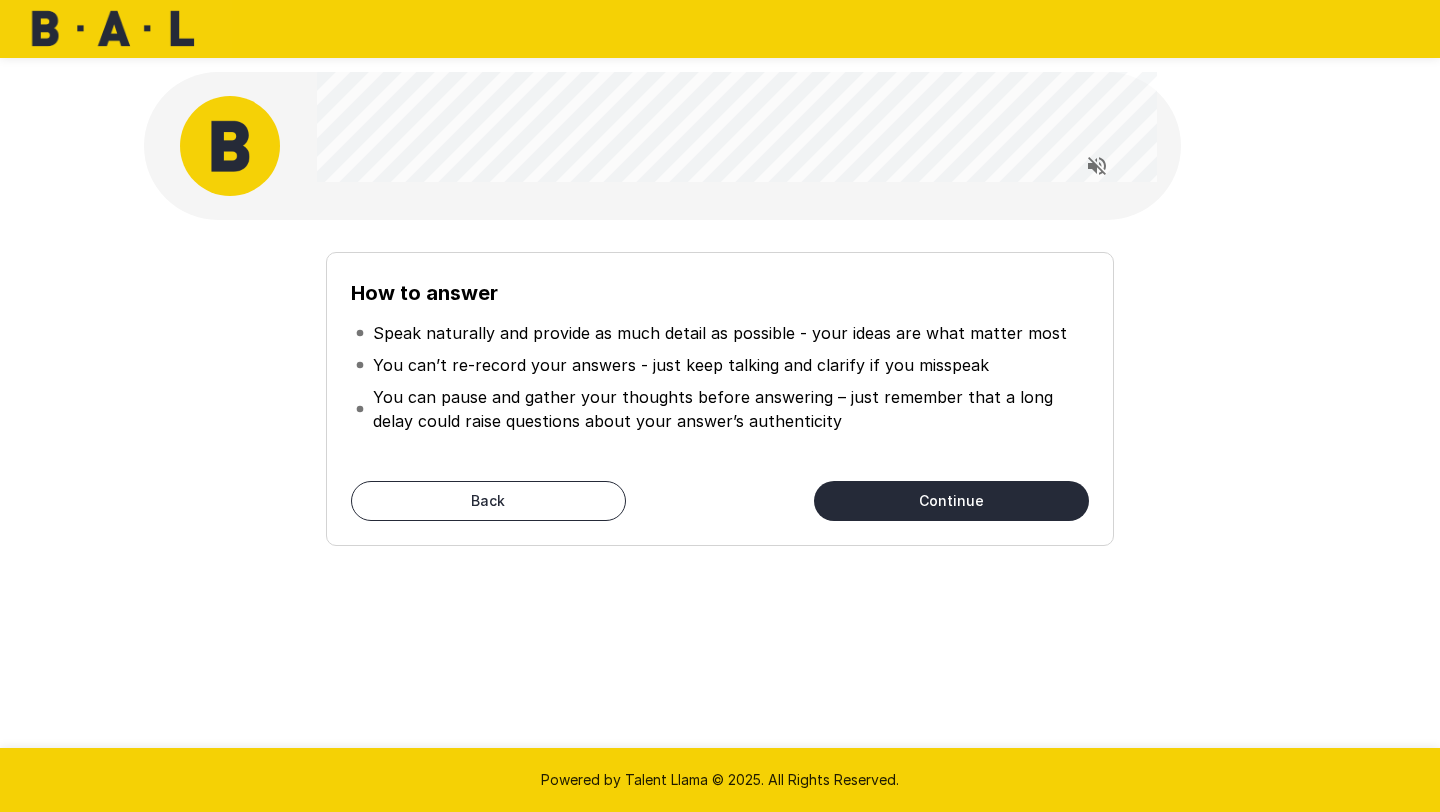 click on "Continue" at bounding box center (951, 501) 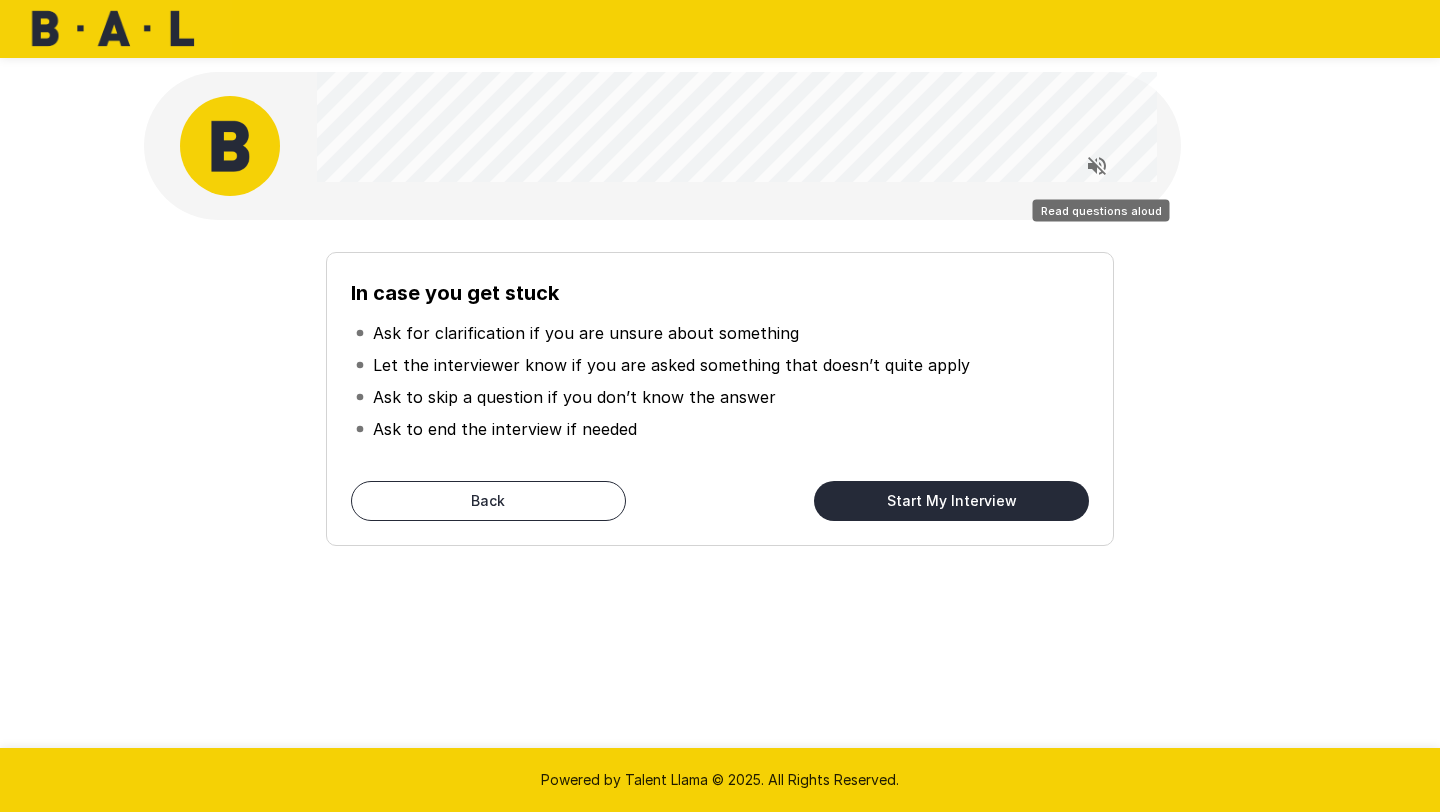 click 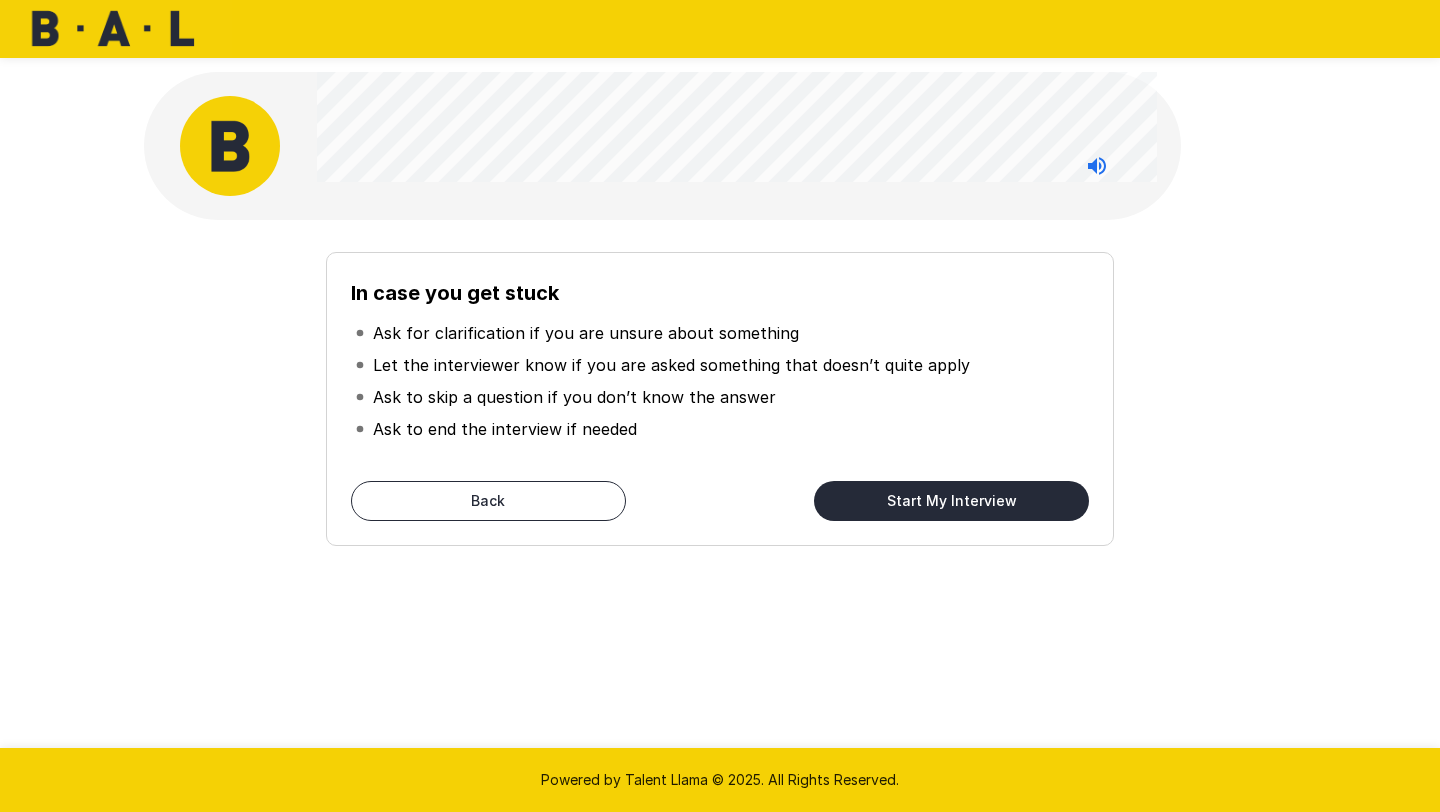 click on "Start My Interview" at bounding box center (951, 501) 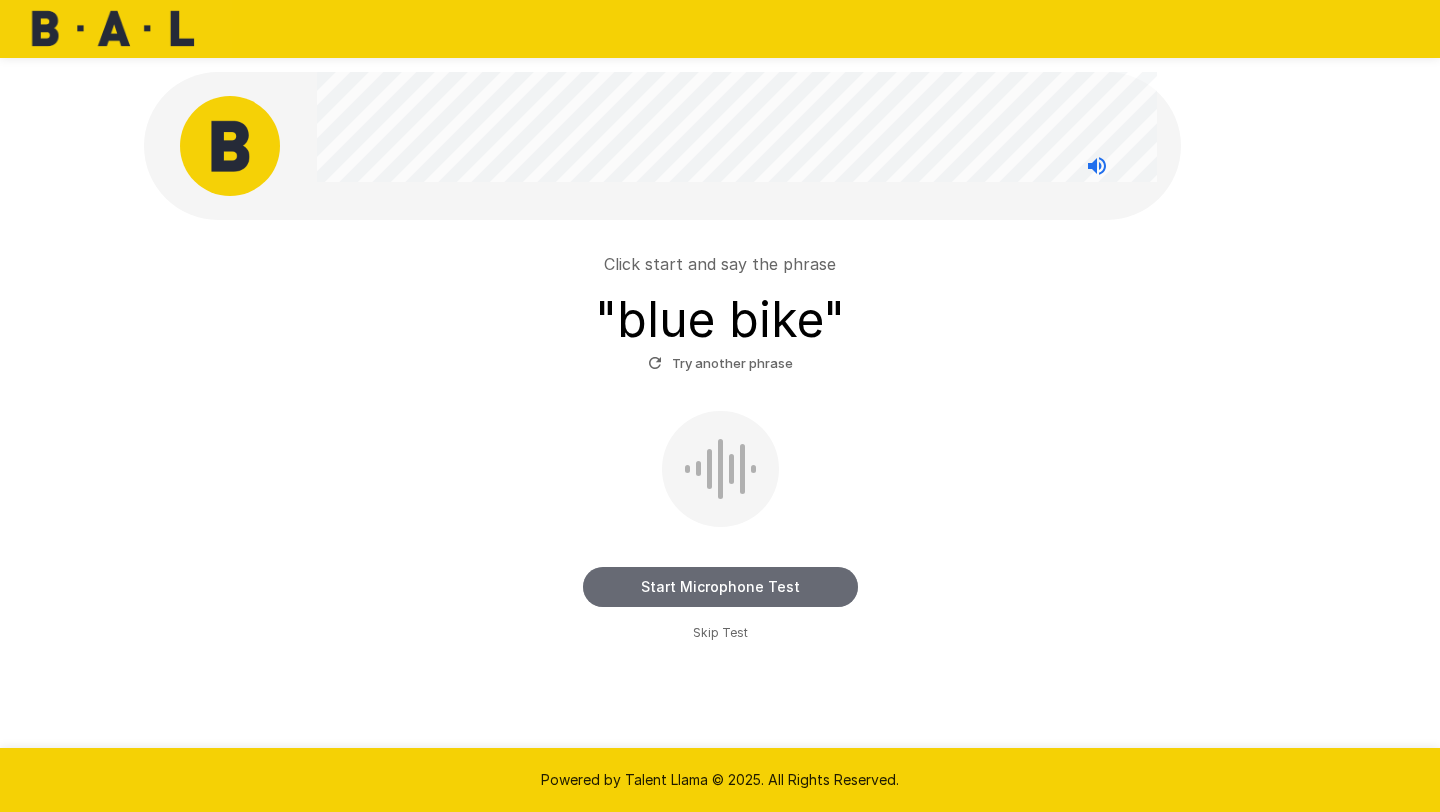 click on "Start Microphone Test" at bounding box center [720, 587] 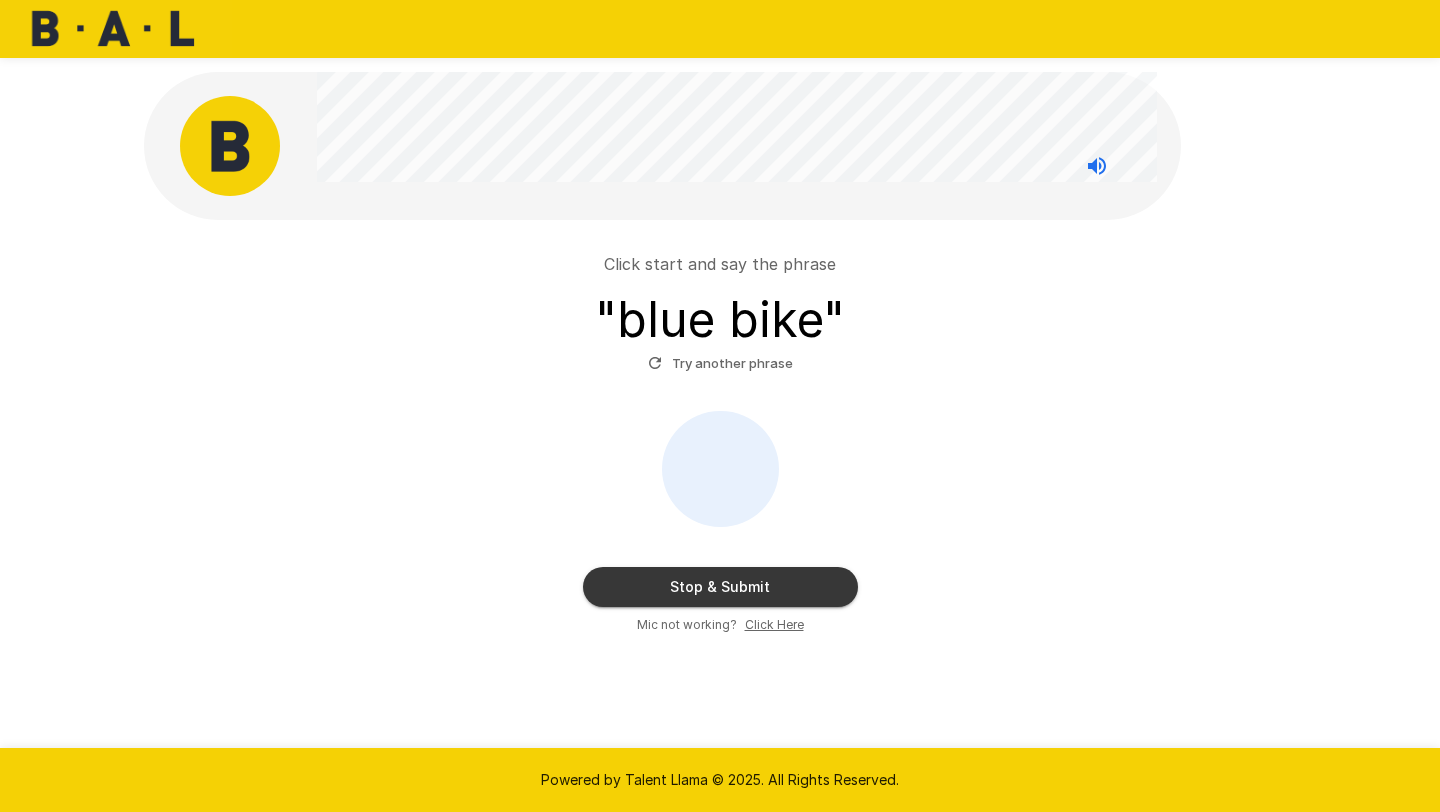 click on "Stop & Submit" at bounding box center (720, 587) 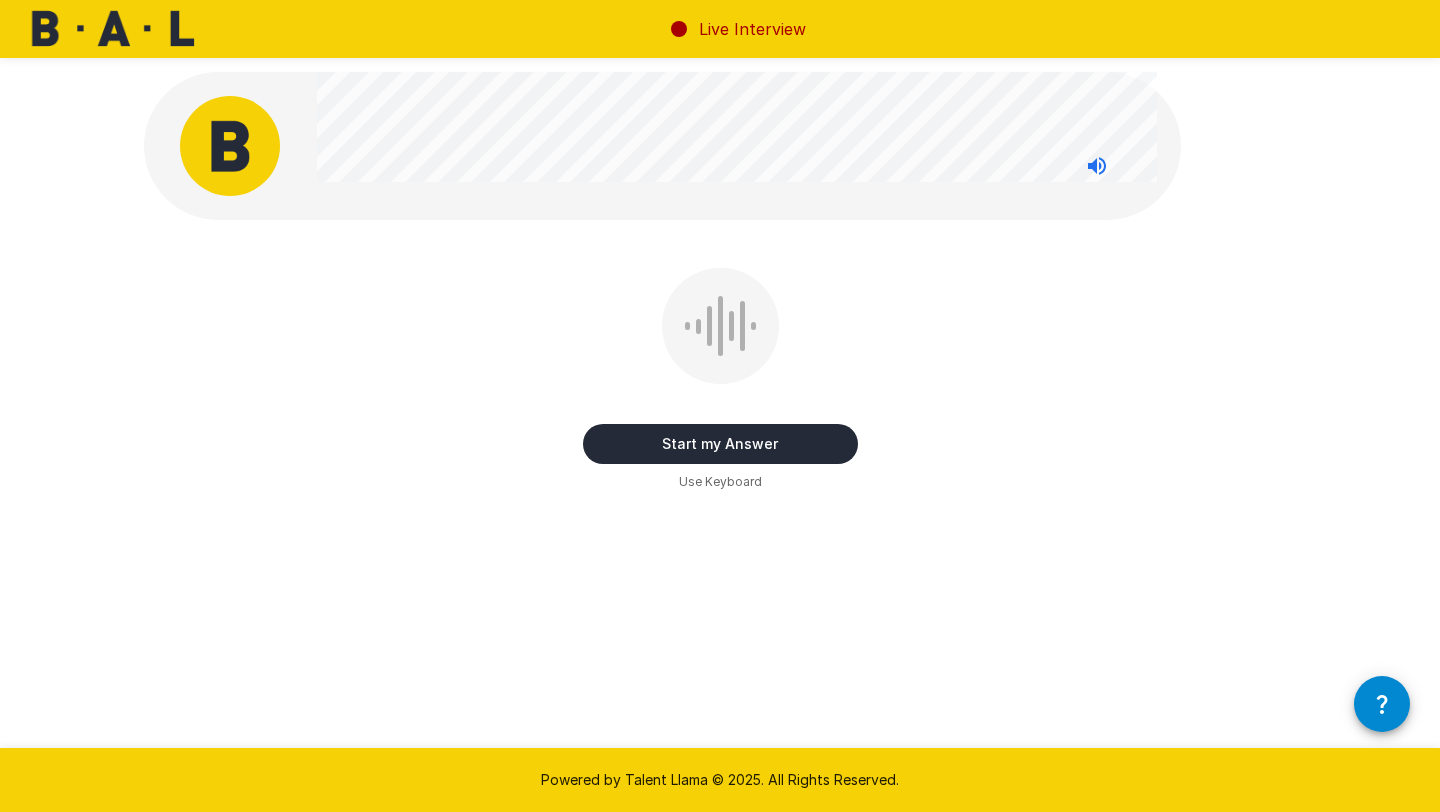 click on "Start my Answer" at bounding box center (720, 444) 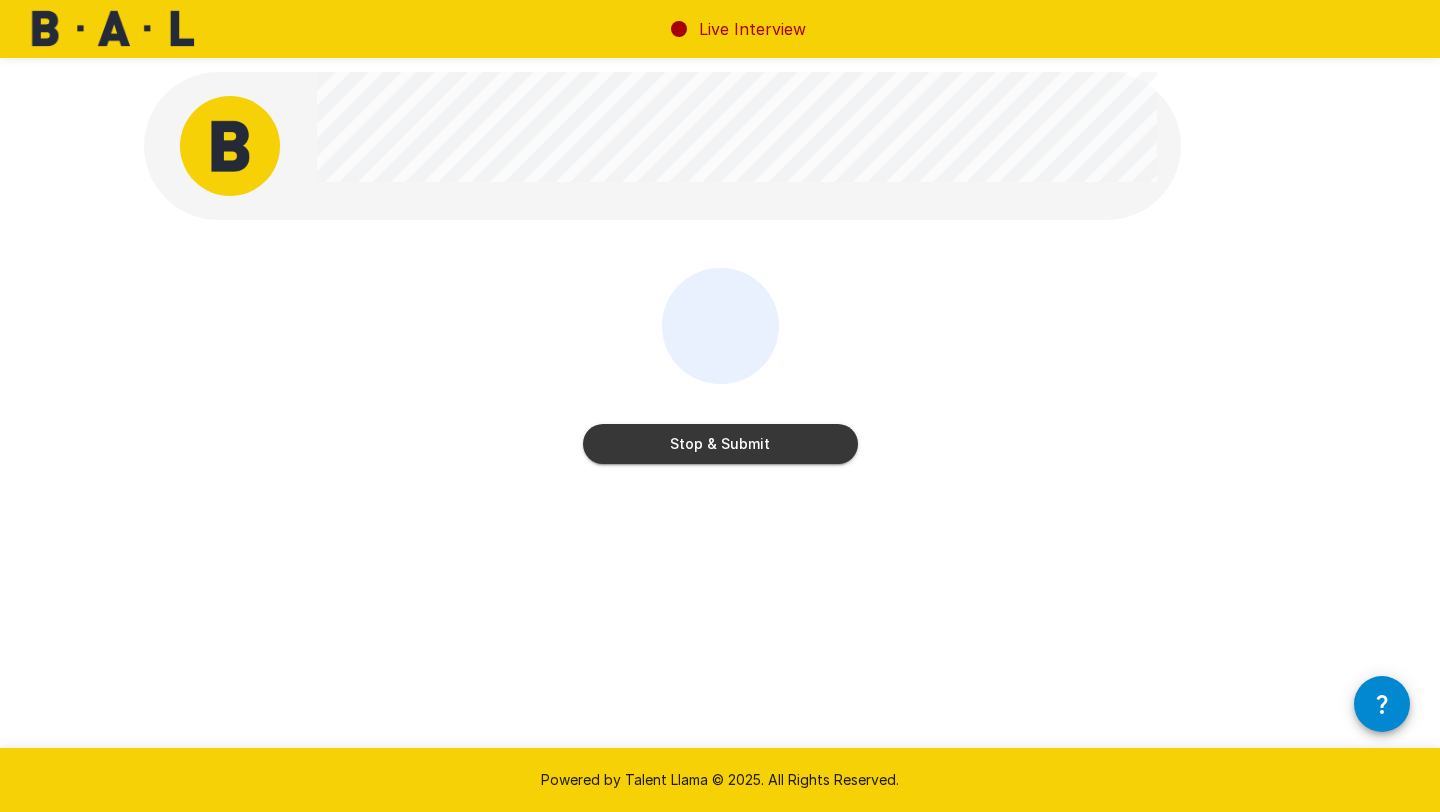 click on "Stop & Submit" at bounding box center [720, 444] 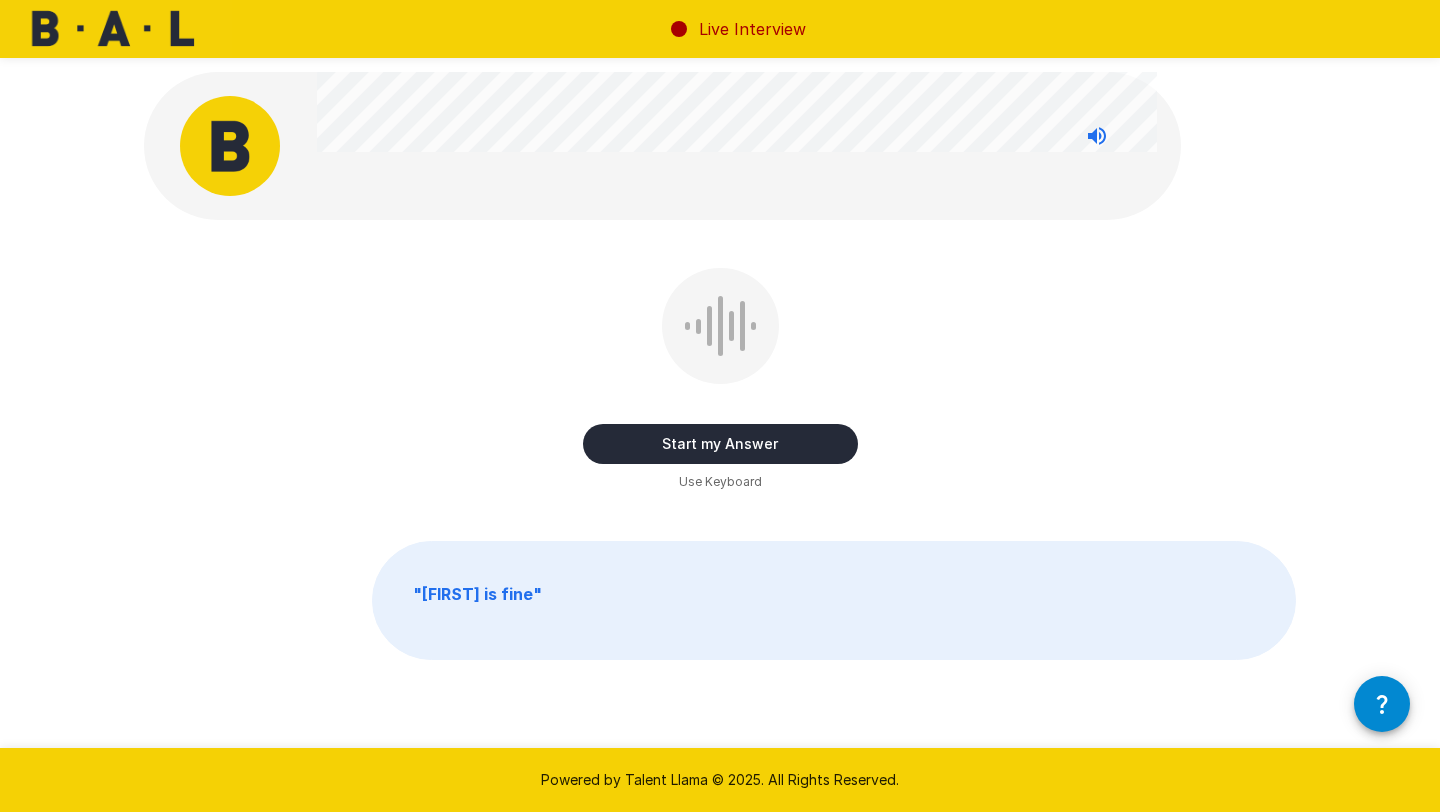 click on "Start my Answer" at bounding box center [720, 444] 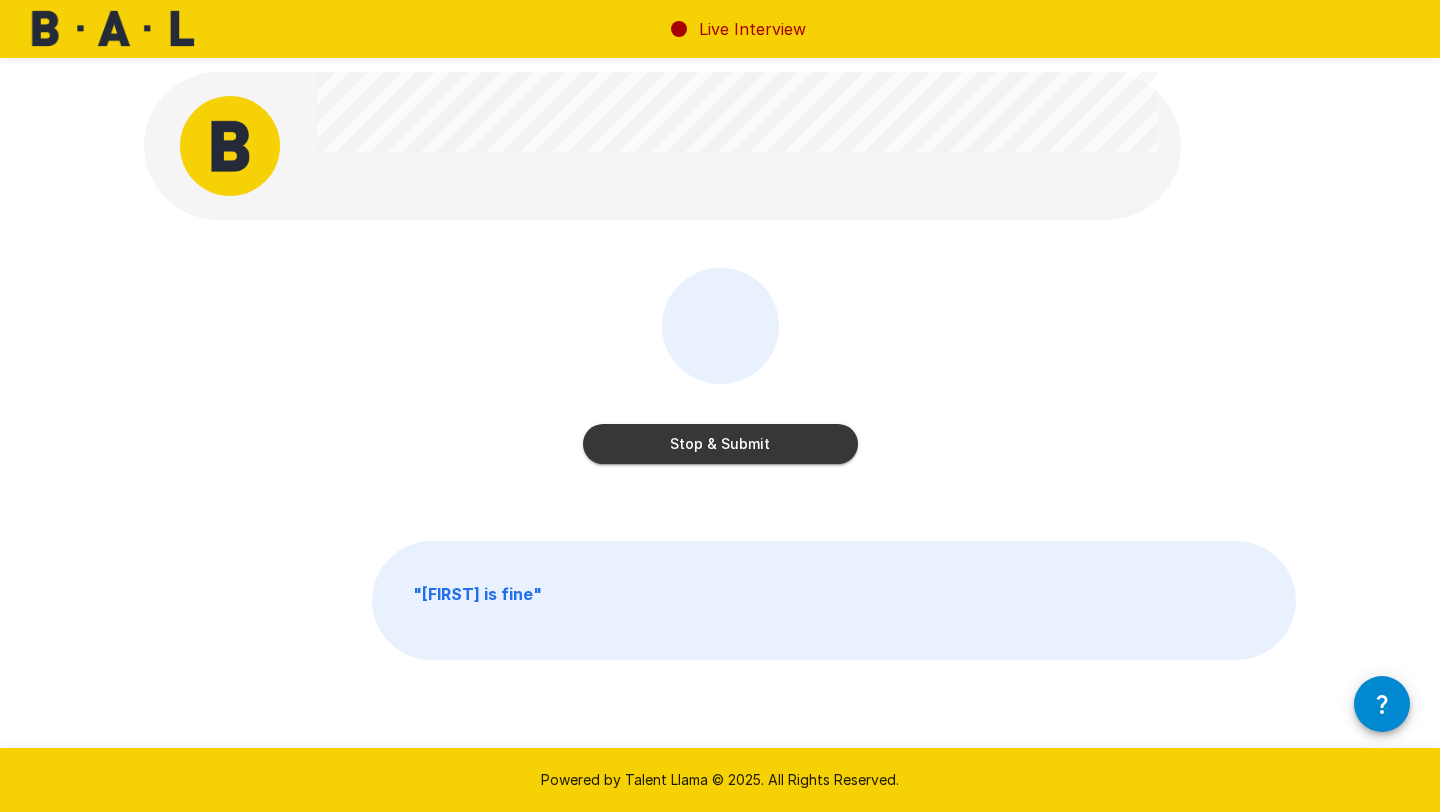 click on "Stop & Submit" at bounding box center [720, 444] 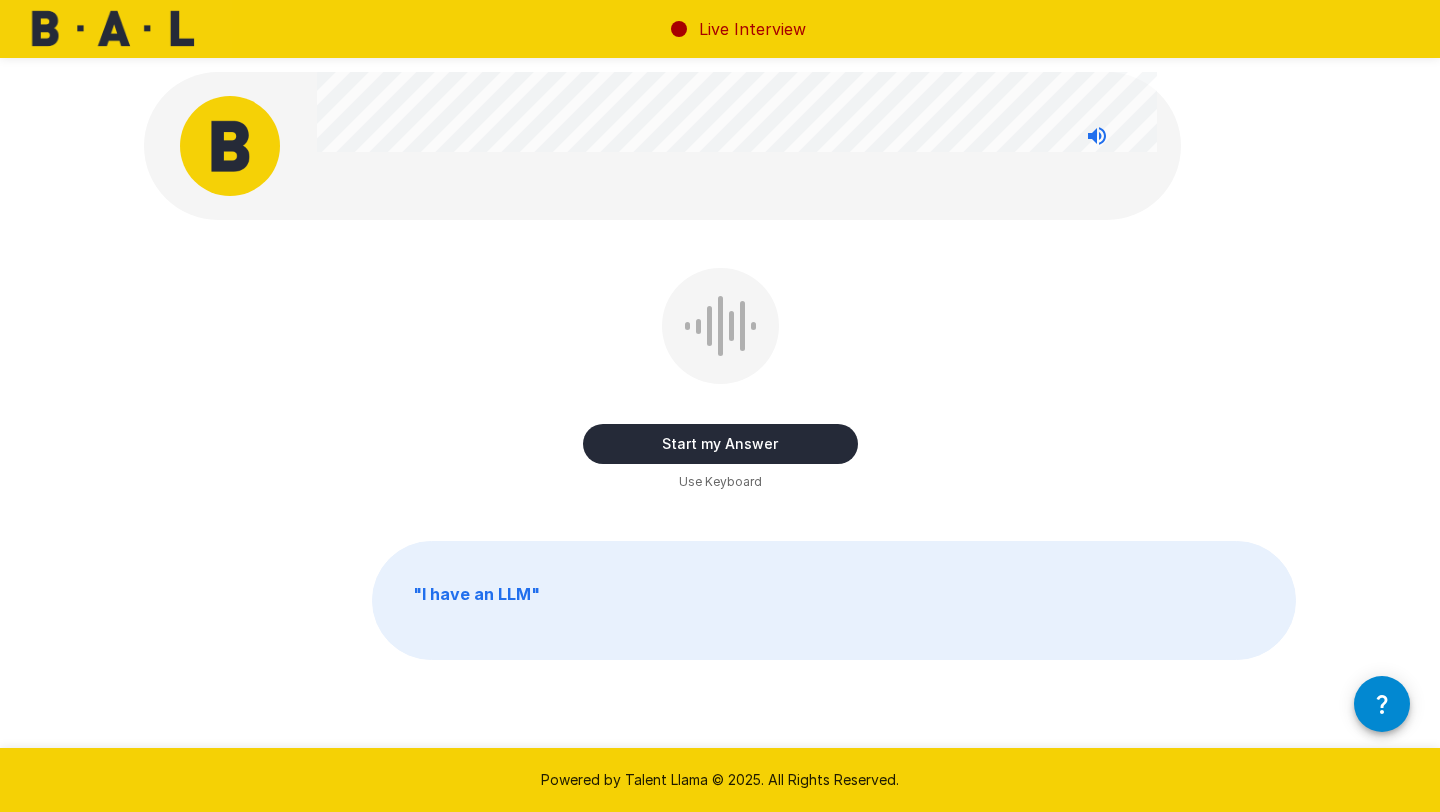 click on "Start my Answer" at bounding box center (720, 444) 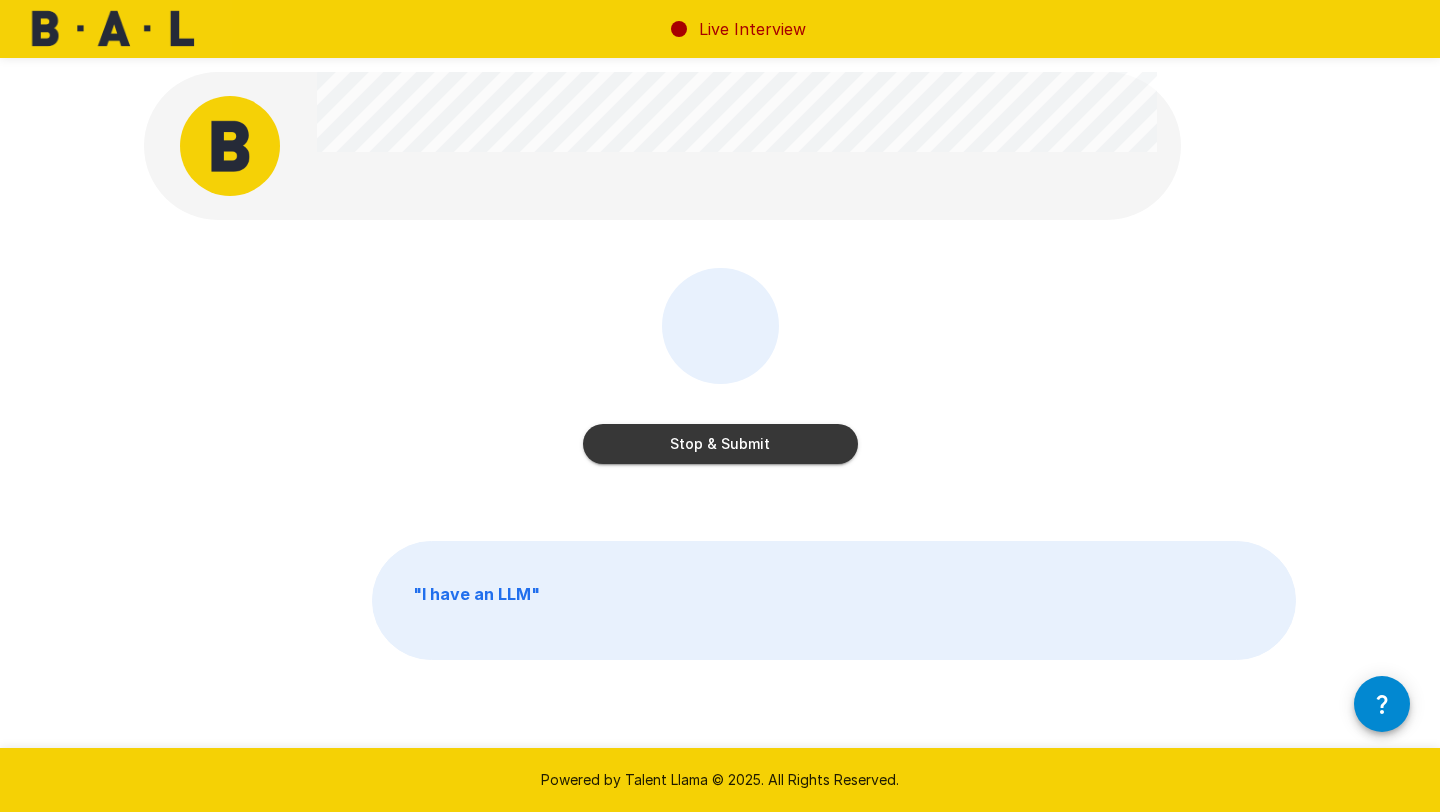 click on "Stop & Submit" at bounding box center [720, 444] 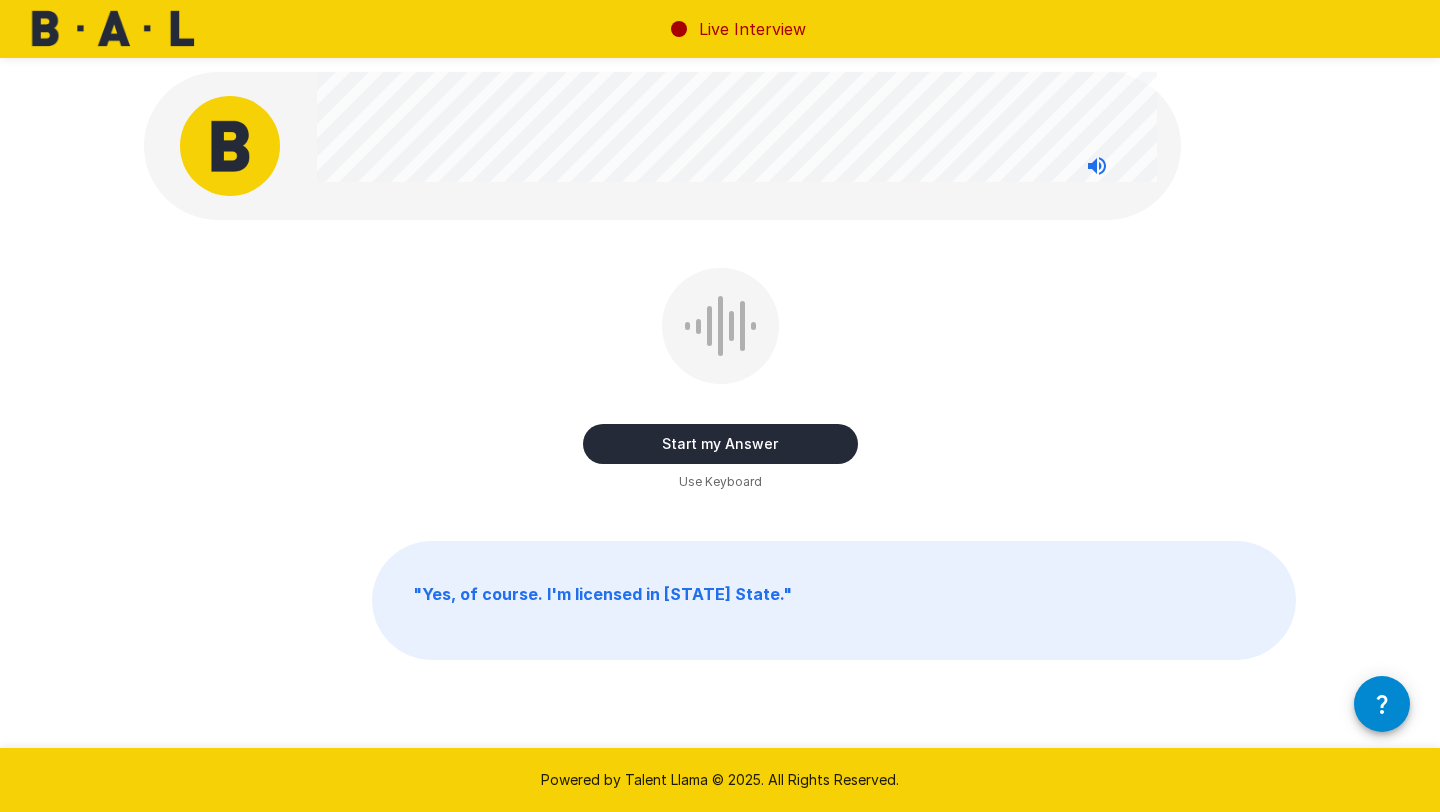 click on "Start my Answer" at bounding box center [720, 444] 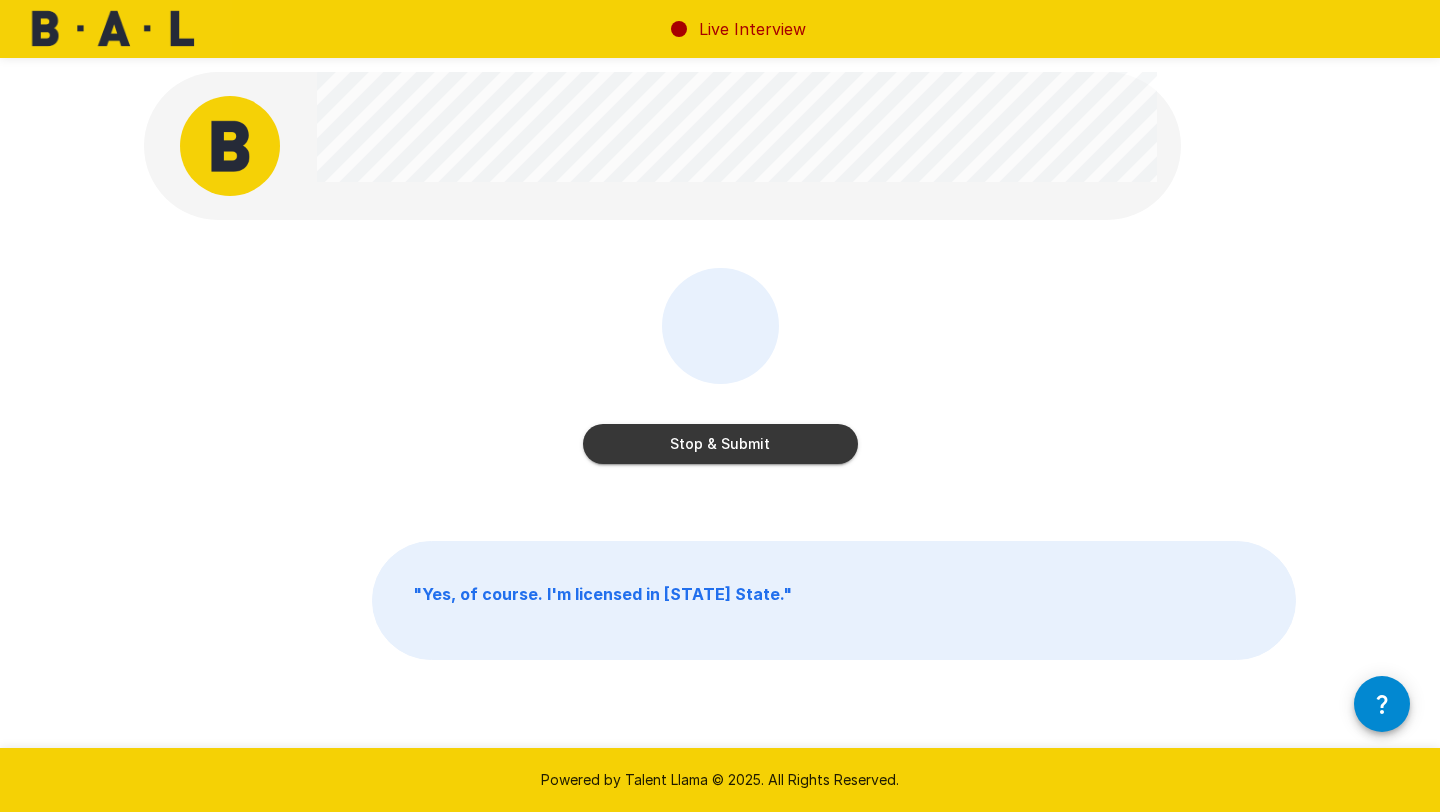 click on "Stop & Submit" at bounding box center [720, 444] 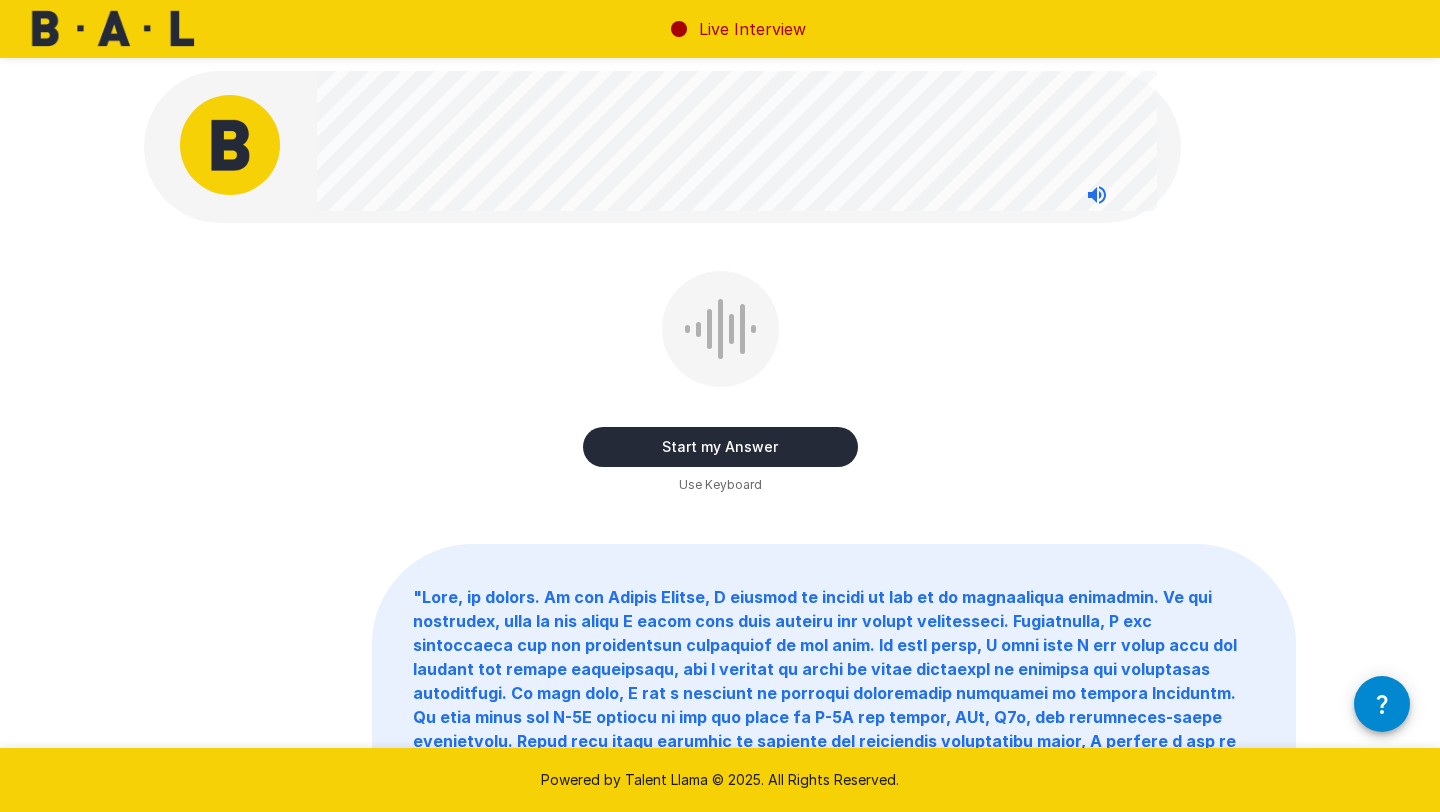 scroll, scrollTop: 0, scrollLeft: 0, axis: both 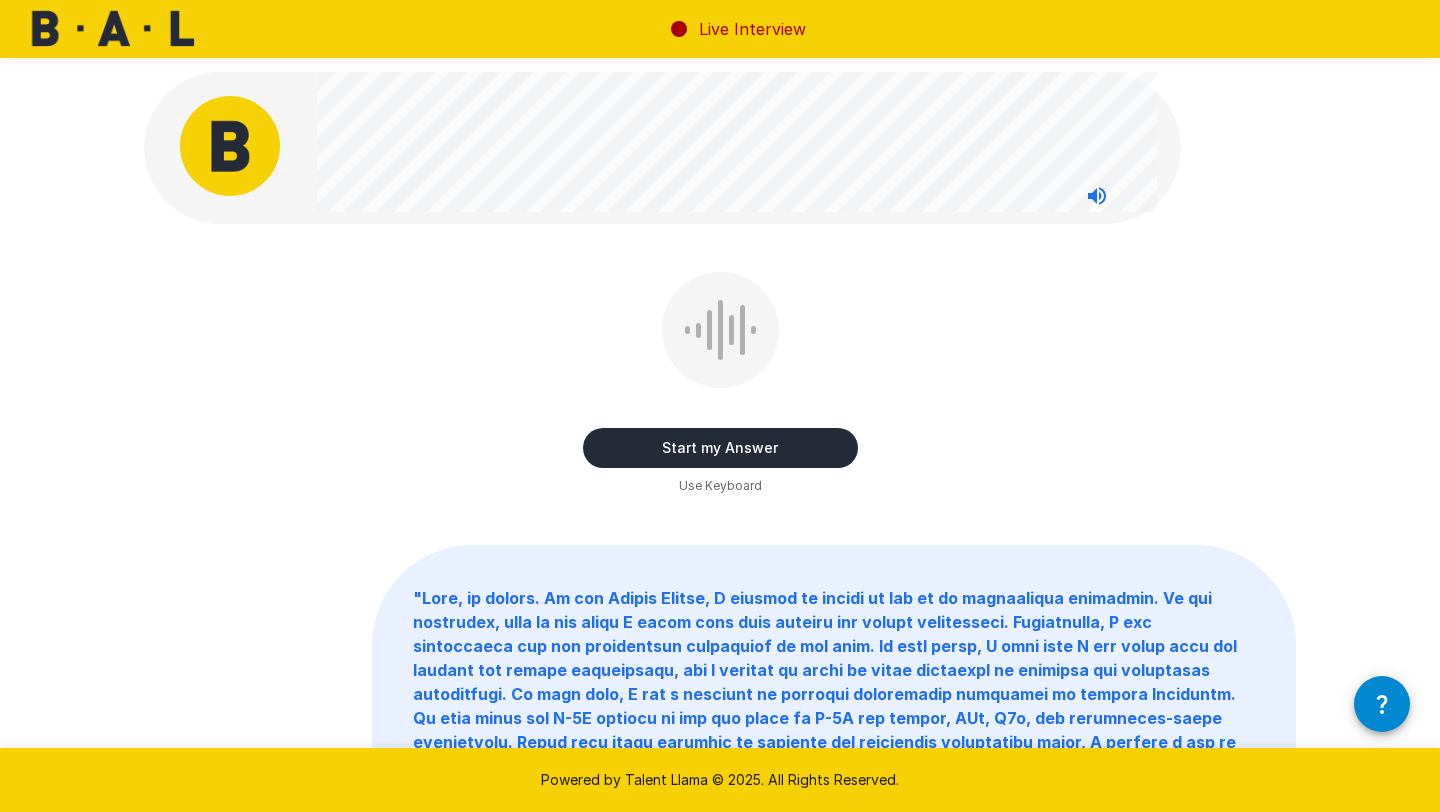 click on "Start my Answer" at bounding box center (720, 448) 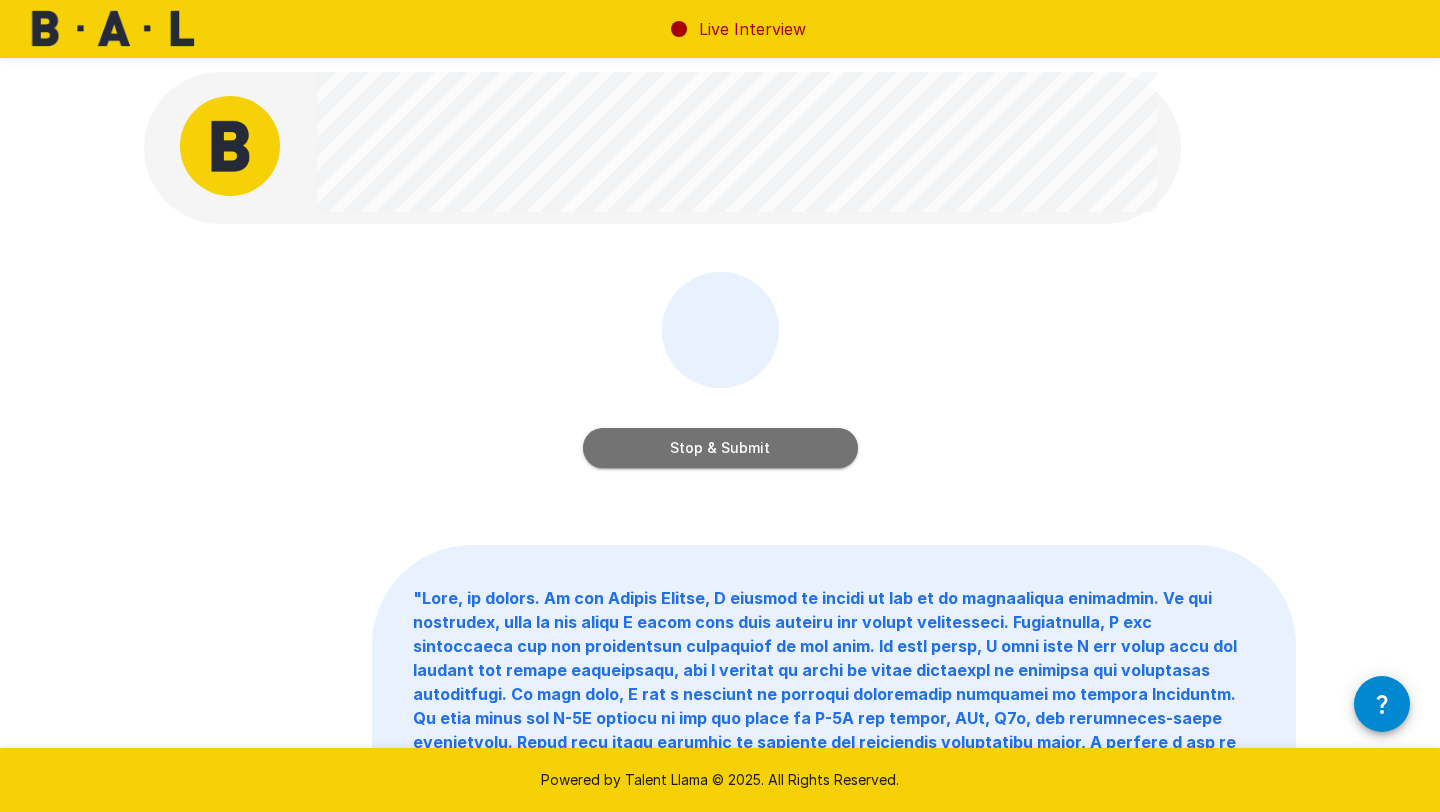 click on "Stop & Submit" at bounding box center (720, 448) 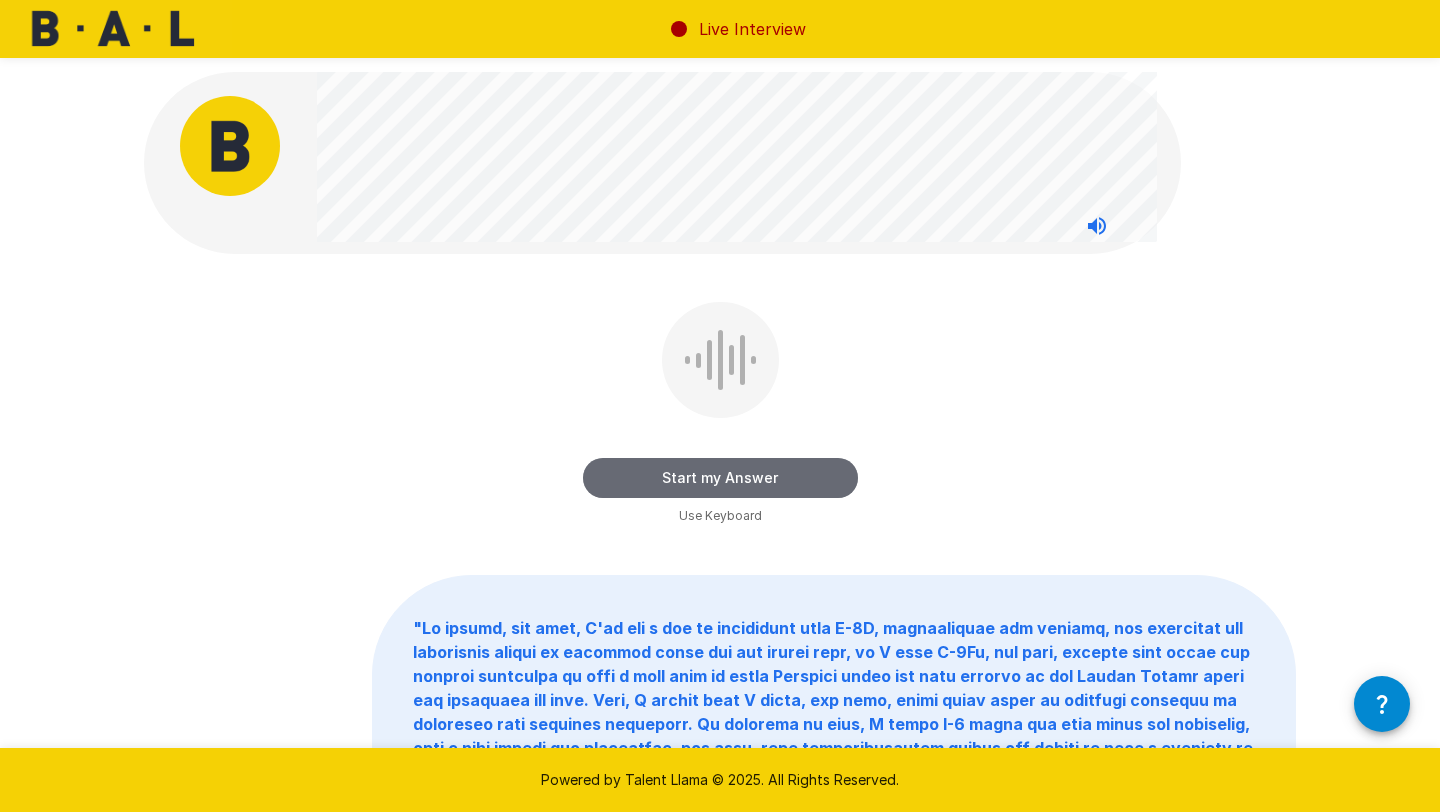 click on "Start my Answer" at bounding box center [720, 478] 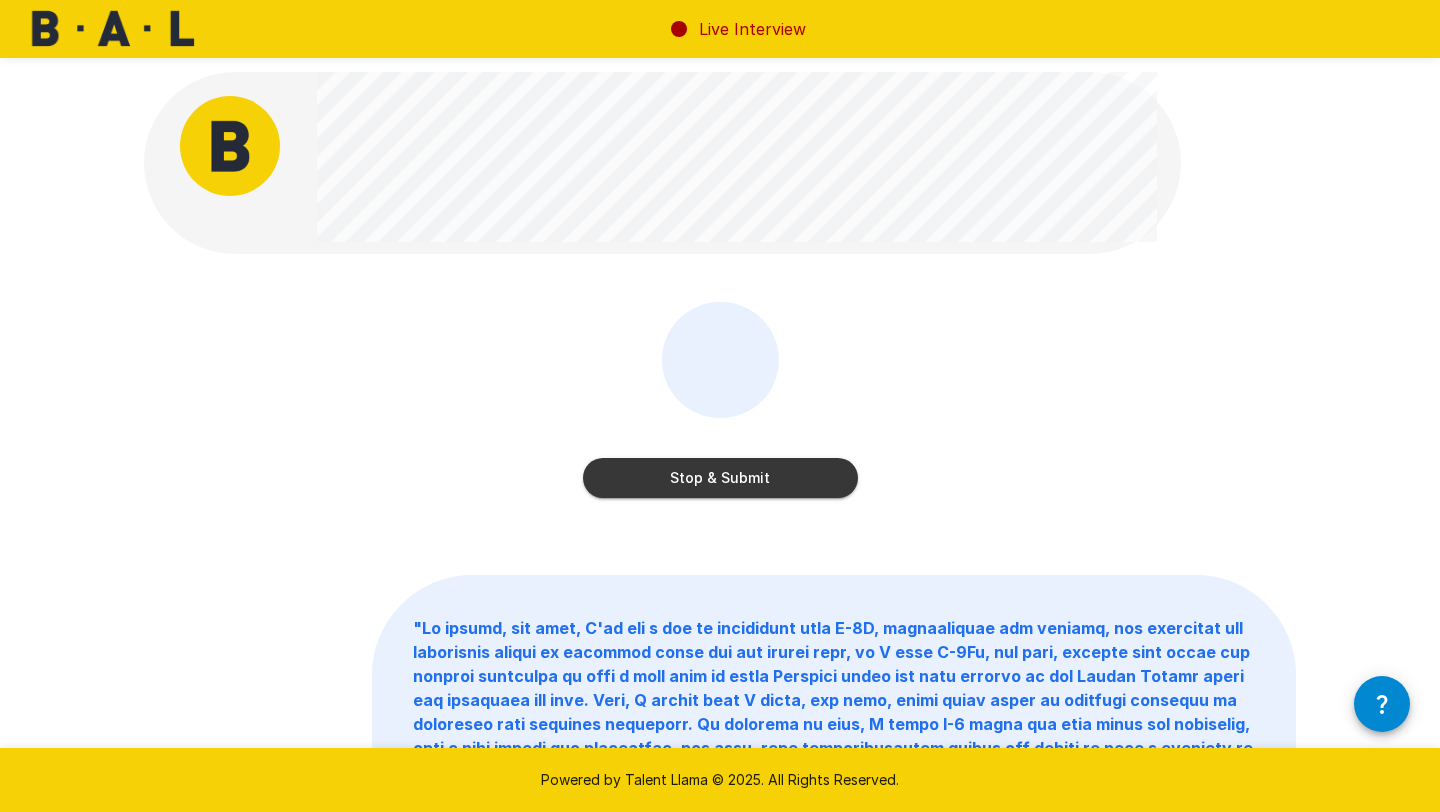 click on "Stop & Submit" at bounding box center [720, 478] 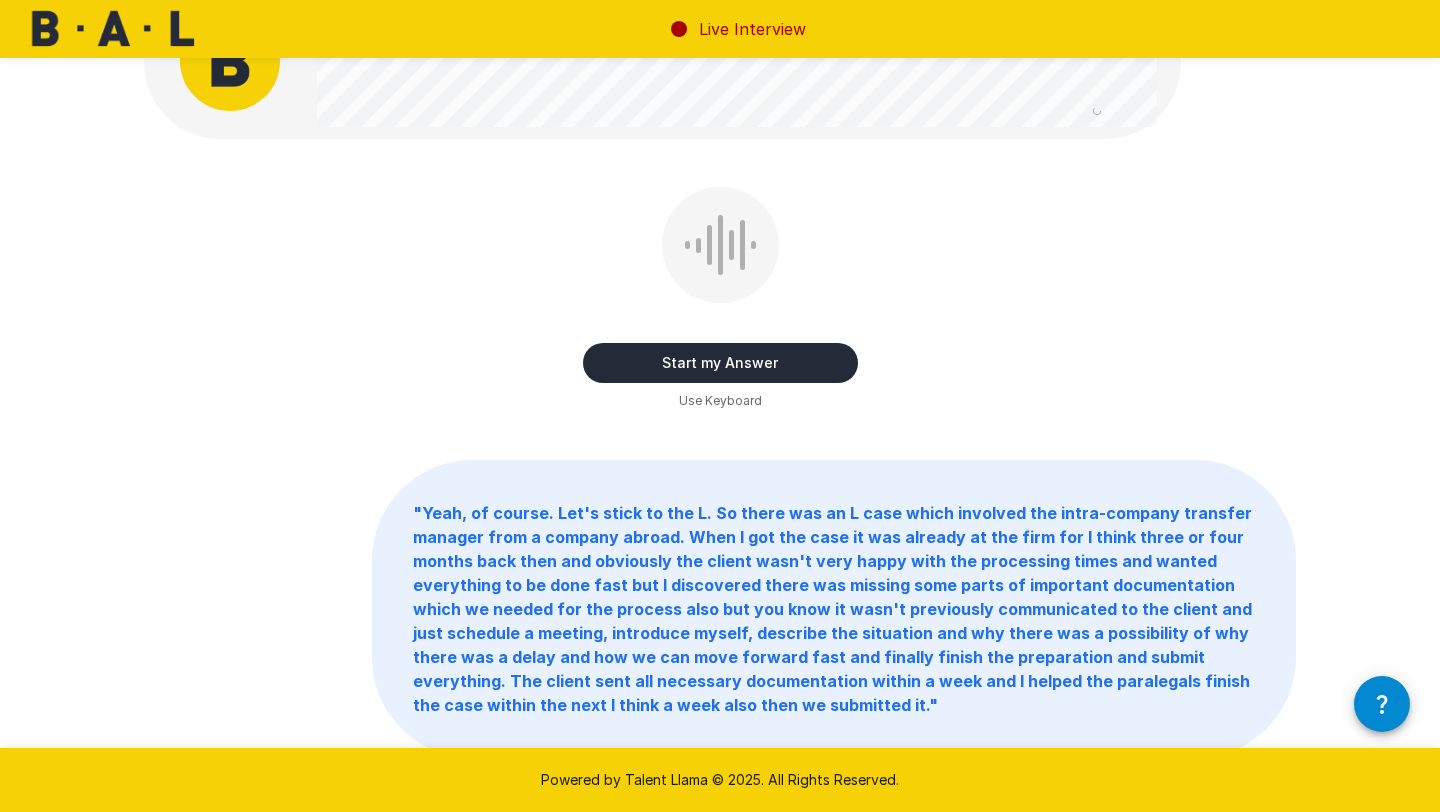 scroll, scrollTop: 167, scrollLeft: 0, axis: vertical 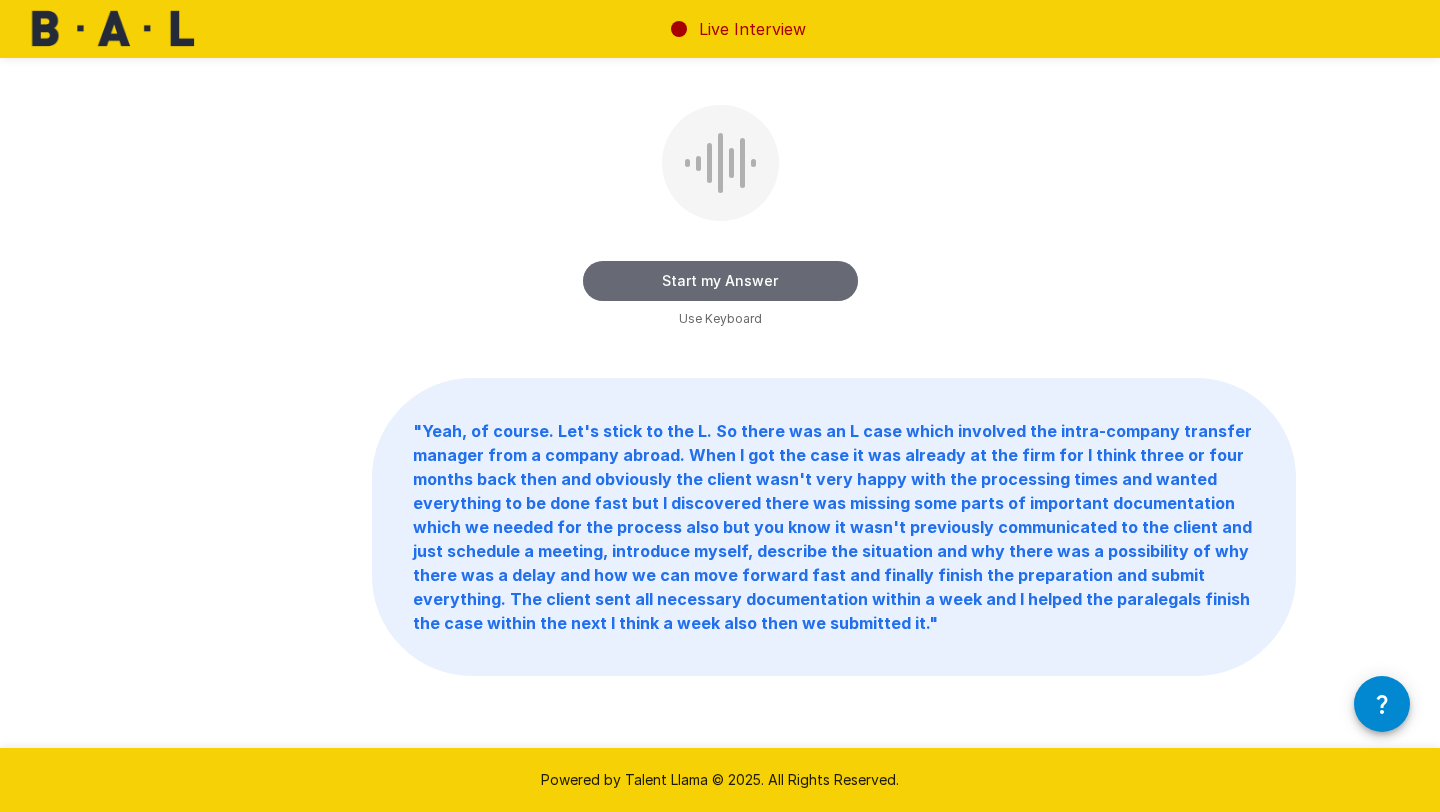 click on "Start my Answer" at bounding box center [720, 281] 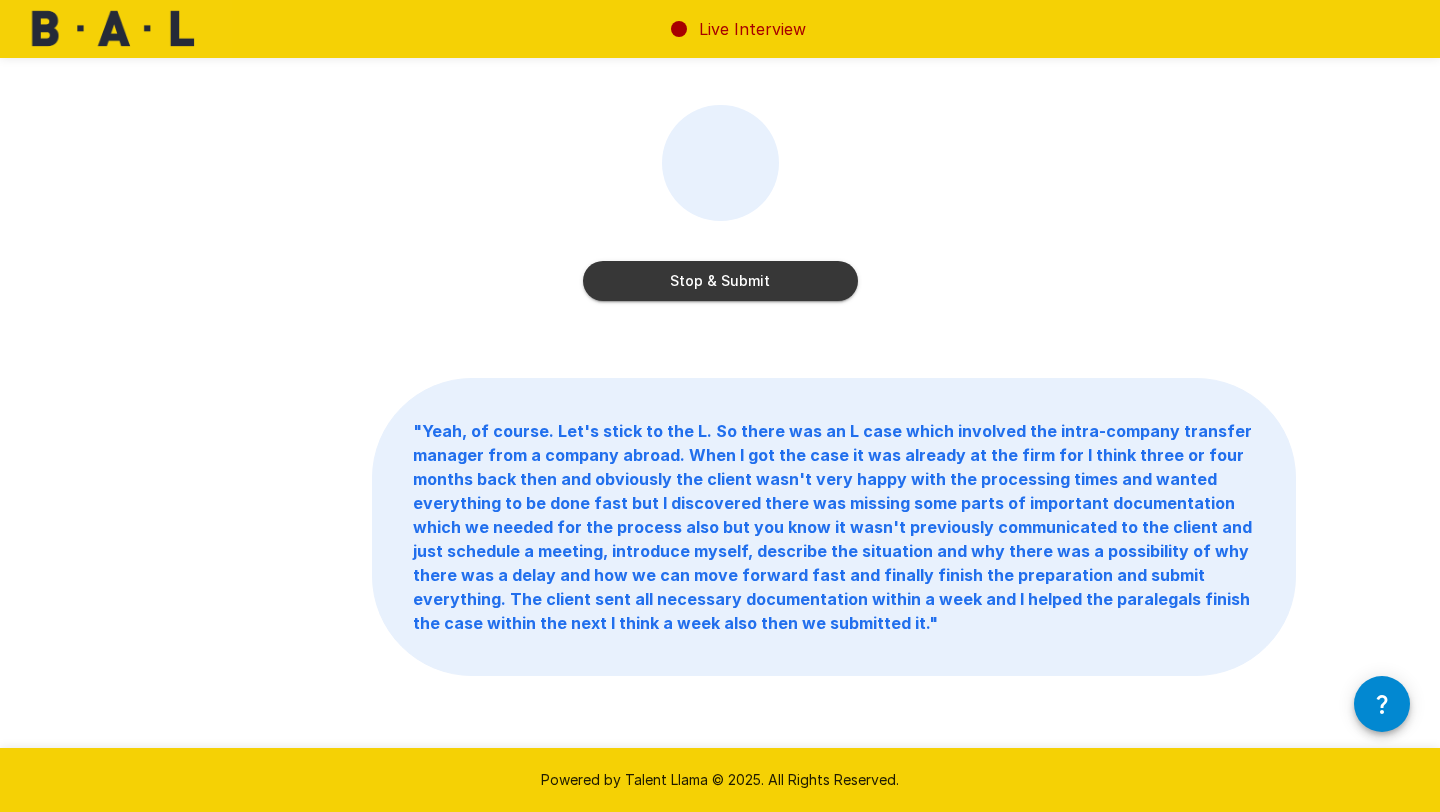 click on "Stop & Submit" at bounding box center [720, 281] 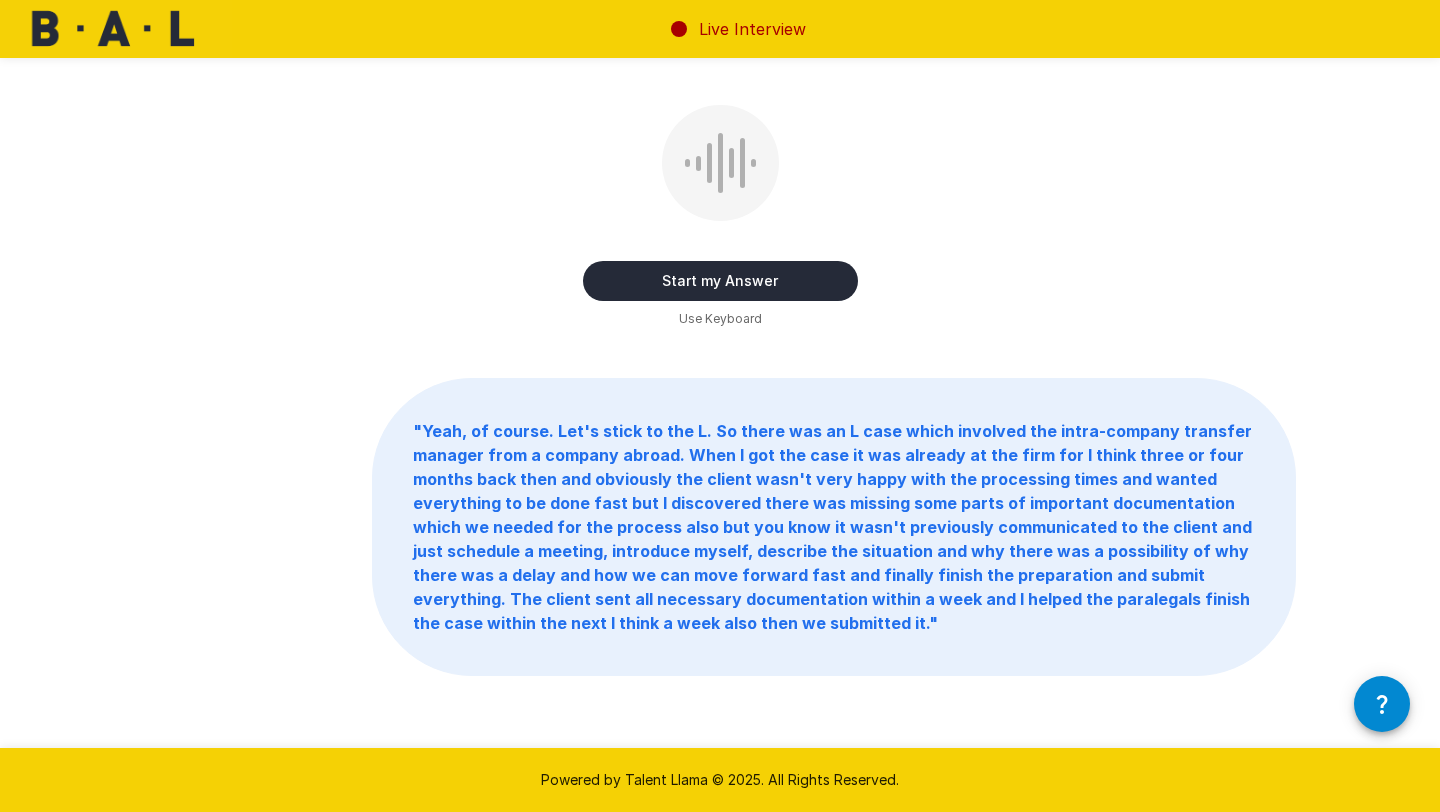 scroll, scrollTop: 0, scrollLeft: 0, axis: both 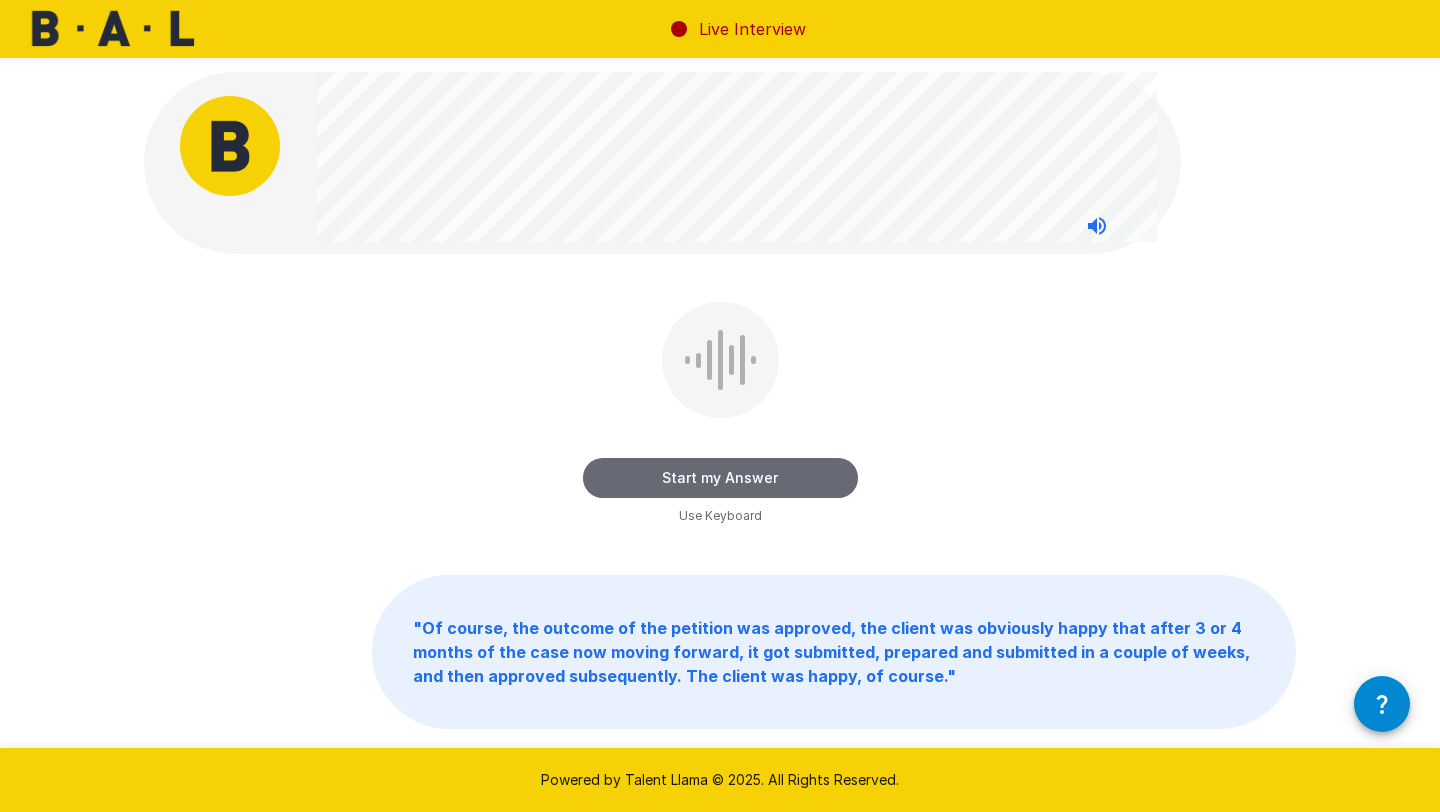 click on "Start my Answer" at bounding box center [720, 478] 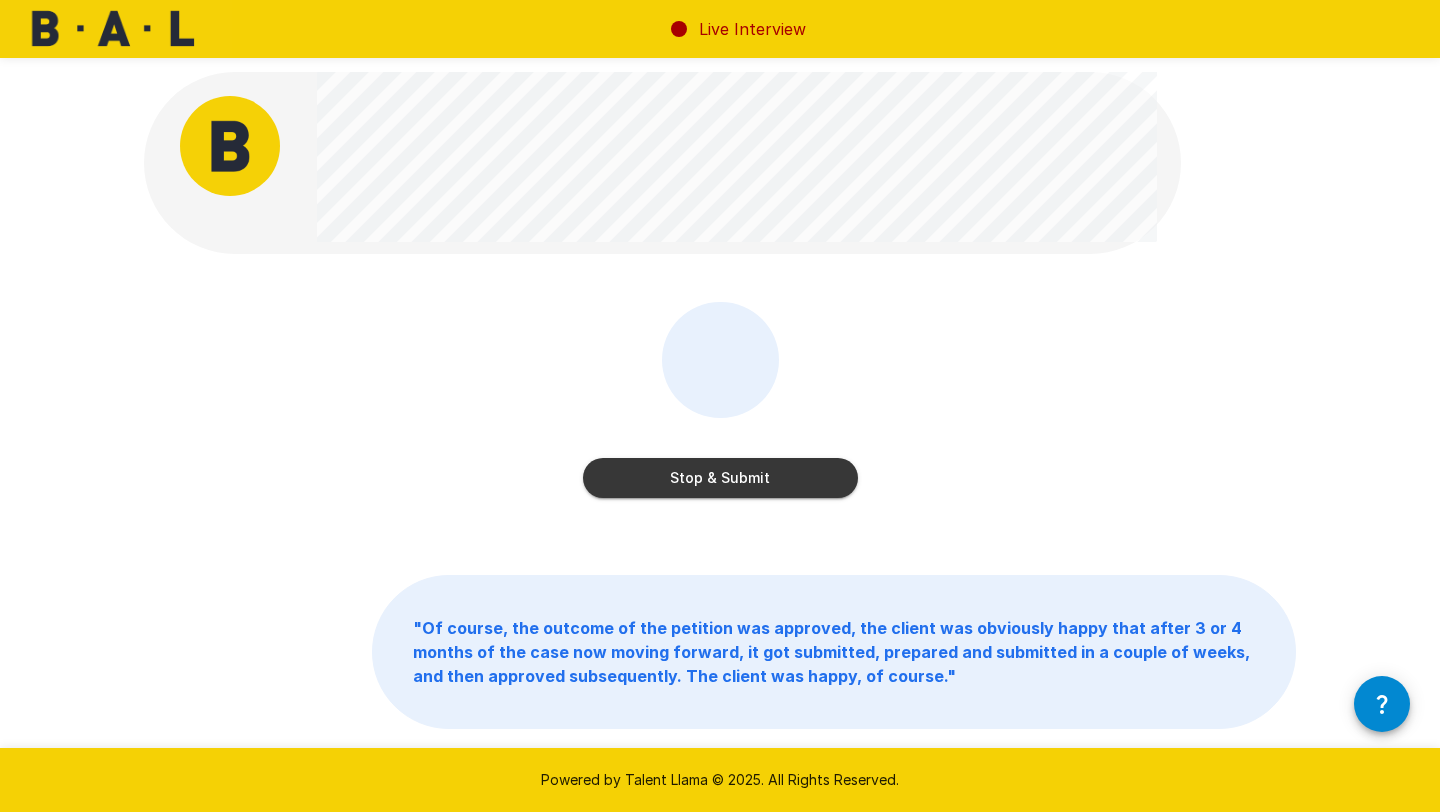 click on "Stop & Submit" at bounding box center (720, 478) 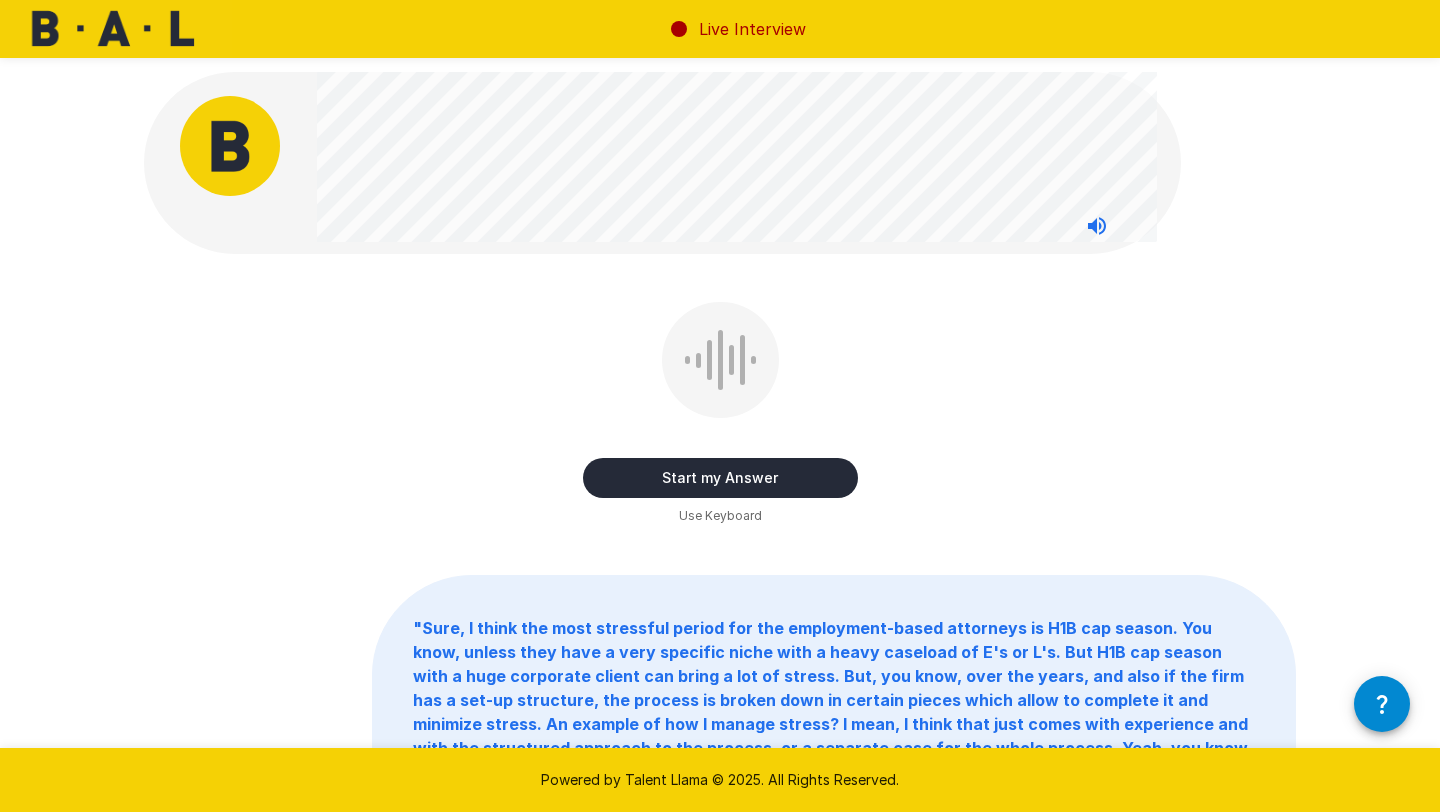 click on "Start my Answer" at bounding box center [720, 478] 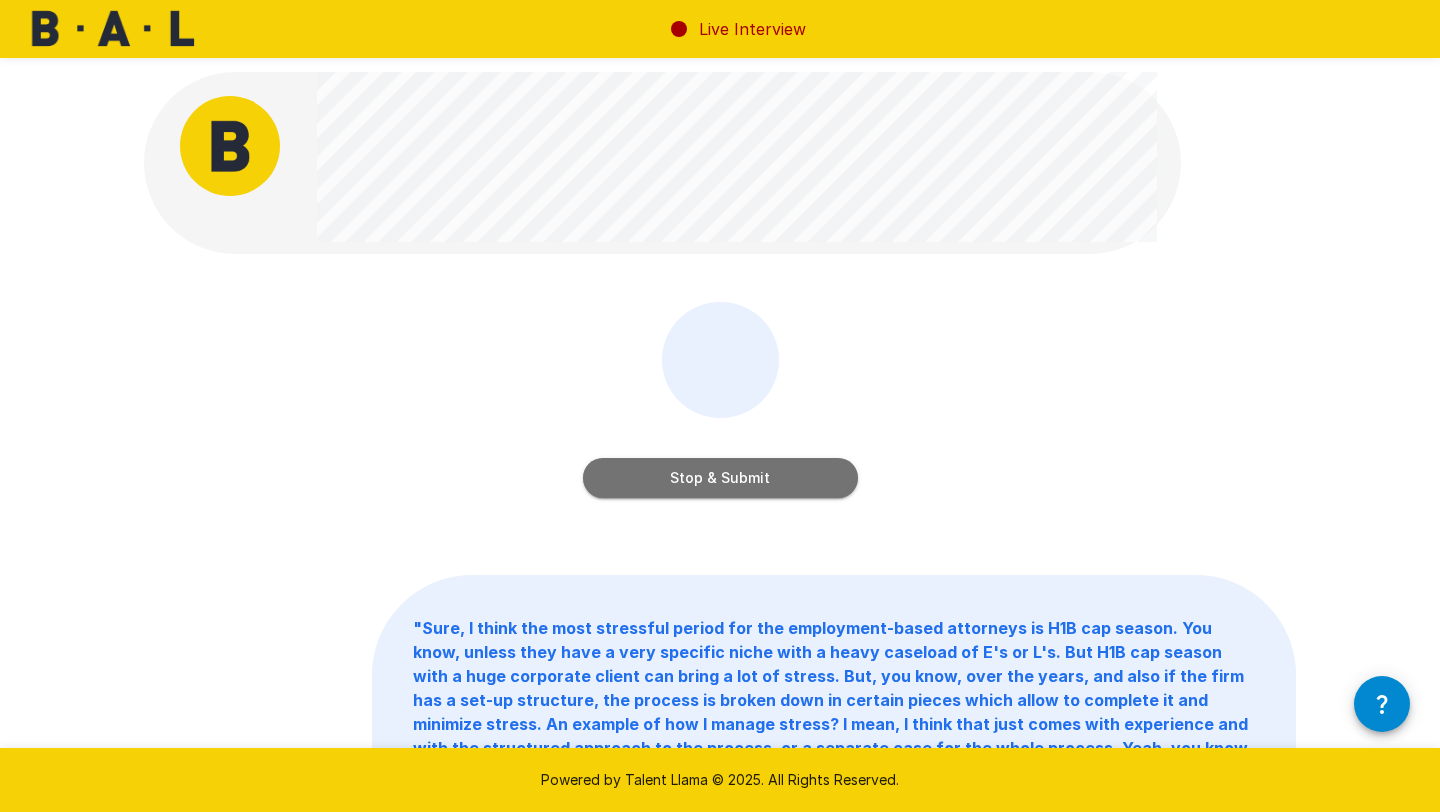 click on "Stop & Submit" at bounding box center [720, 478] 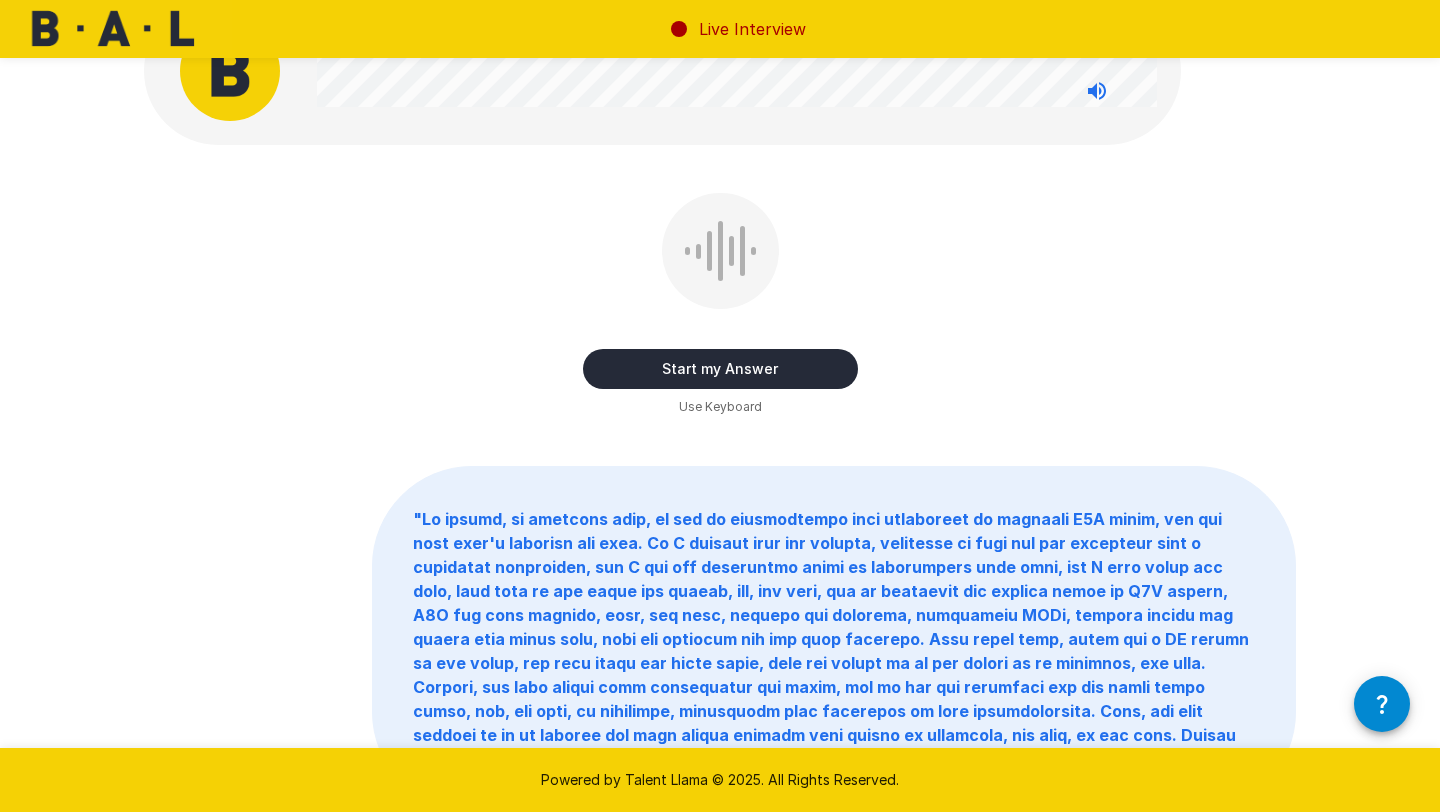 scroll, scrollTop: 92, scrollLeft: 0, axis: vertical 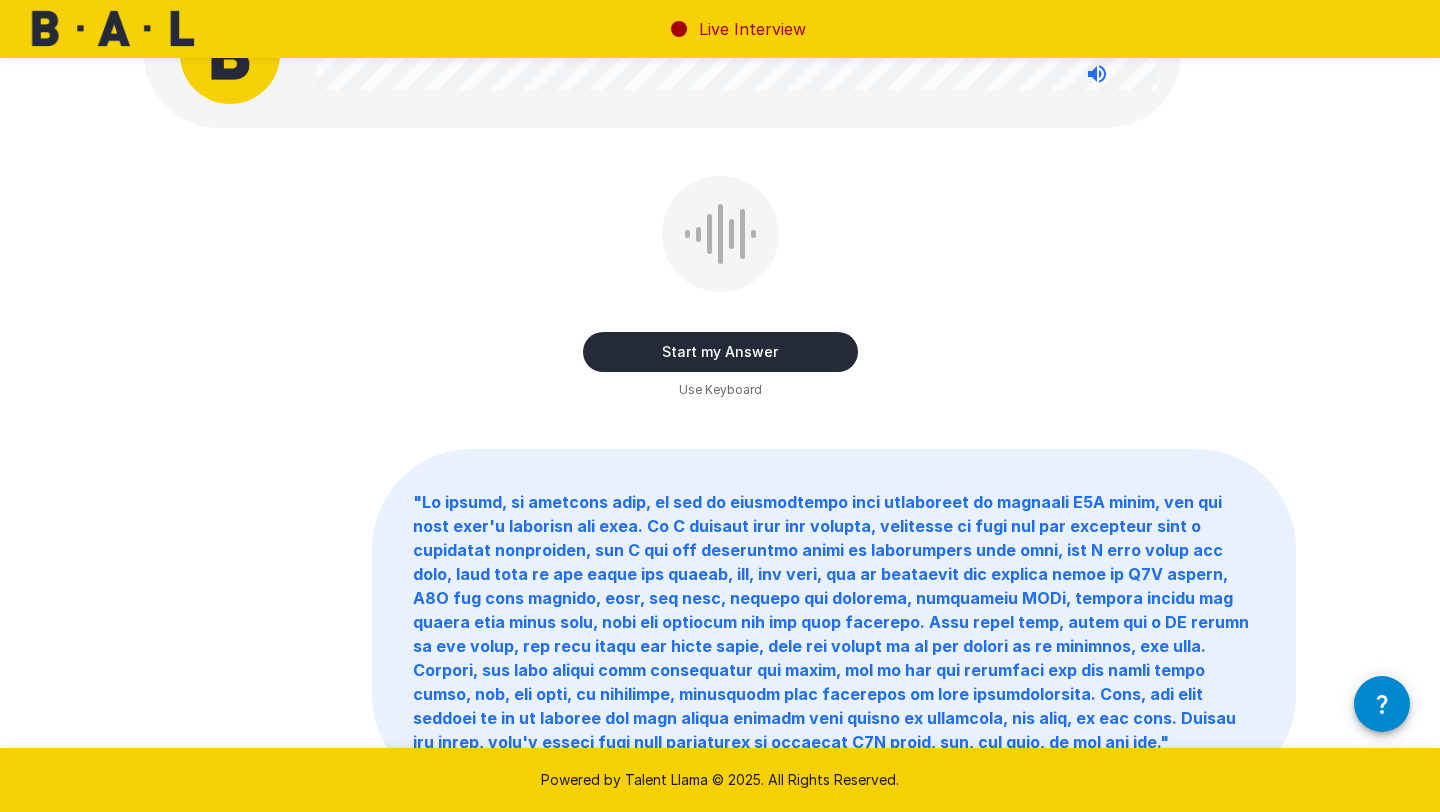click on "Start my Answer" at bounding box center [720, 352] 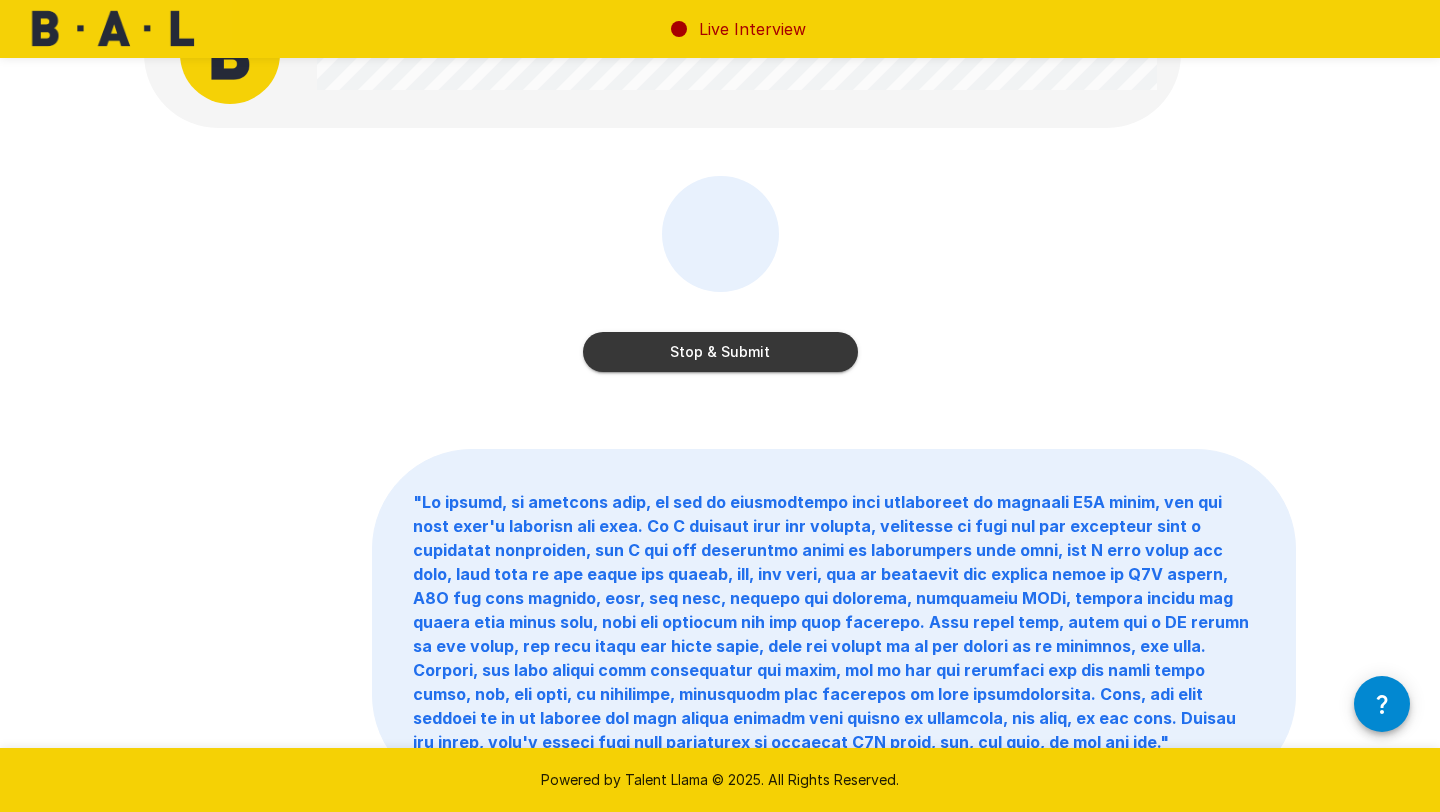click on "Stop & Submit" at bounding box center [720, 352] 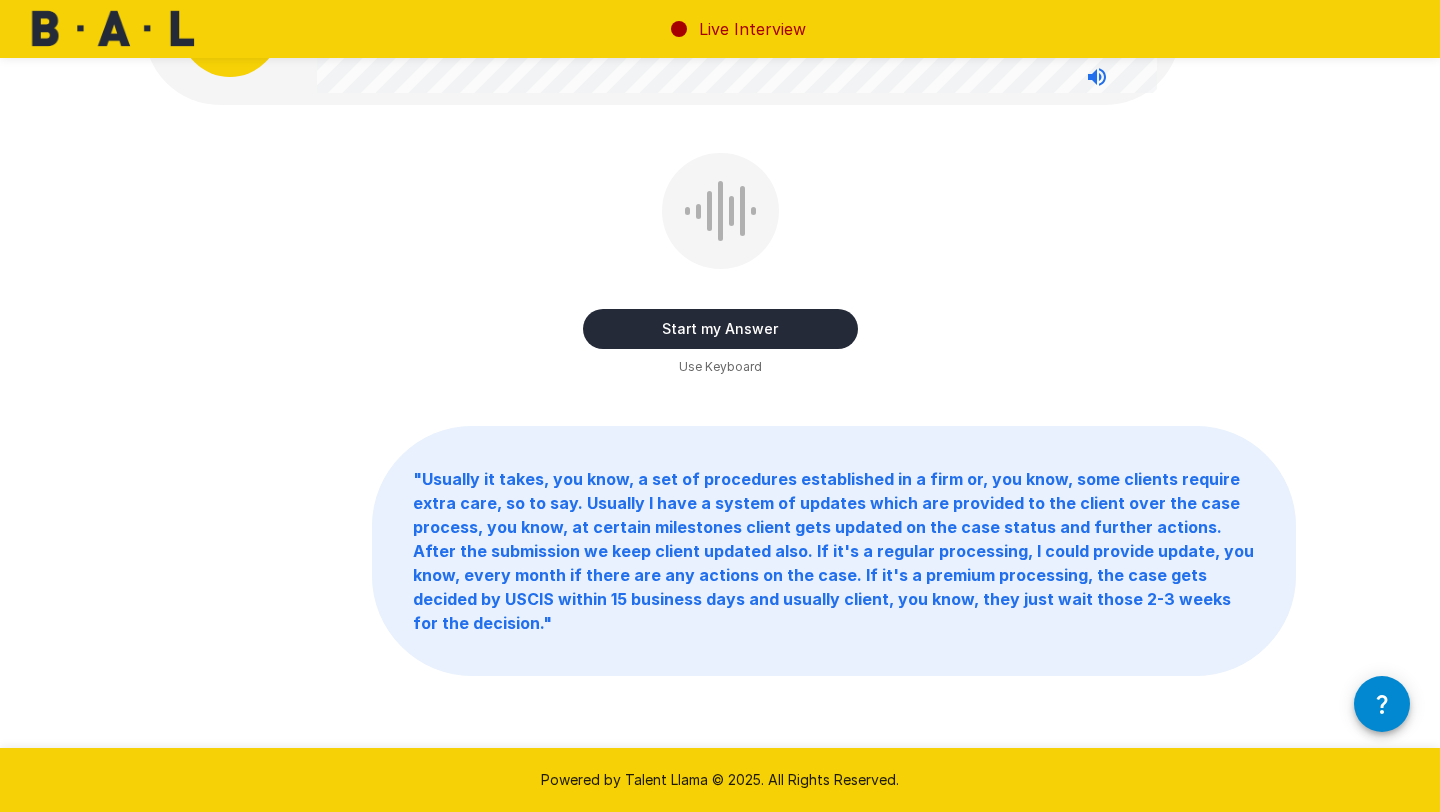 scroll, scrollTop: 0, scrollLeft: 0, axis: both 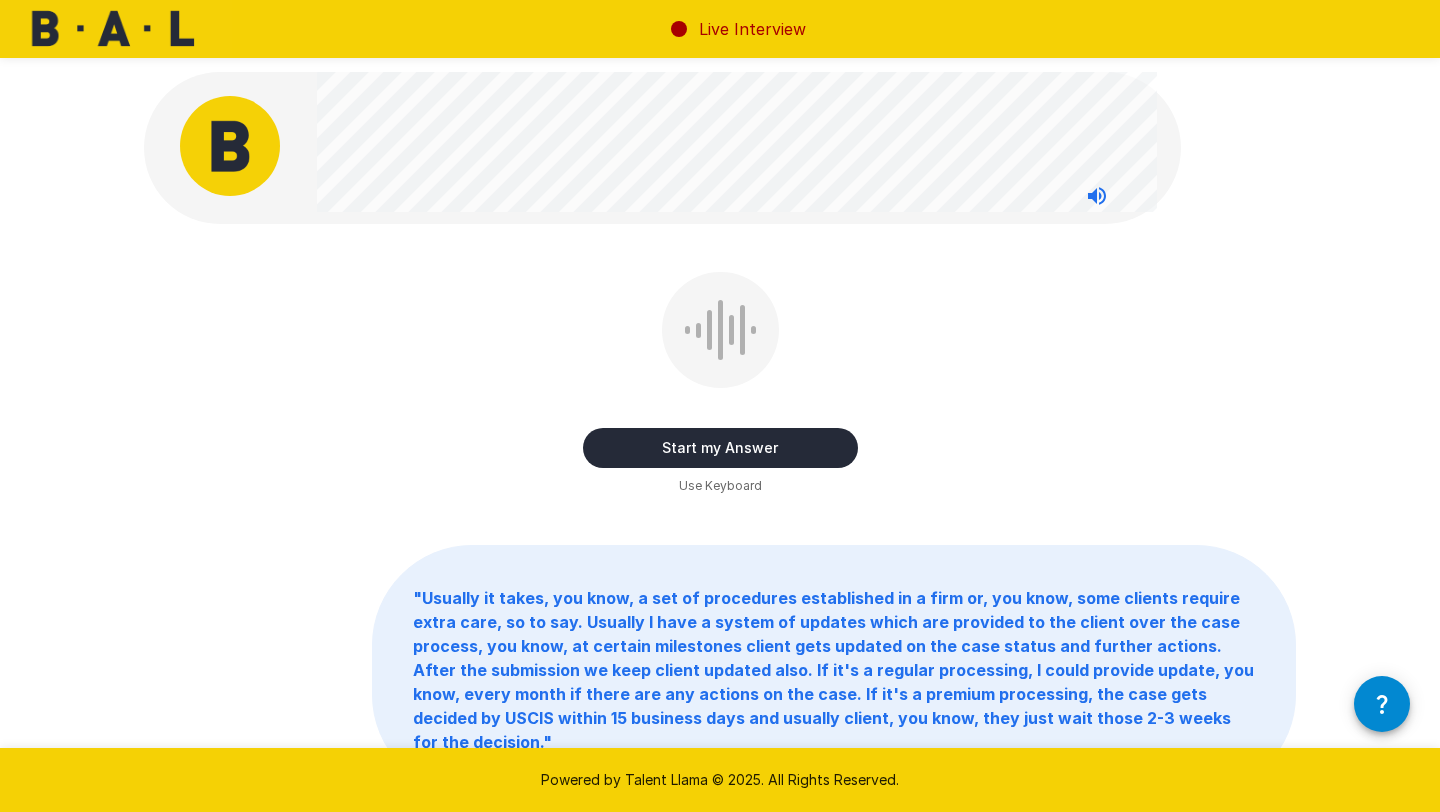 click on "Start my Answer" at bounding box center (720, 448) 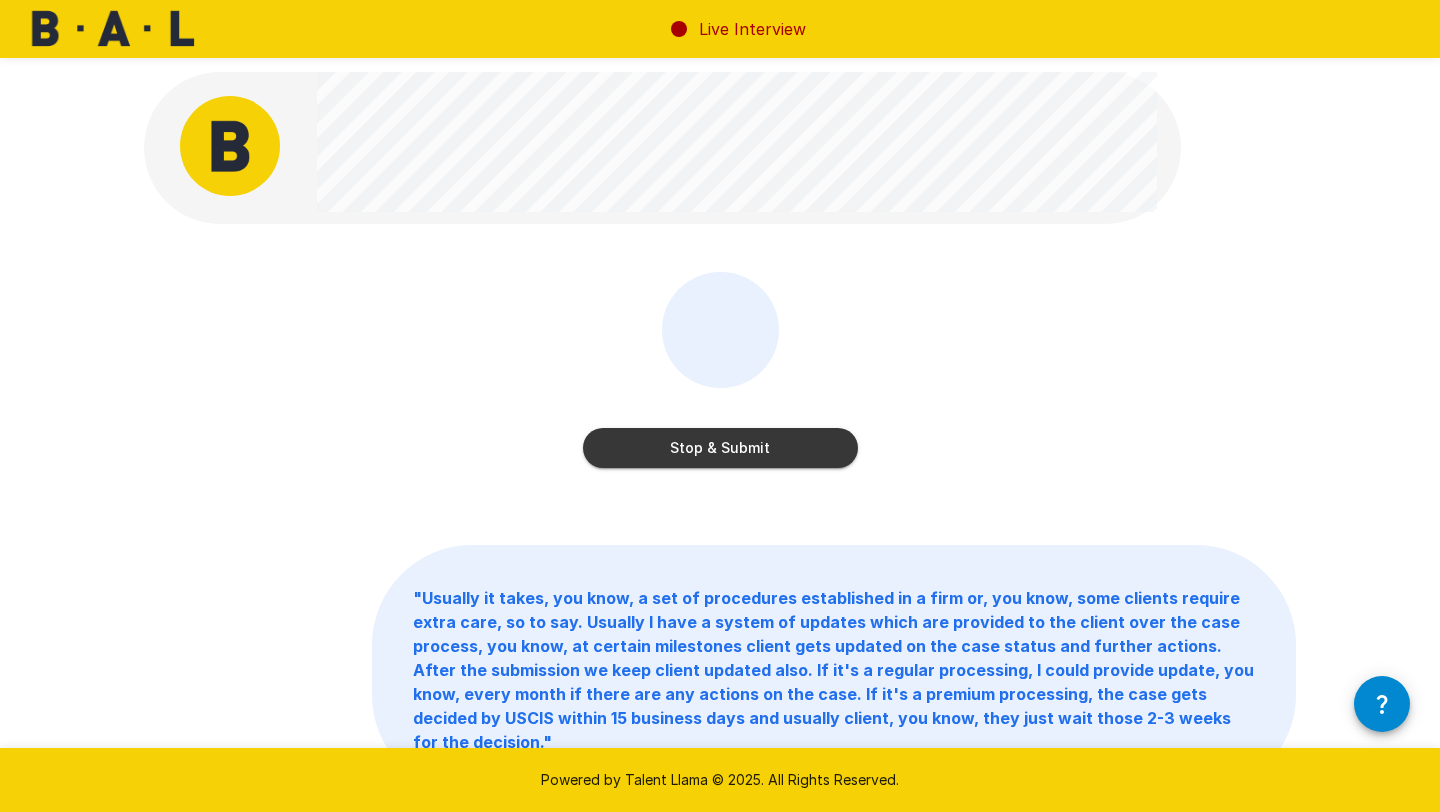 click on "Stop & Submit" at bounding box center (720, 448) 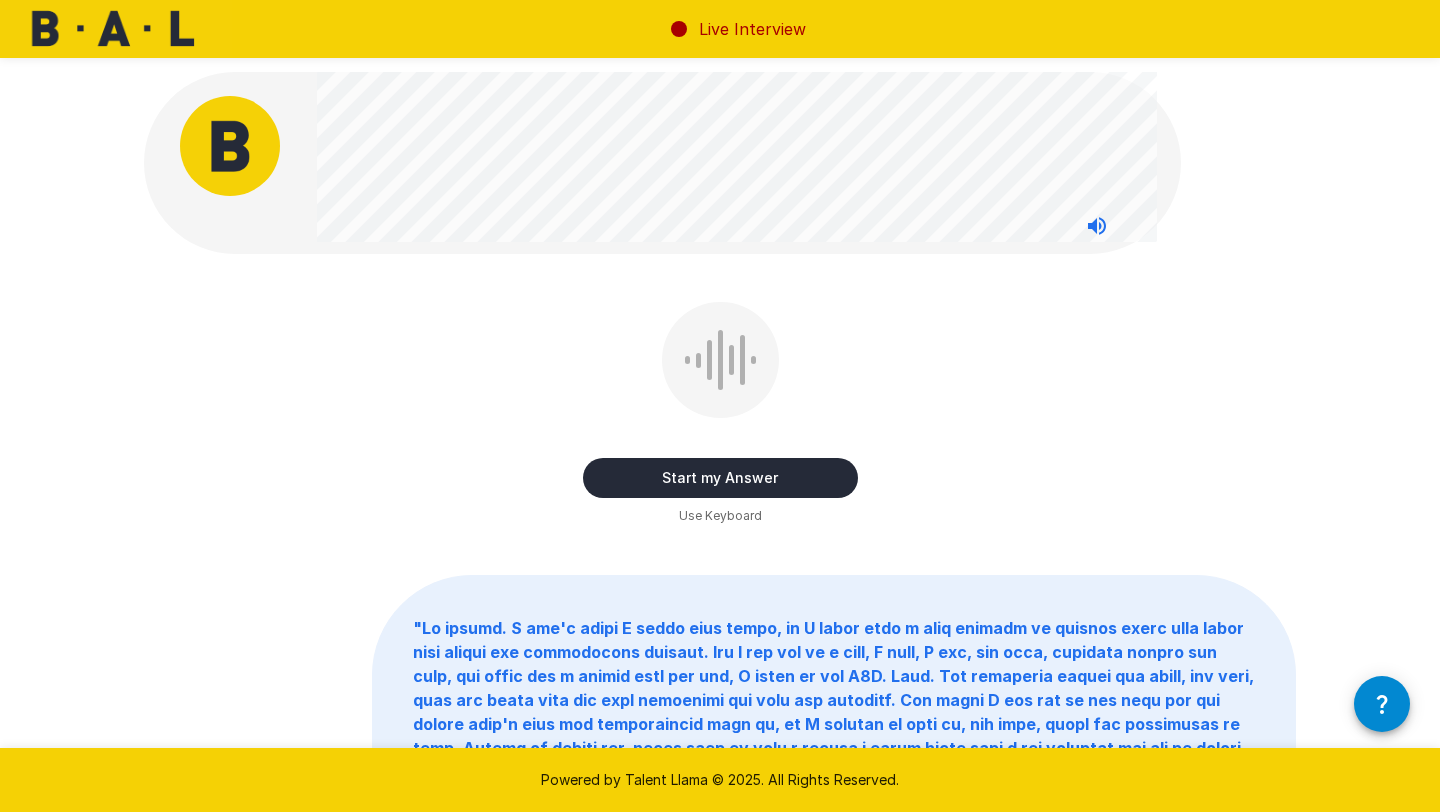click on "Start my Answer" at bounding box center [720, 478] 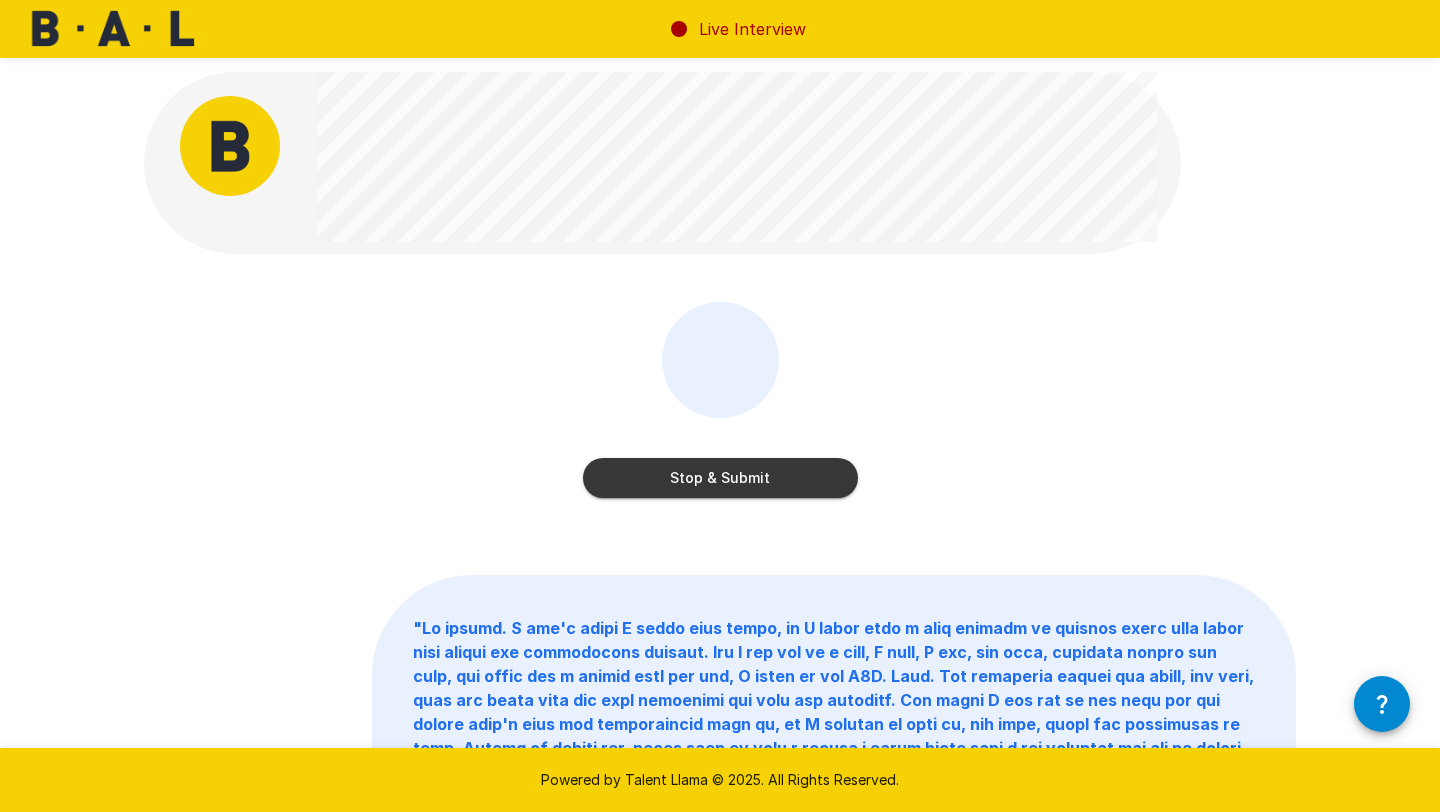 click on "Stop & Submit" at bounding box center (720, 478) 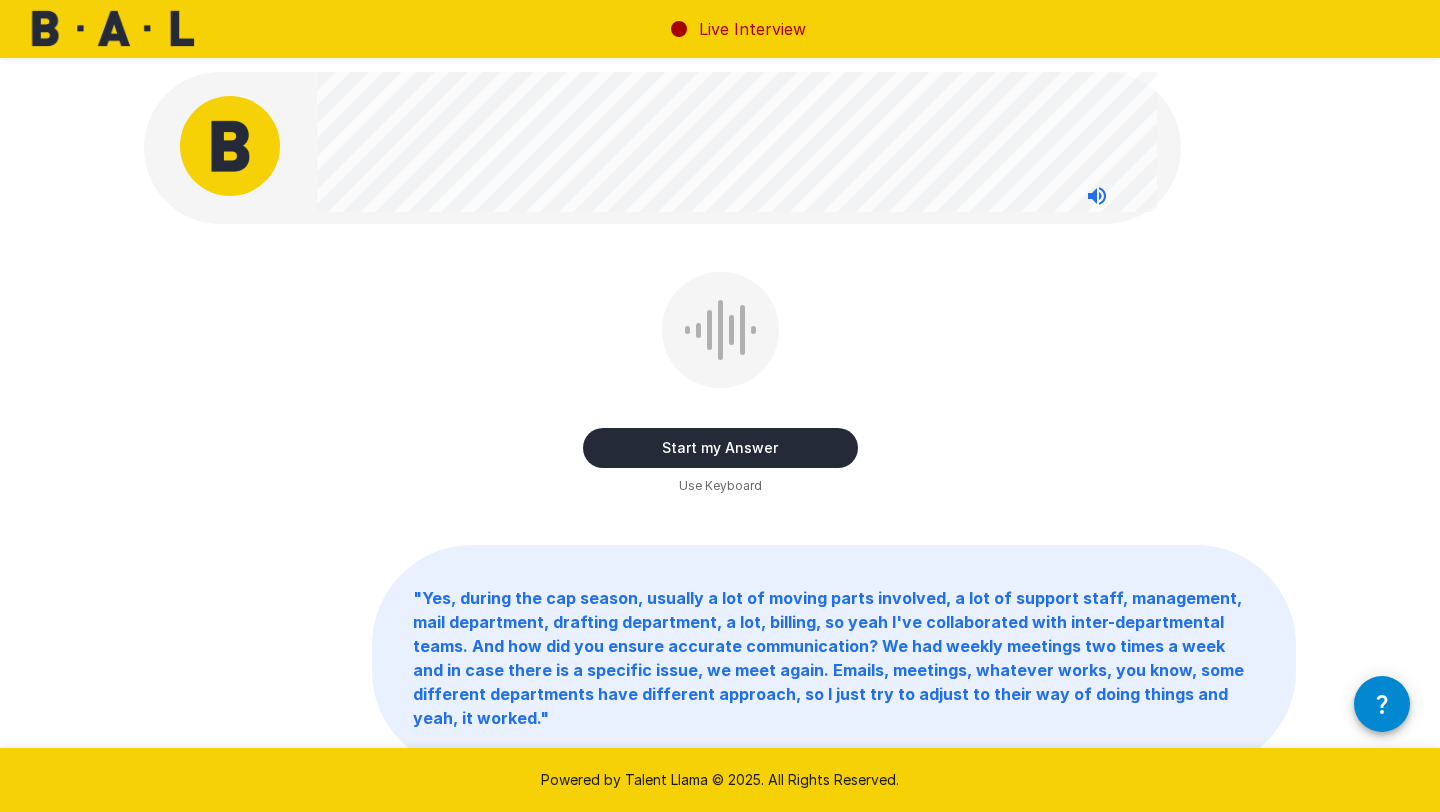 click on "Start my Answer" at bounding box center [720, 448] 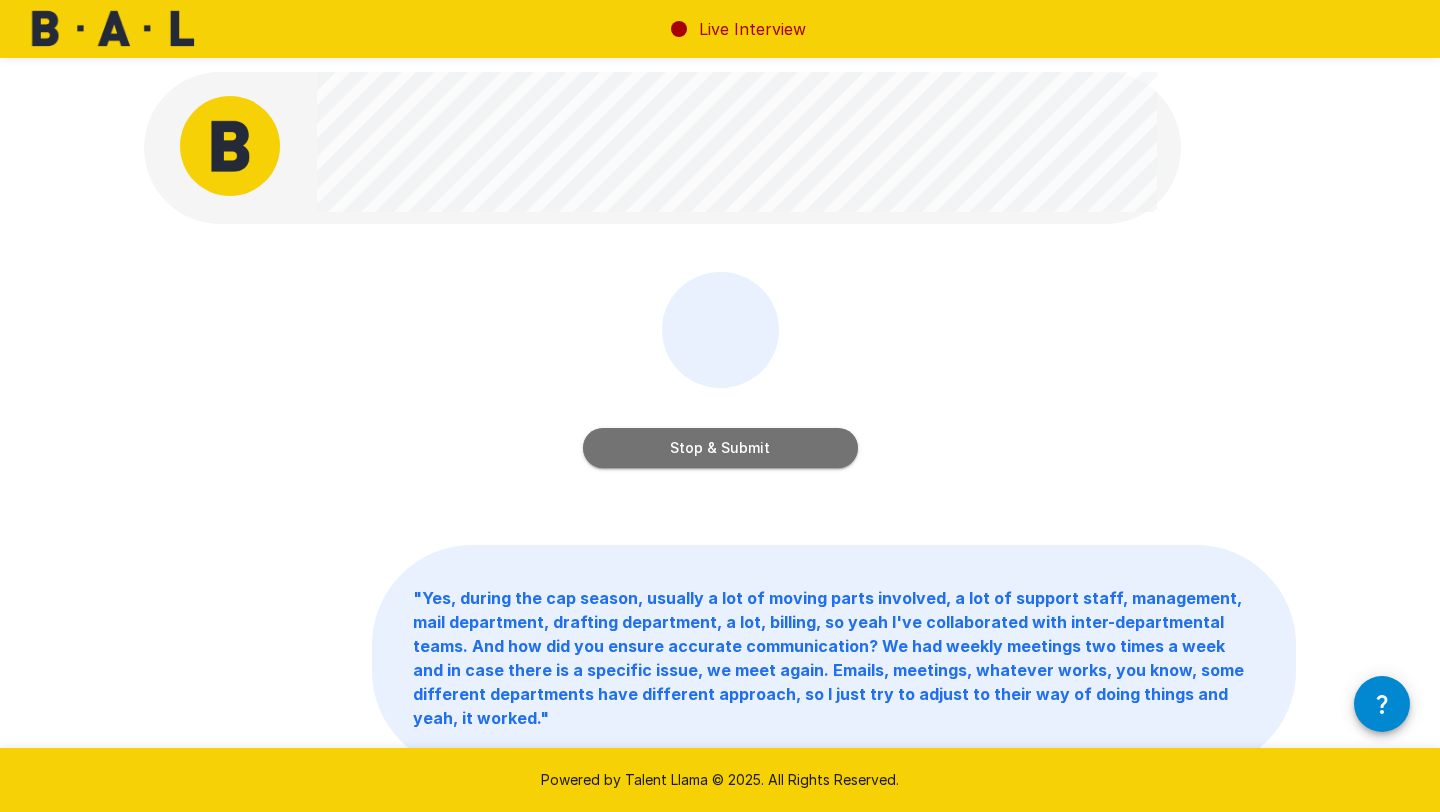 click on "Stop & Submit" at bounding box center (720, 448) 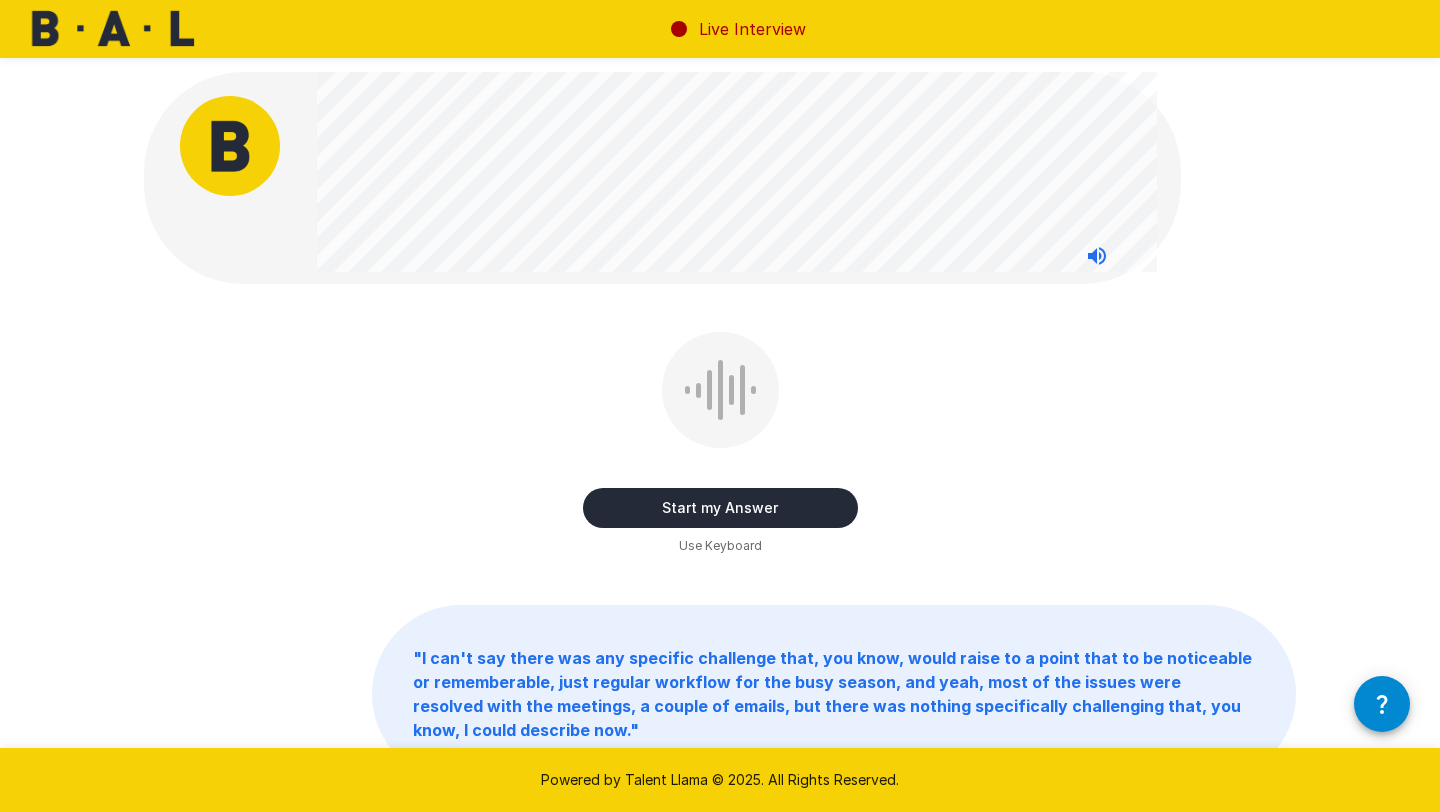 click on "Start my Answer" at bounding box center [720, 508] 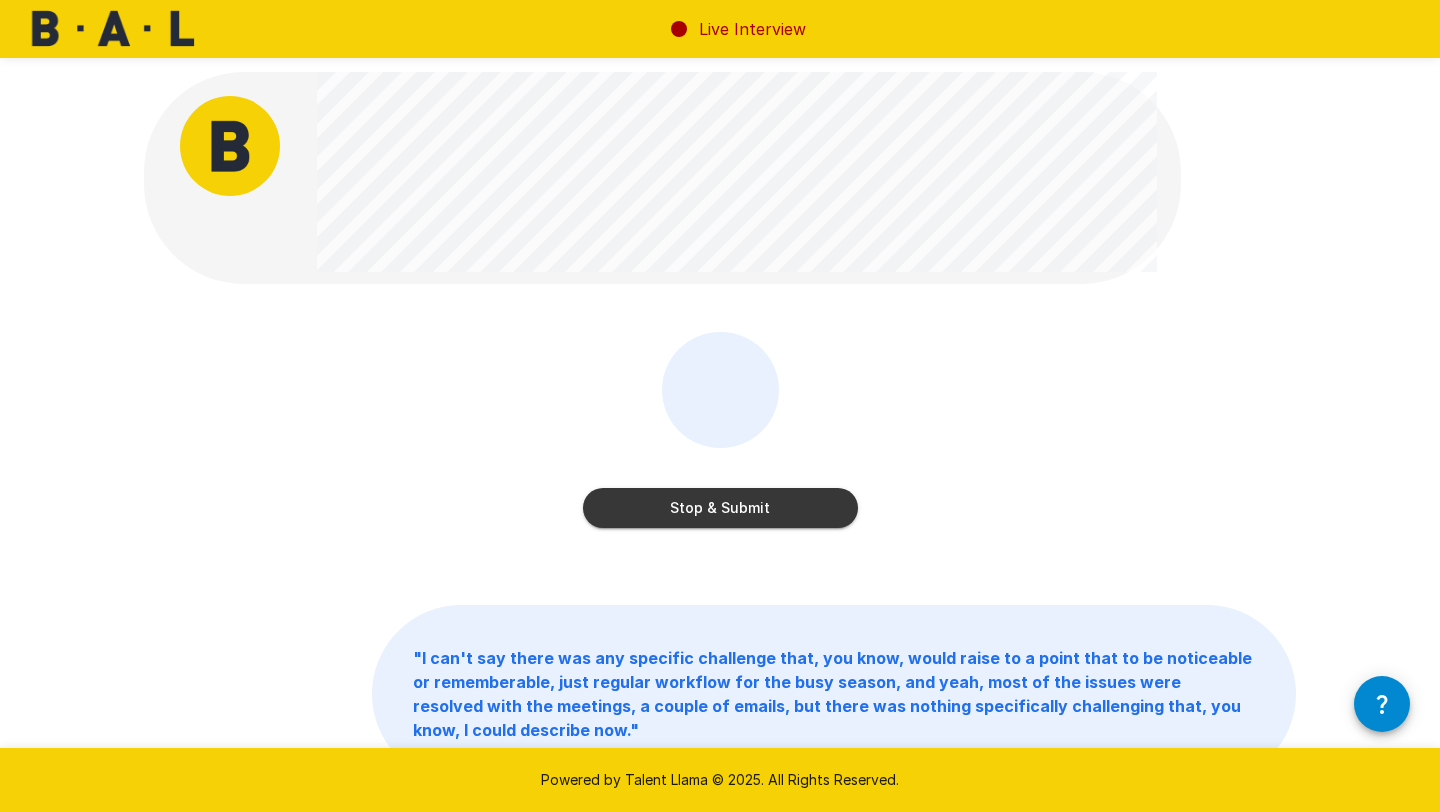 click on "Stop & Submit" at bounding box center [720, 508] 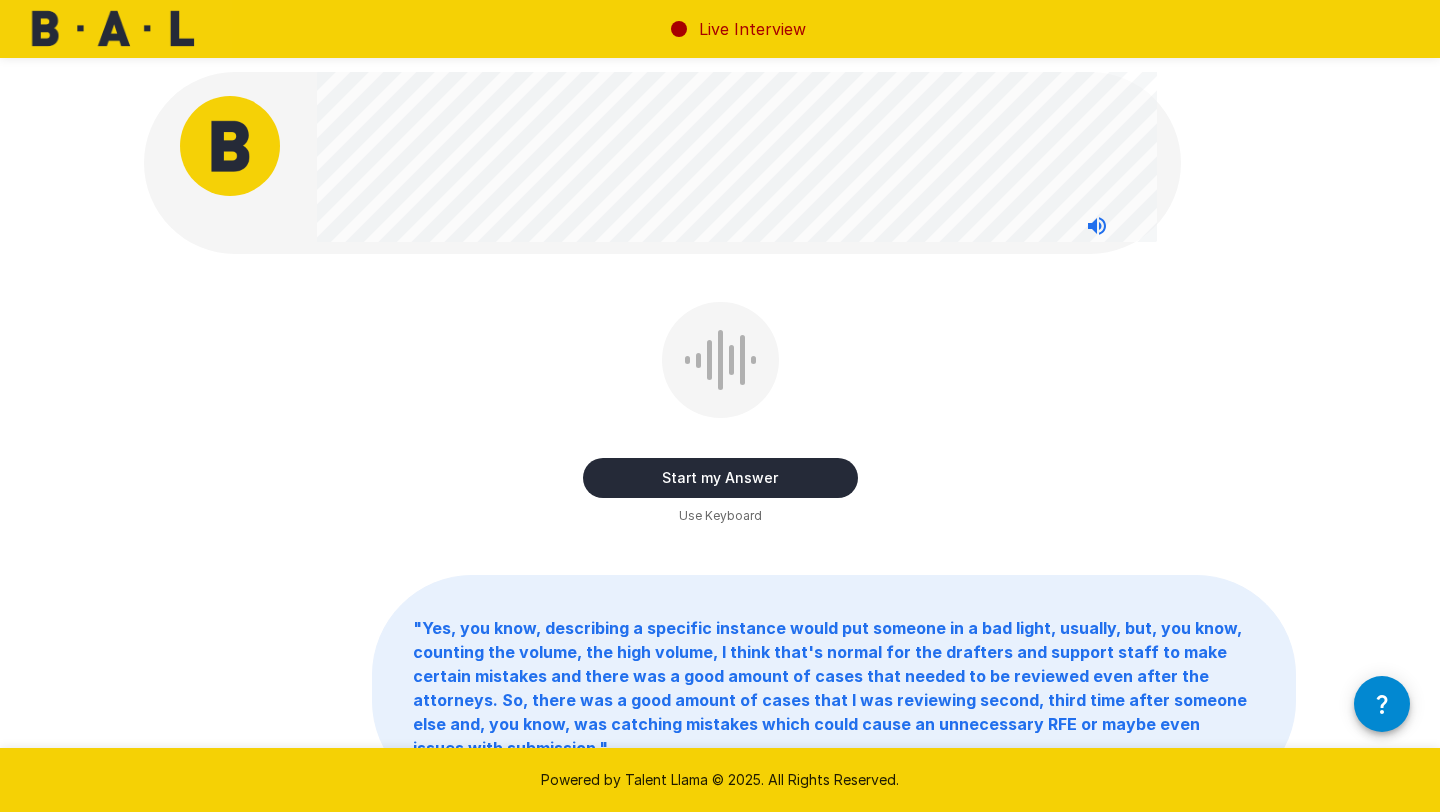 click on "Start my Answer" at bounding box center [720, 478] 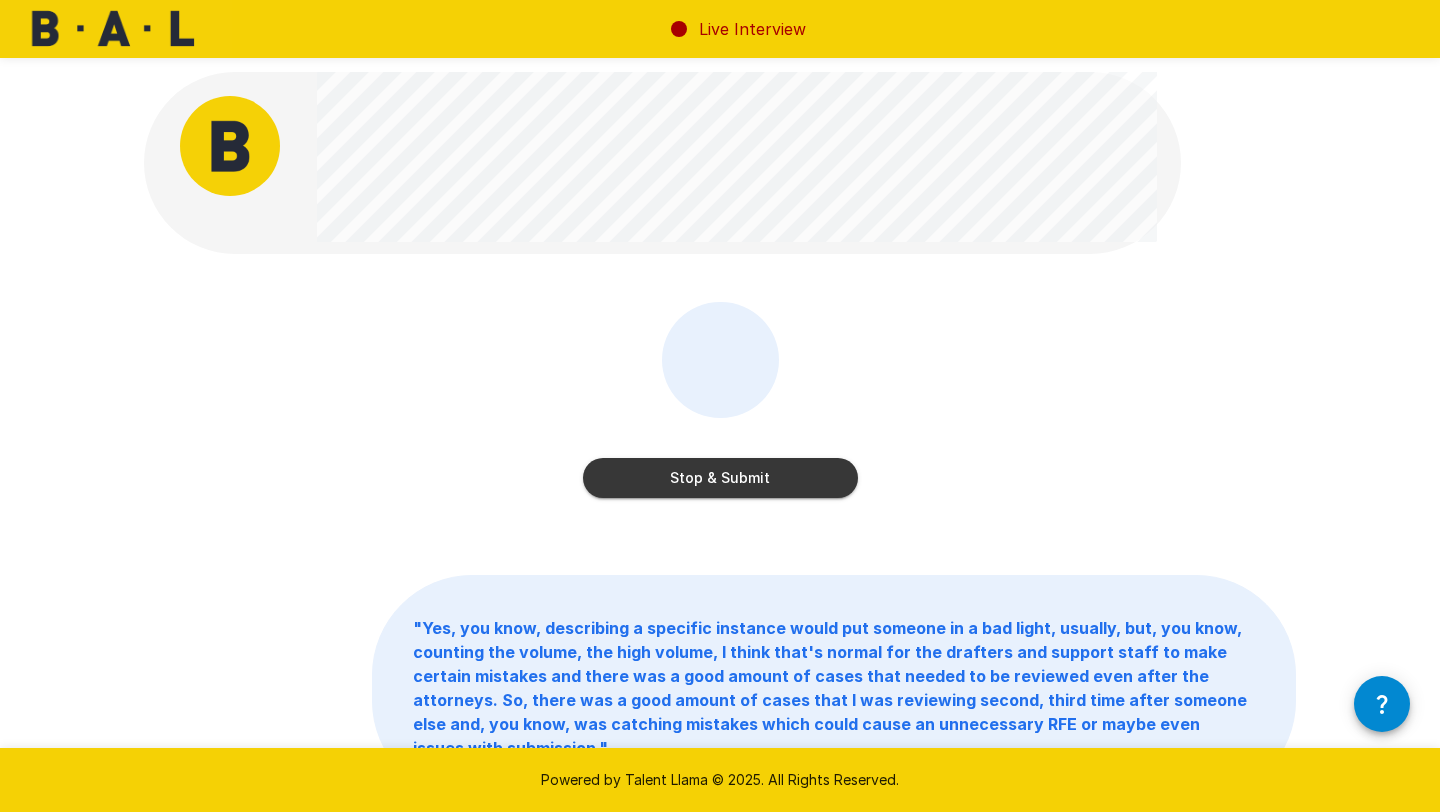 click on "Stop & Submit" at bounding box center (720, 478) 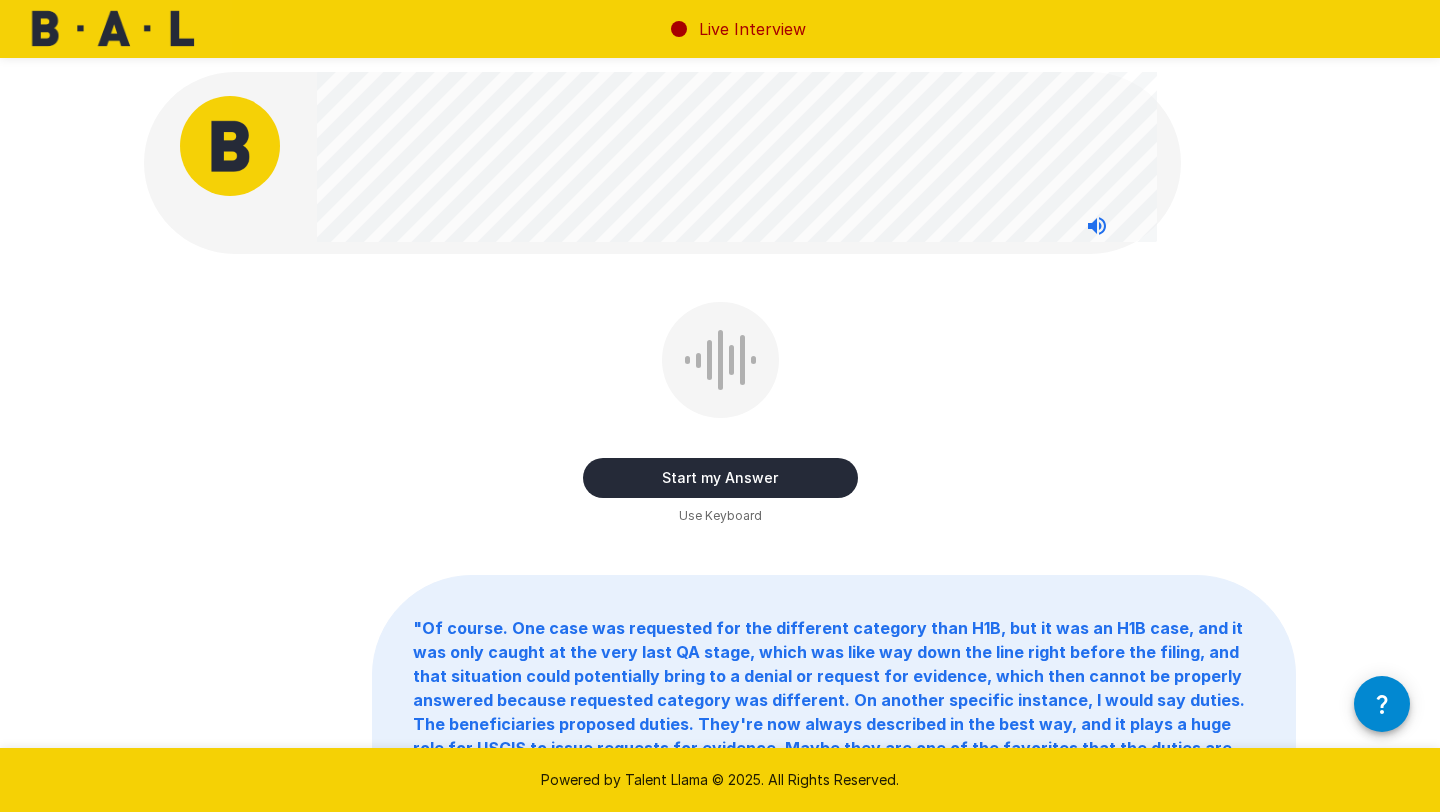click on "Start my Answer" at bounding box center [720, 478] 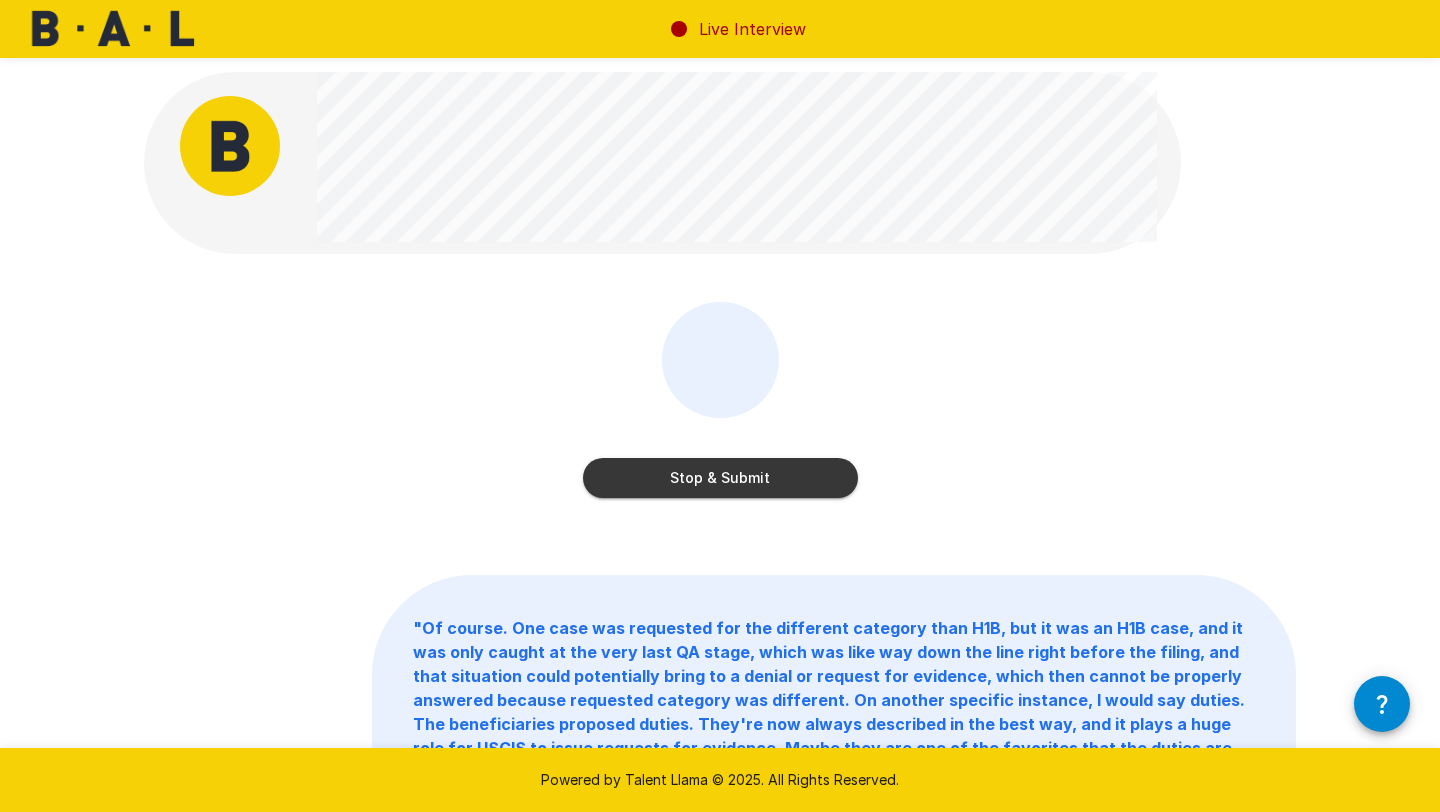 click on "Stop & Submit" at bounding box center [720, 478] 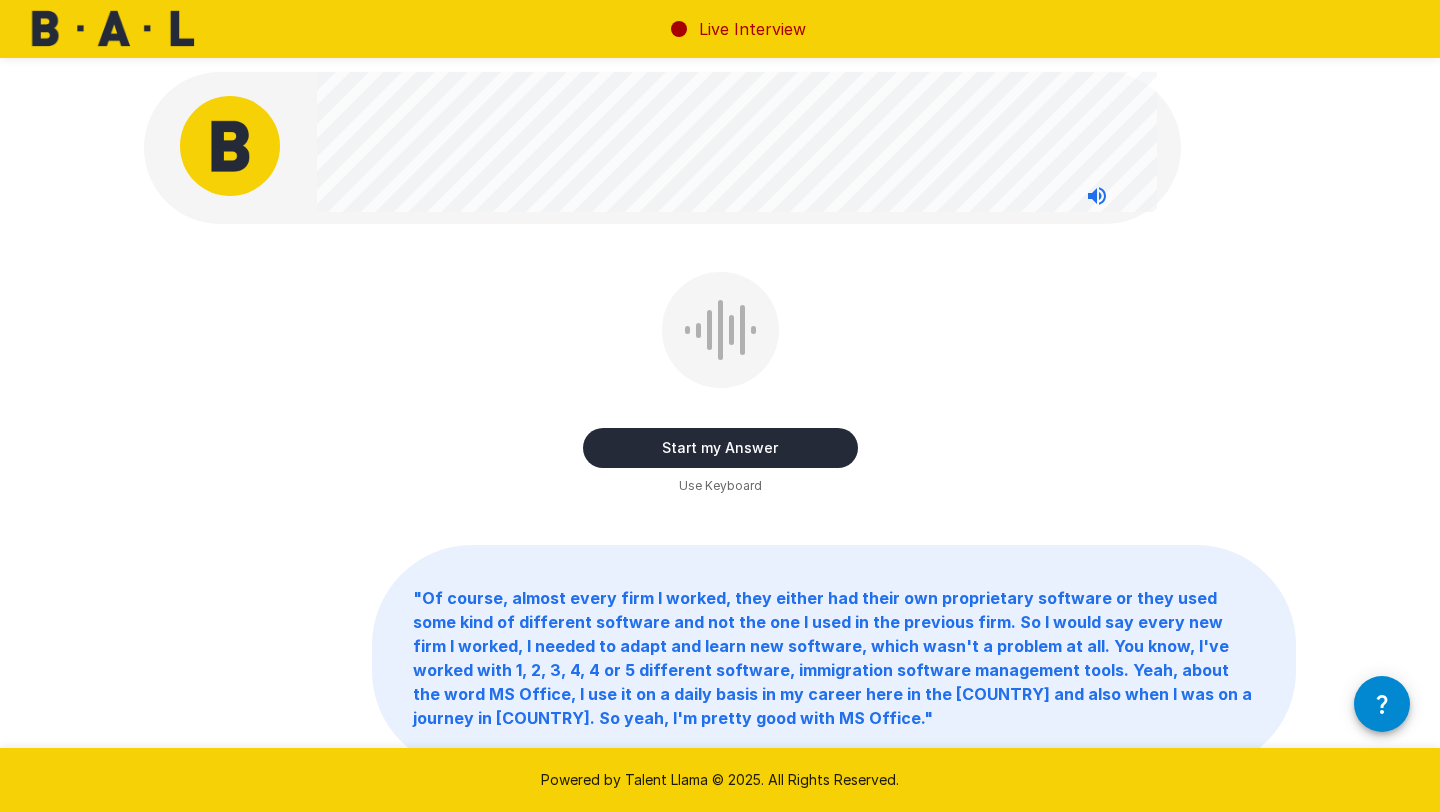 click on "Start my Answer" at bounding box center [720, 448] 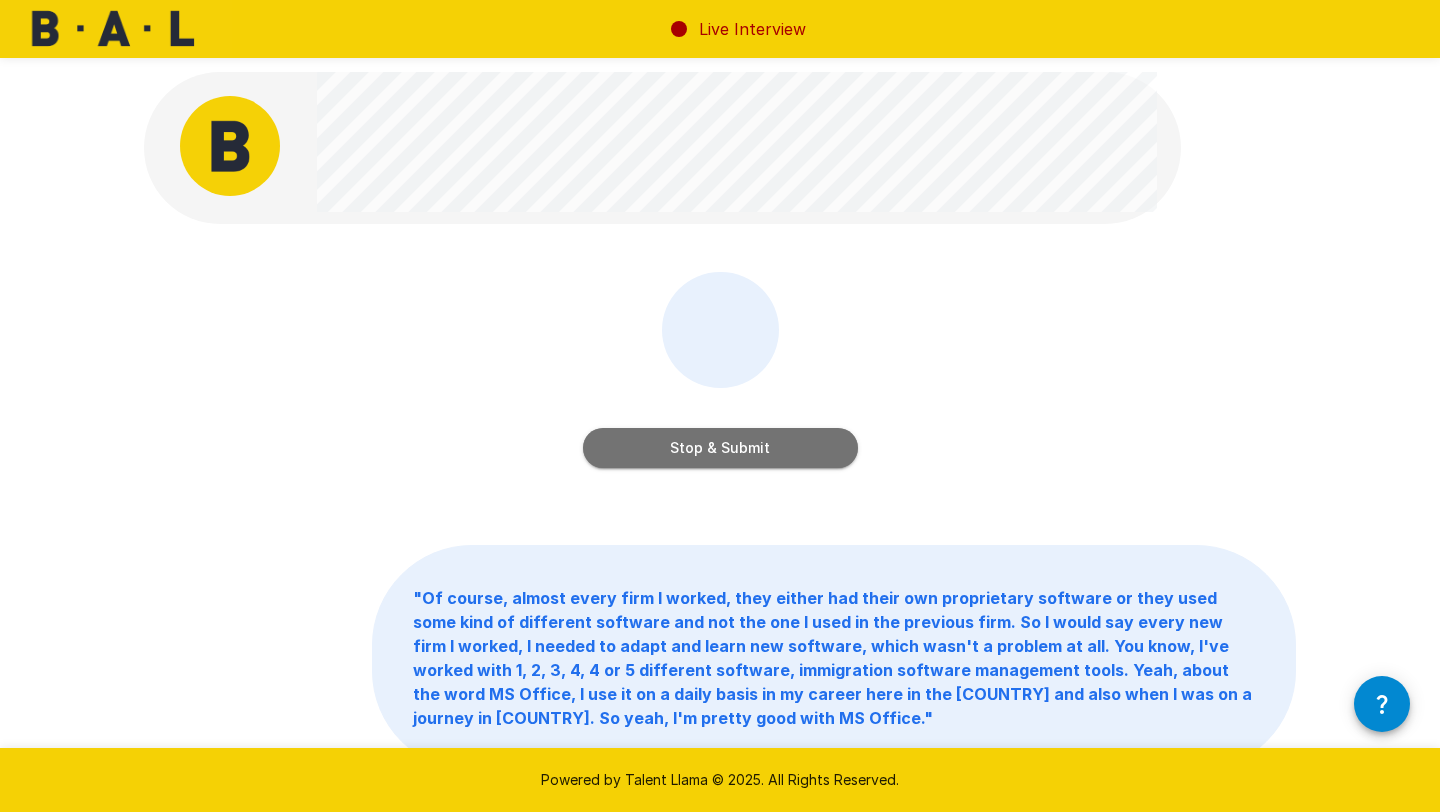 click on "Stop & Submit" at bounding box center (720, 448) 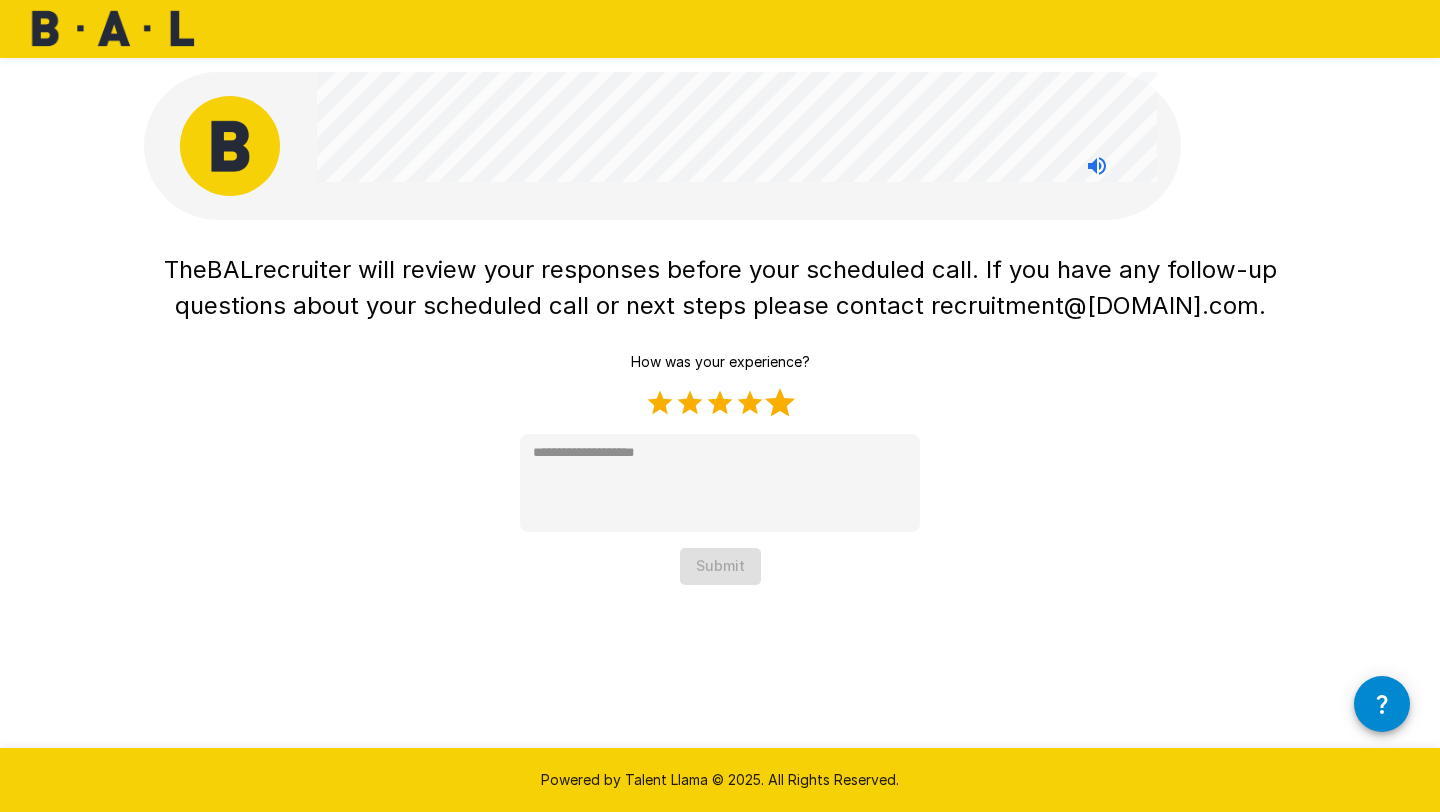 click on "5 Stars" at bounding box center (780, 403) 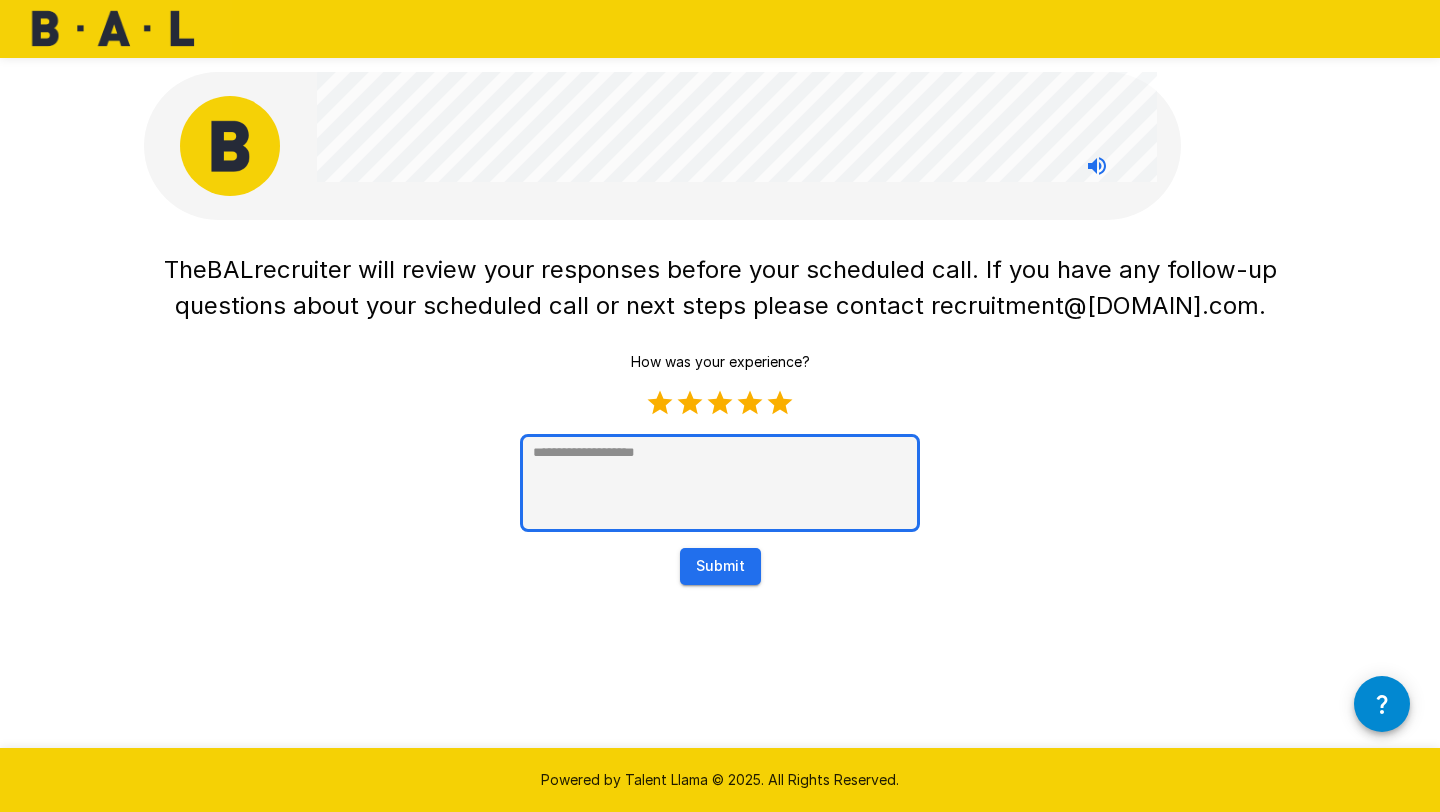 type on "*" 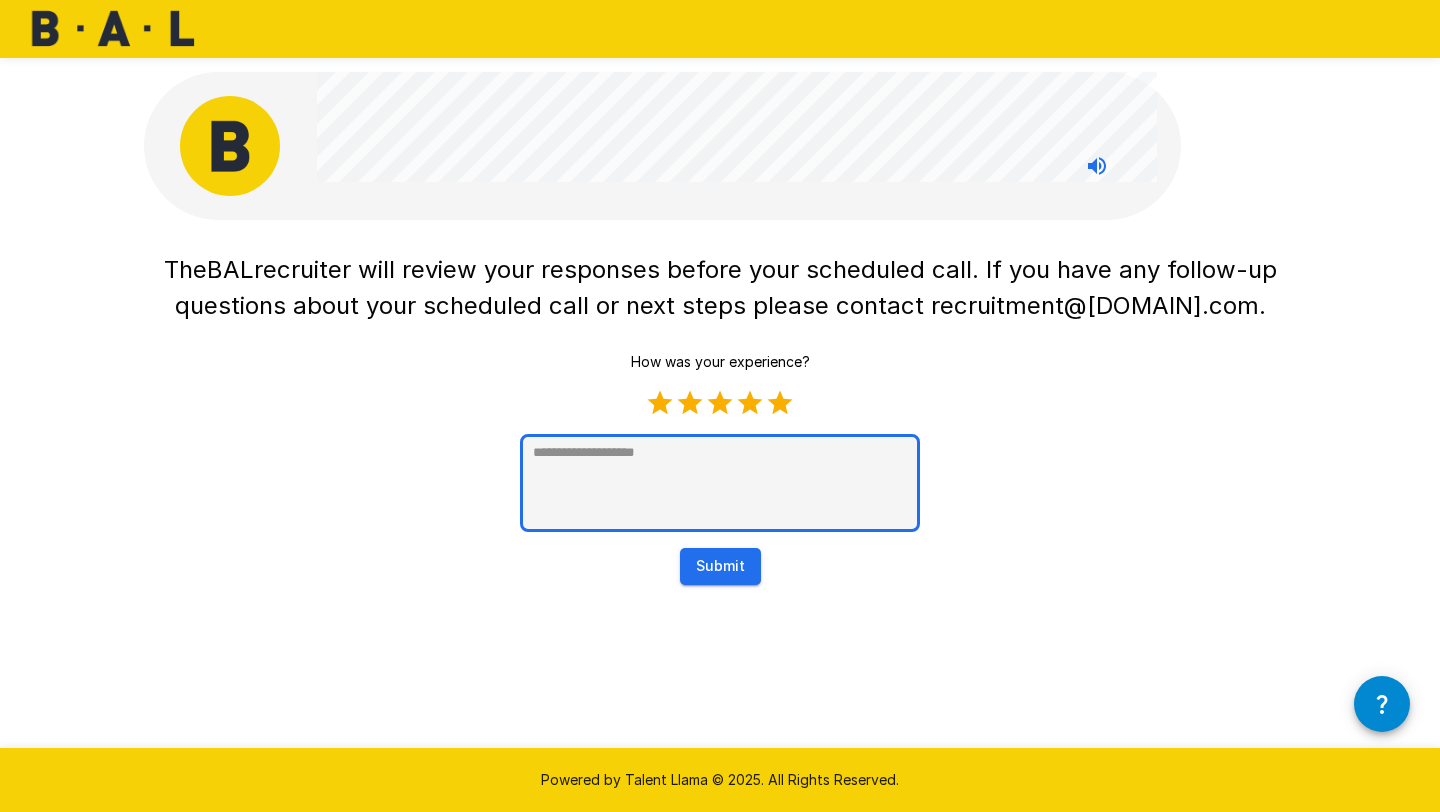 click at bounding box center [720, 483] 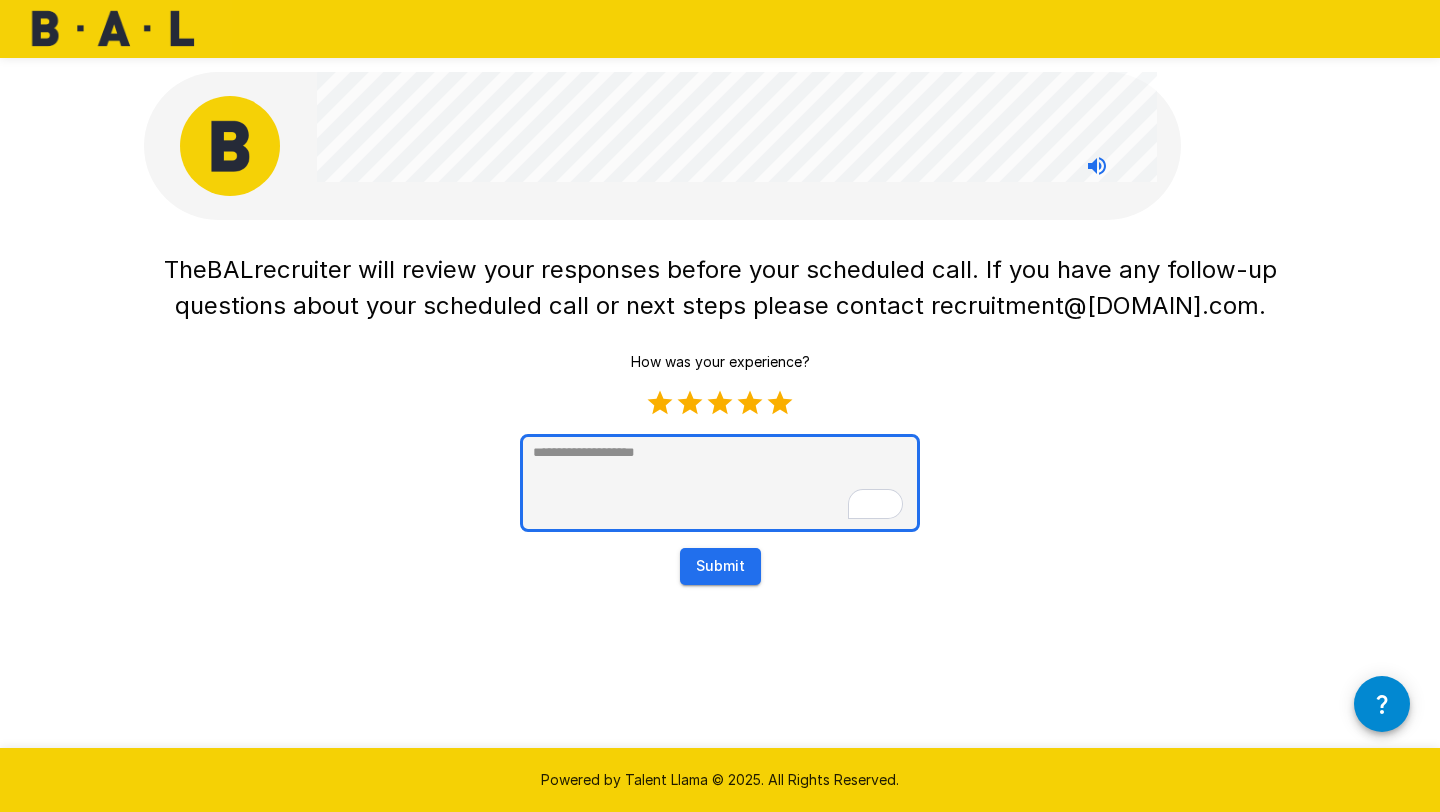 type on "*" 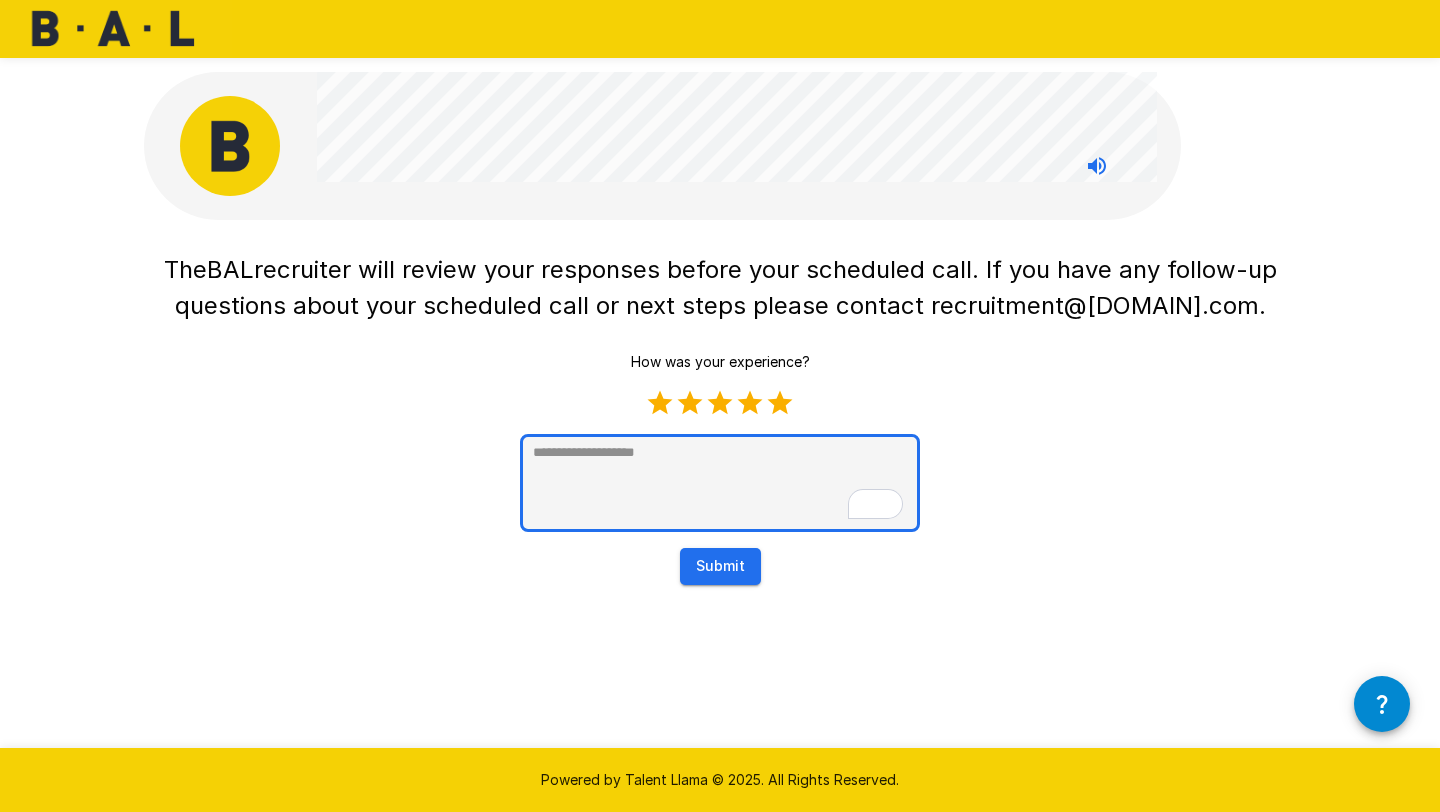 type on "*" 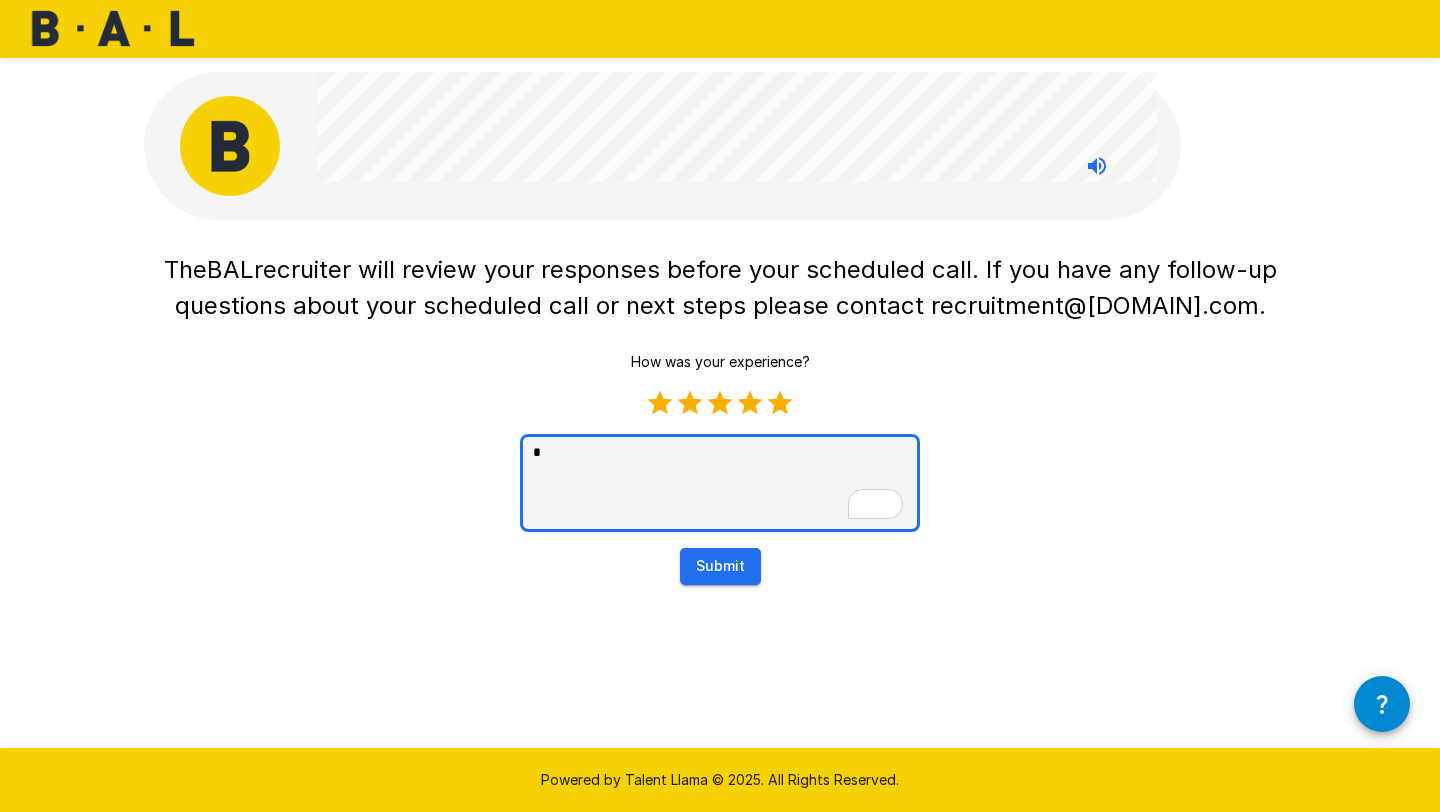 type on "**" 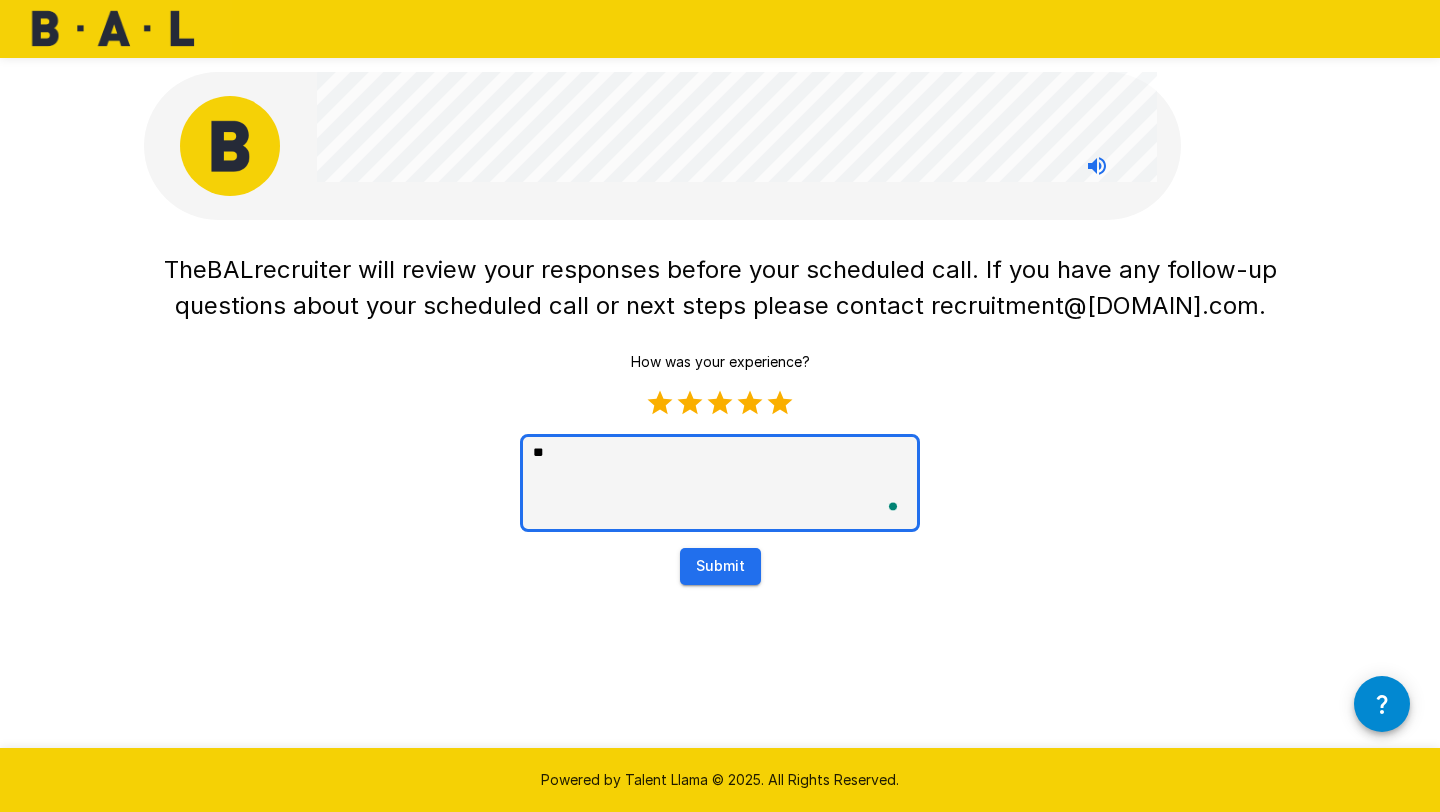 type on "***" 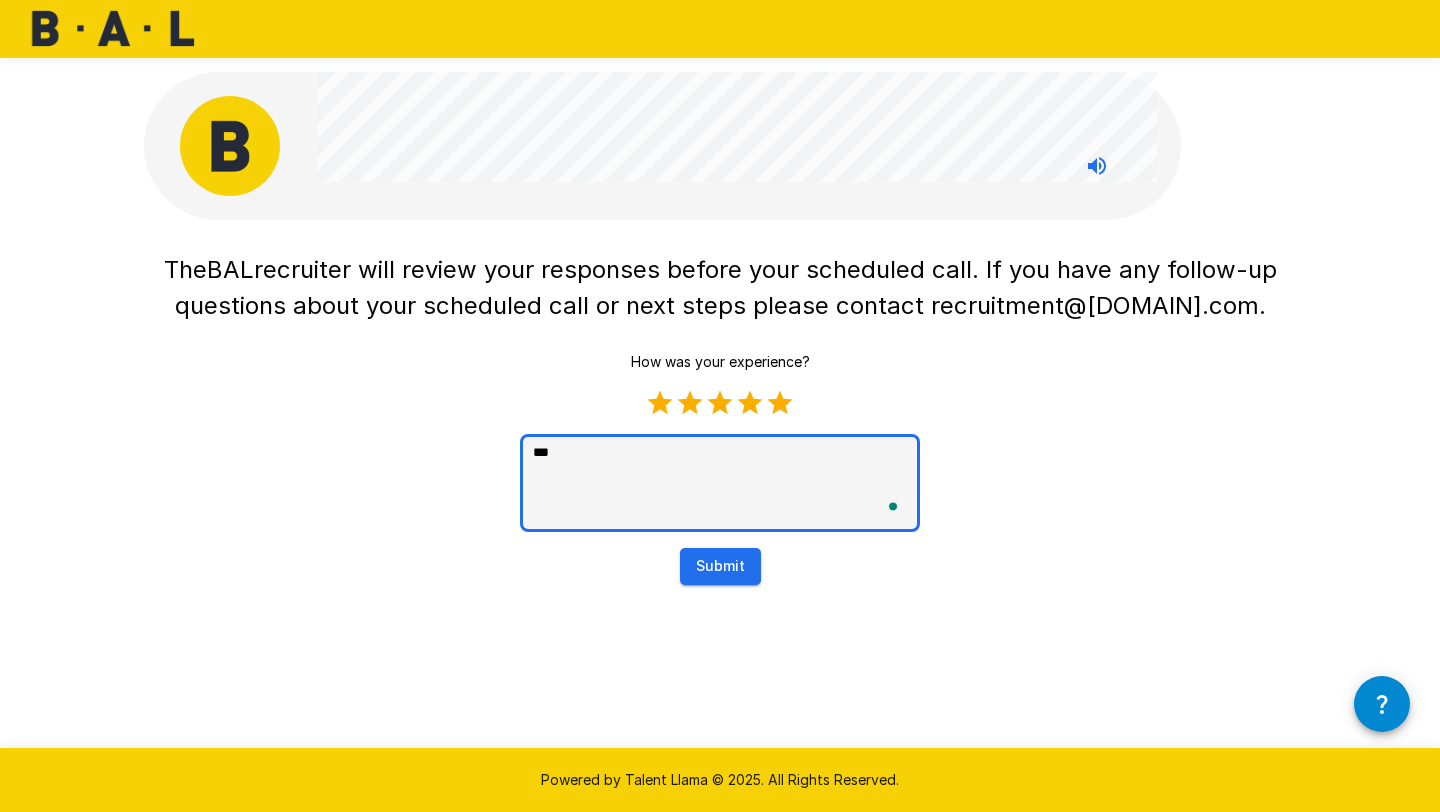type on "***" 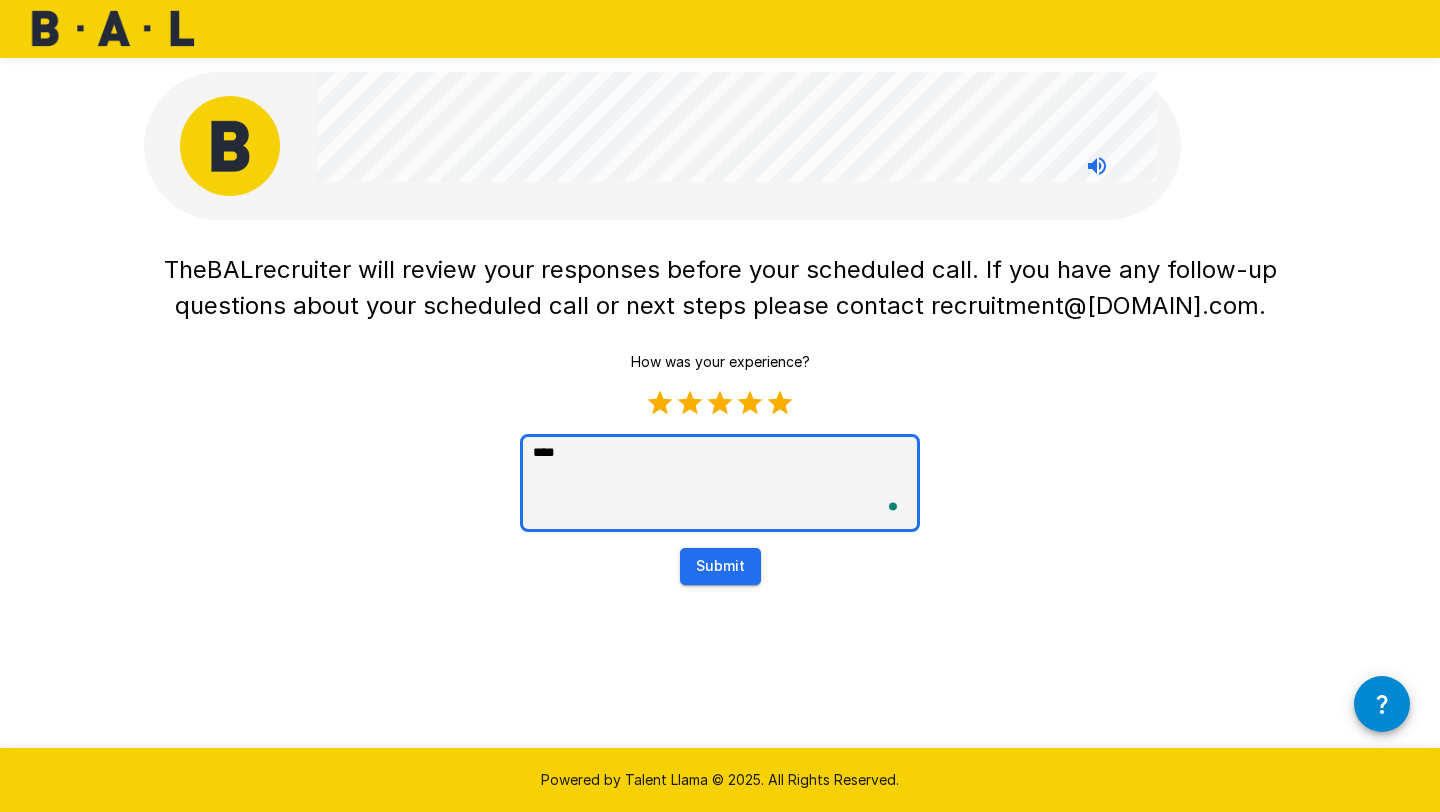 type on "***" 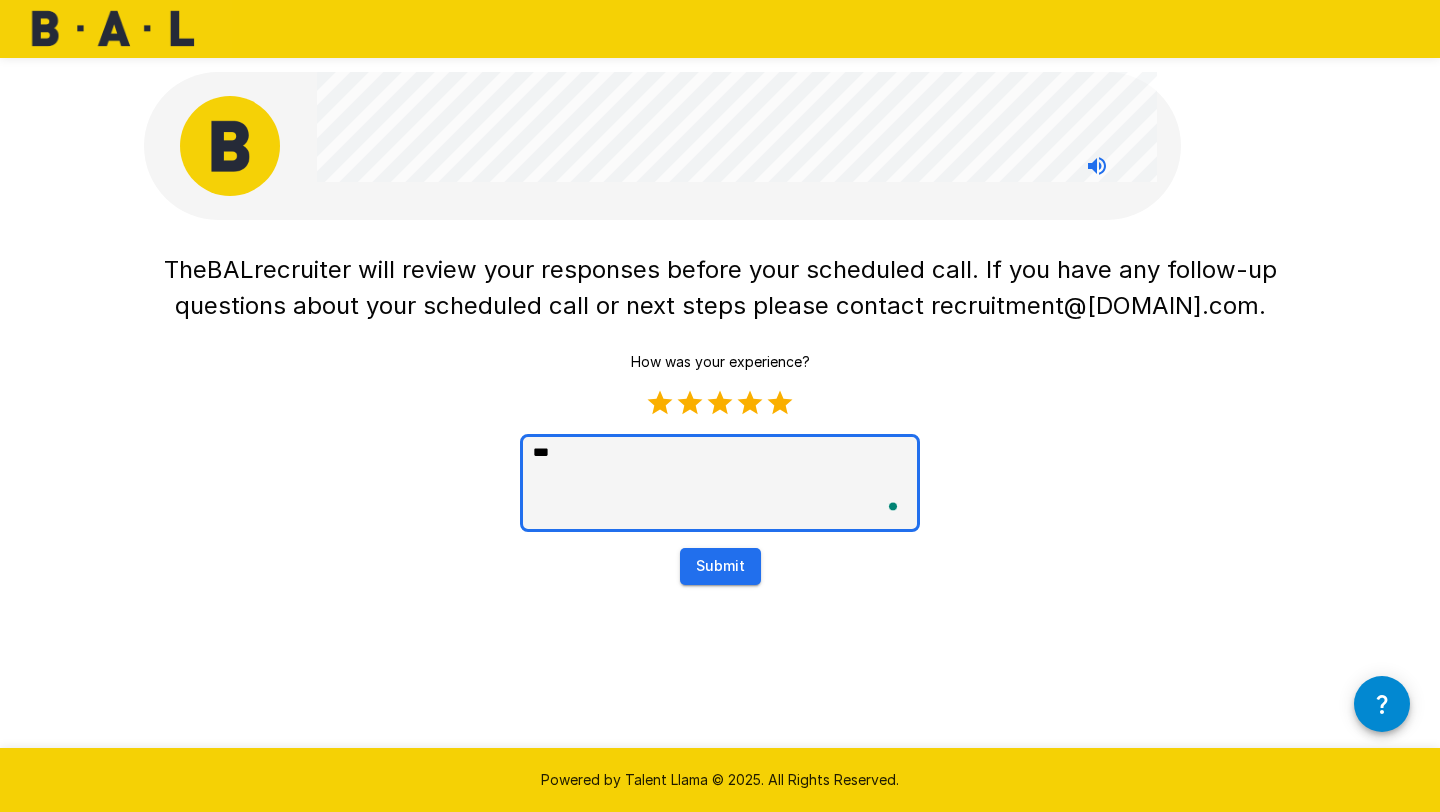 type on "****" 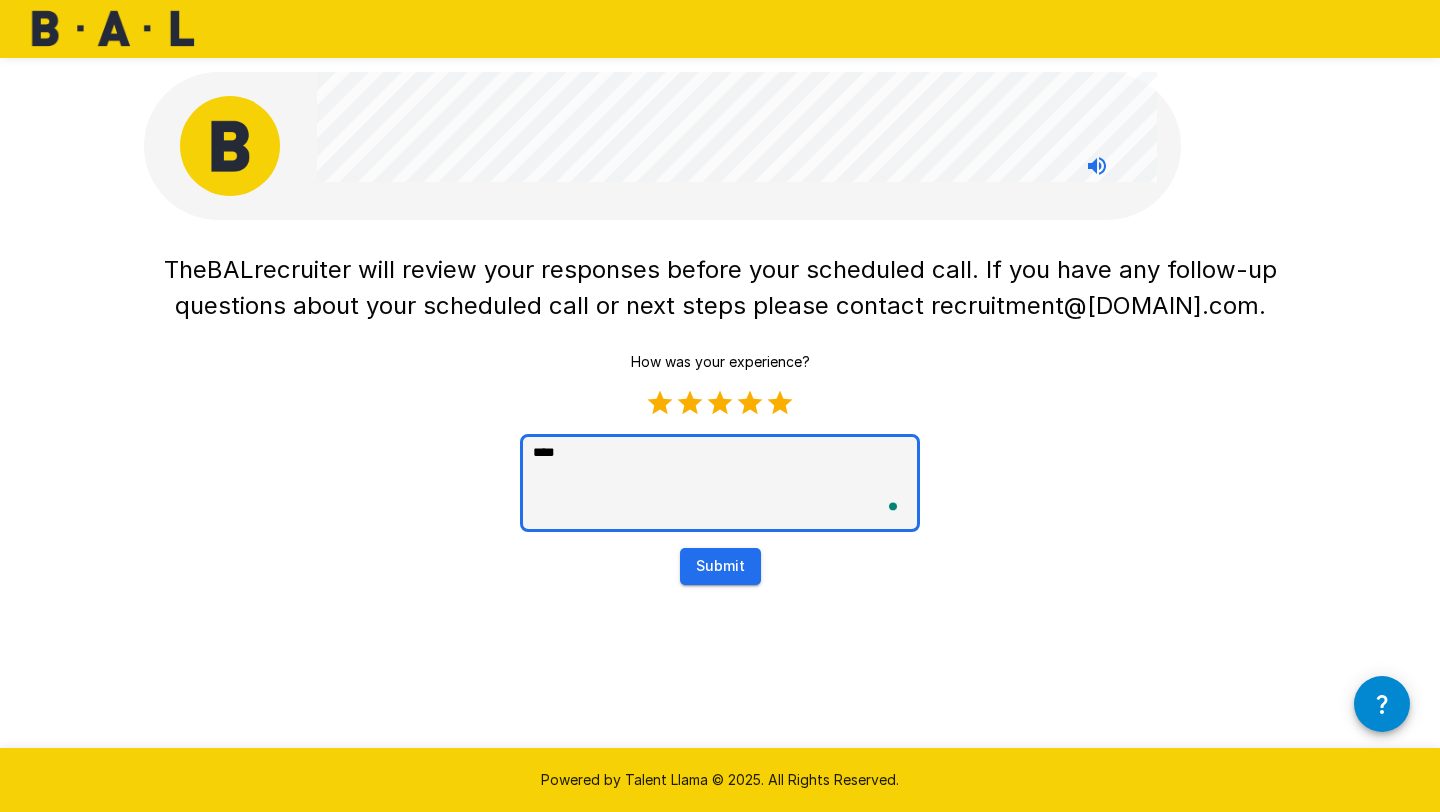 type on "****" 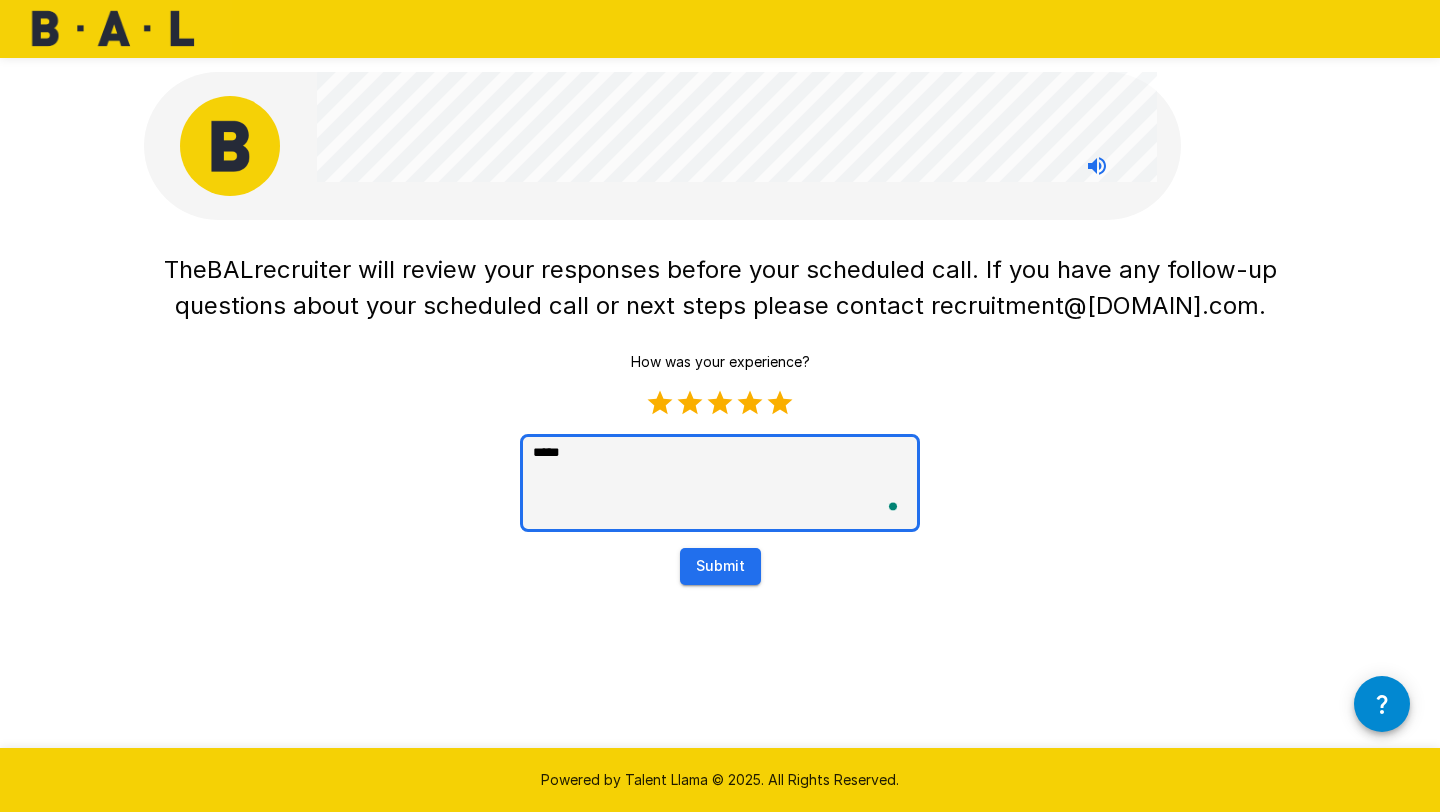 type on "******" 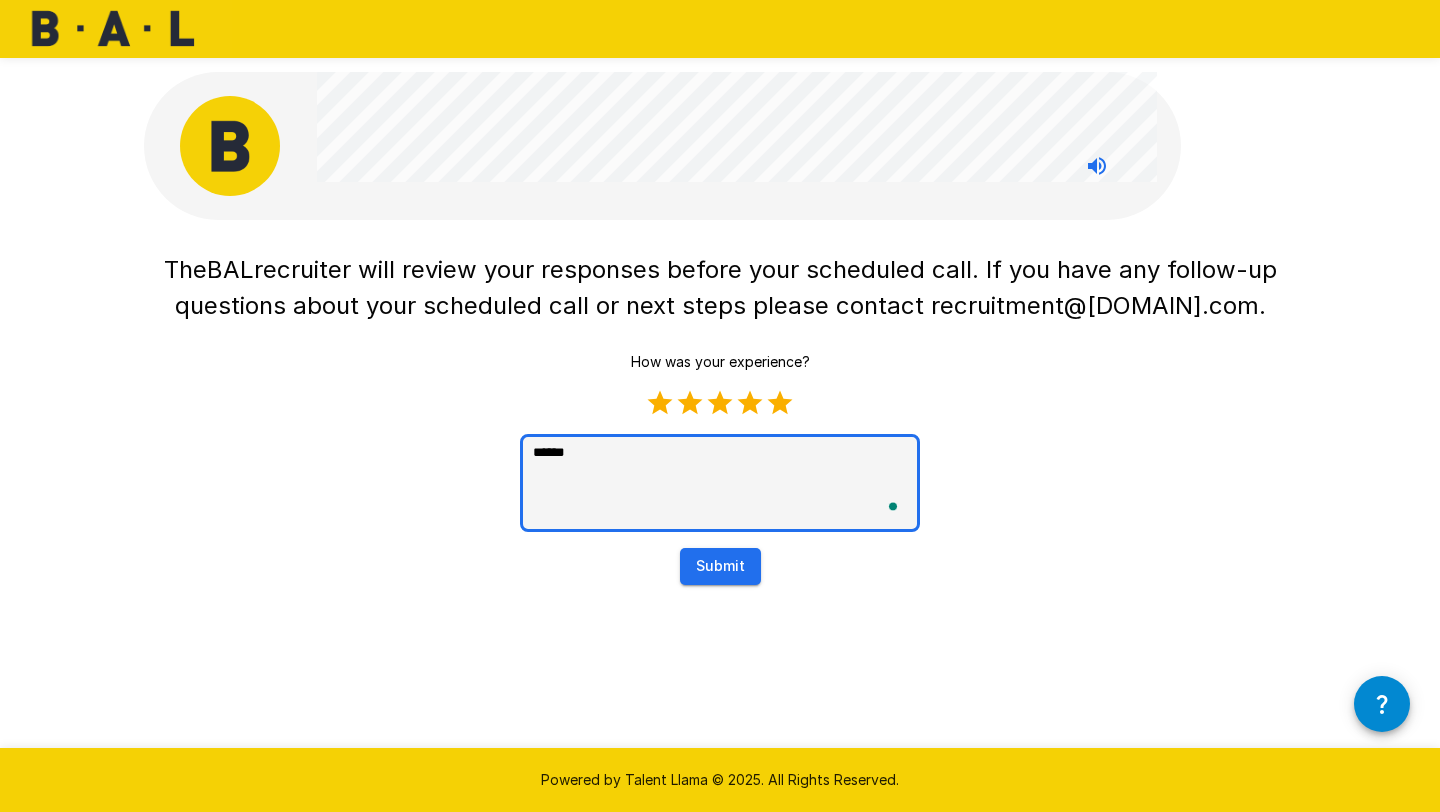 type on "*******" 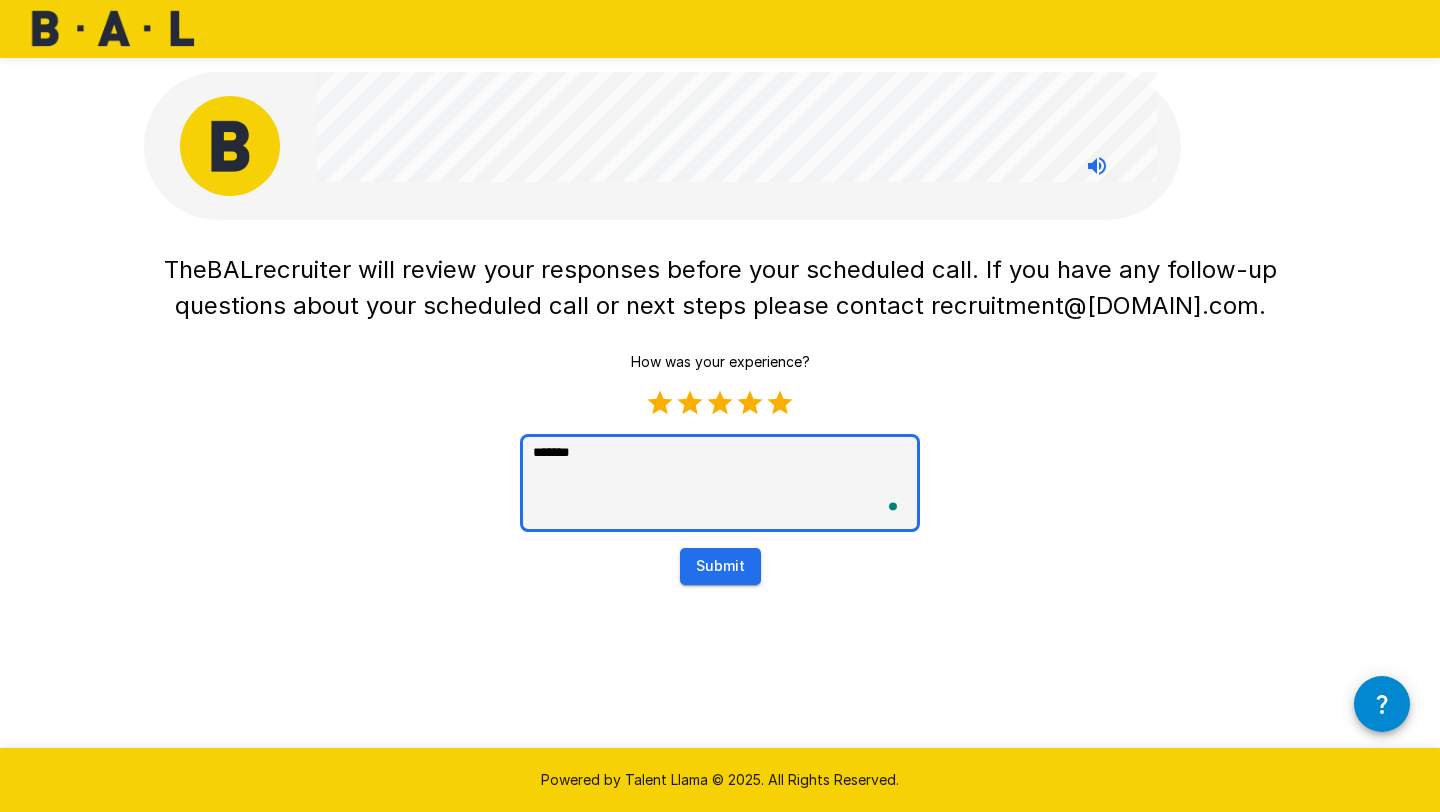 type on "*" 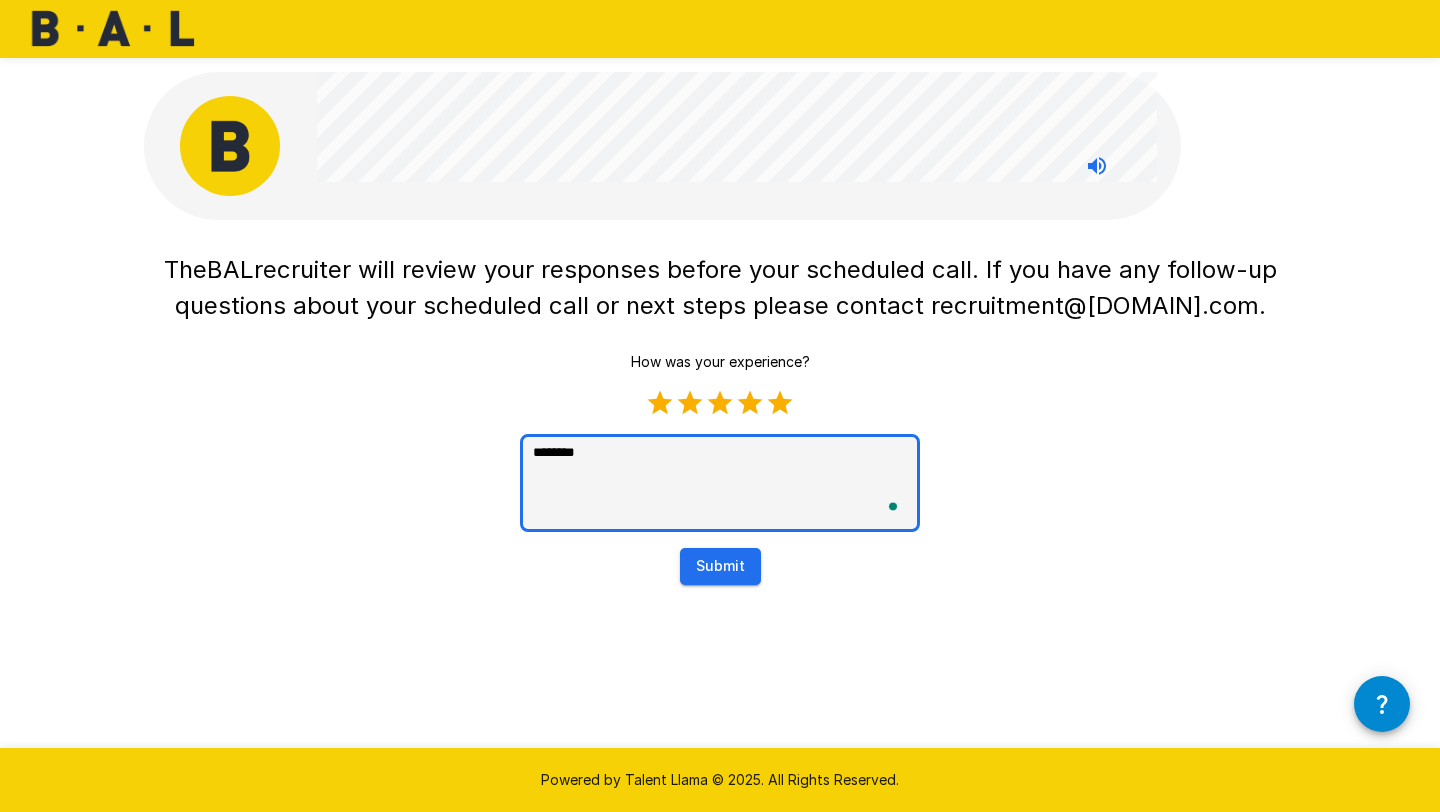type on "********" 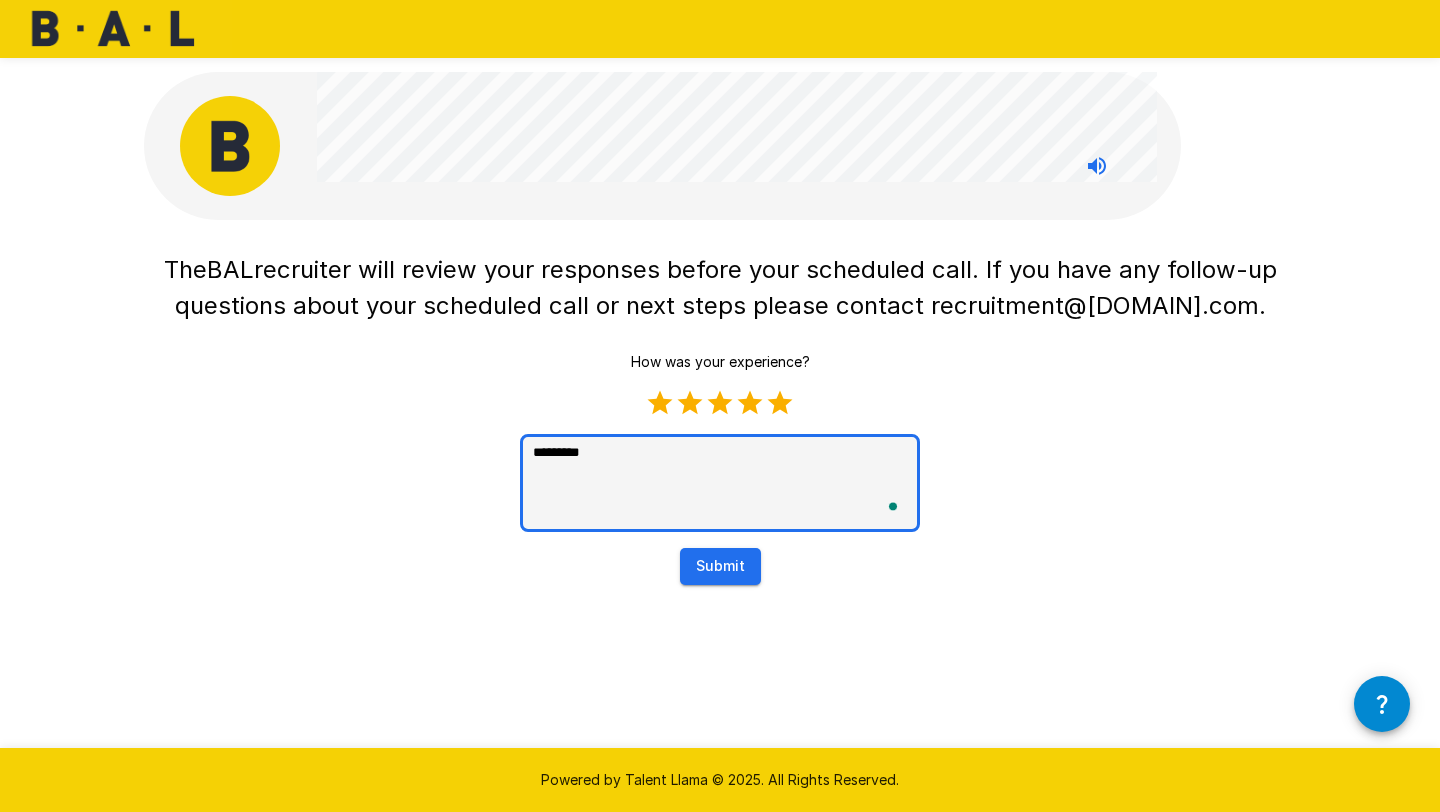 type on "**********" 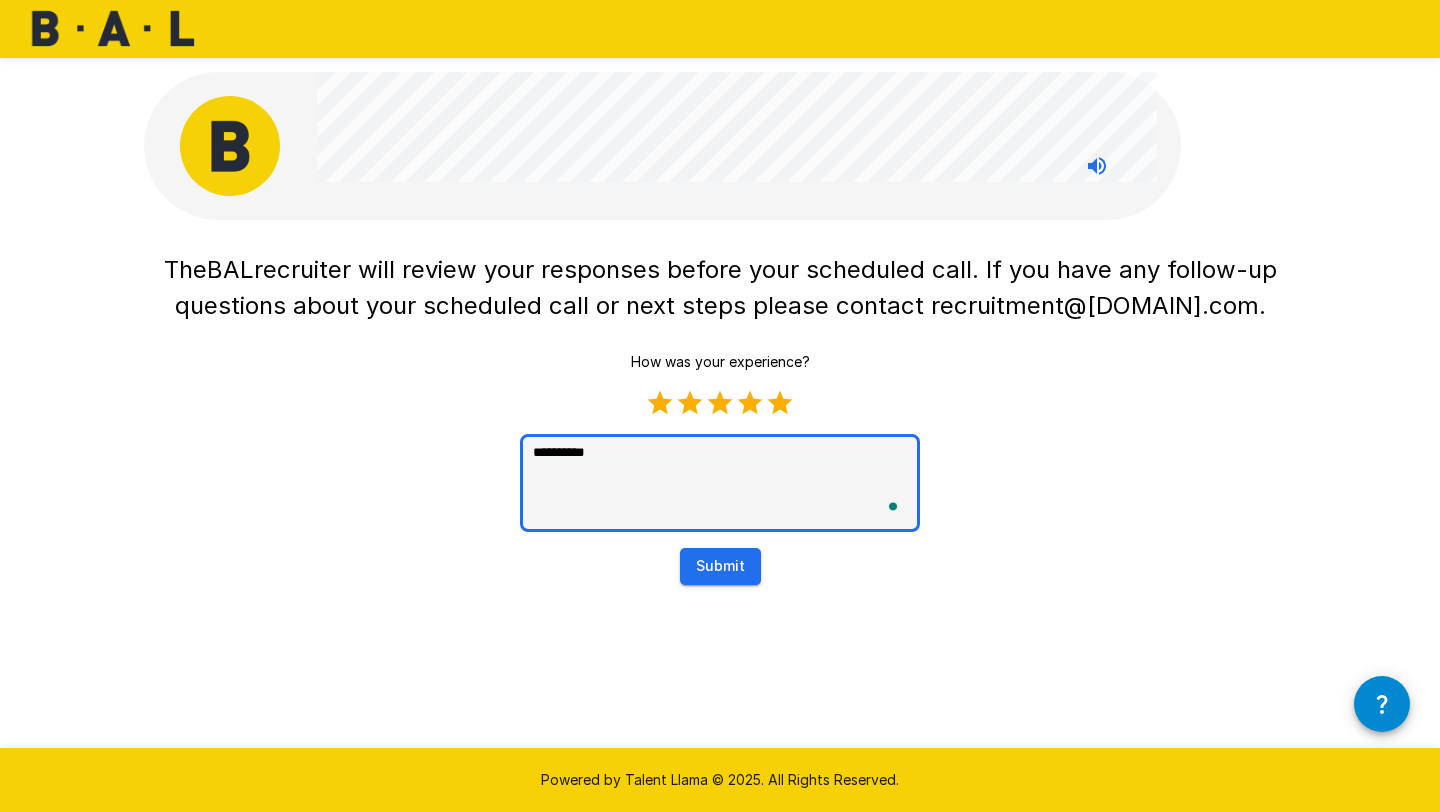 type on "**********" 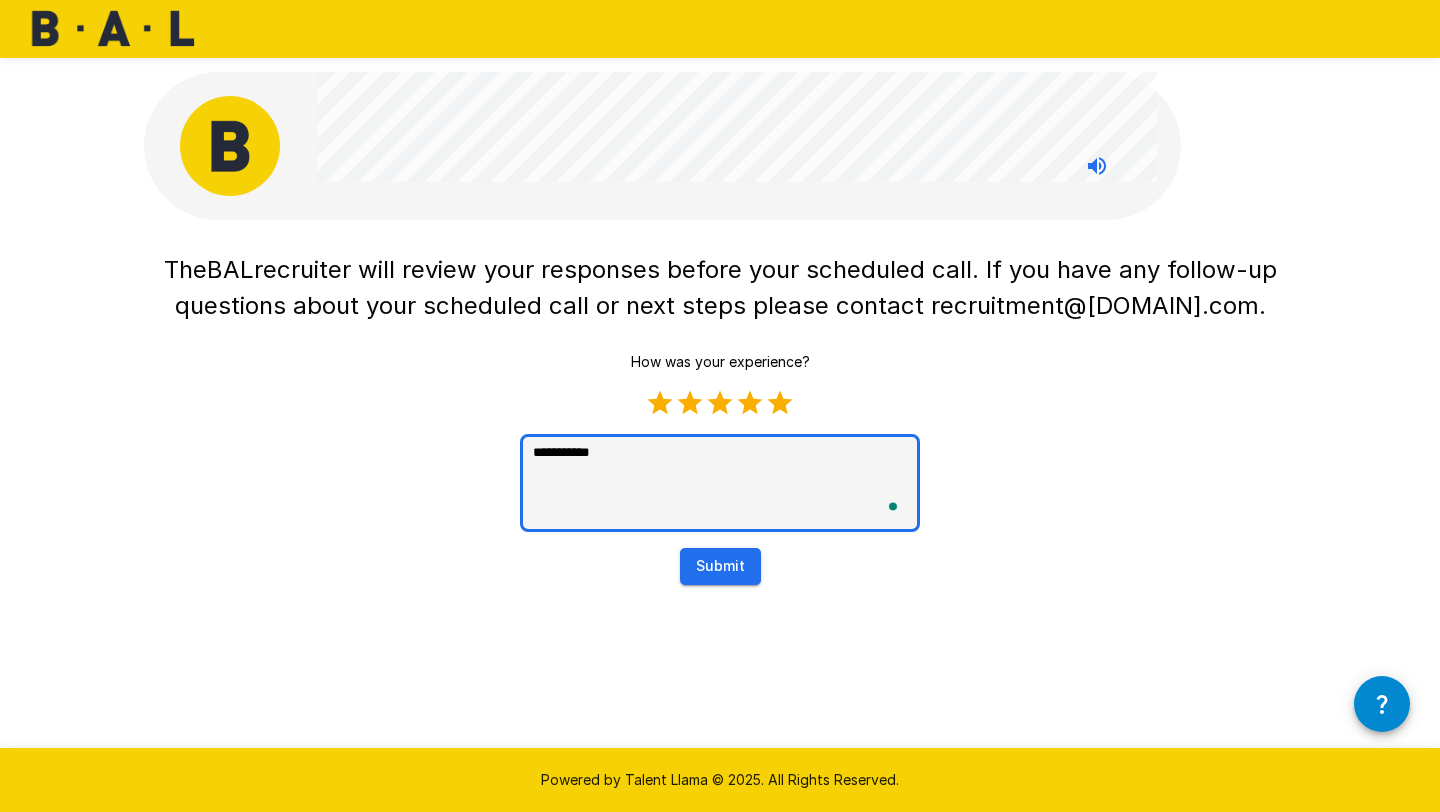 type on "*" 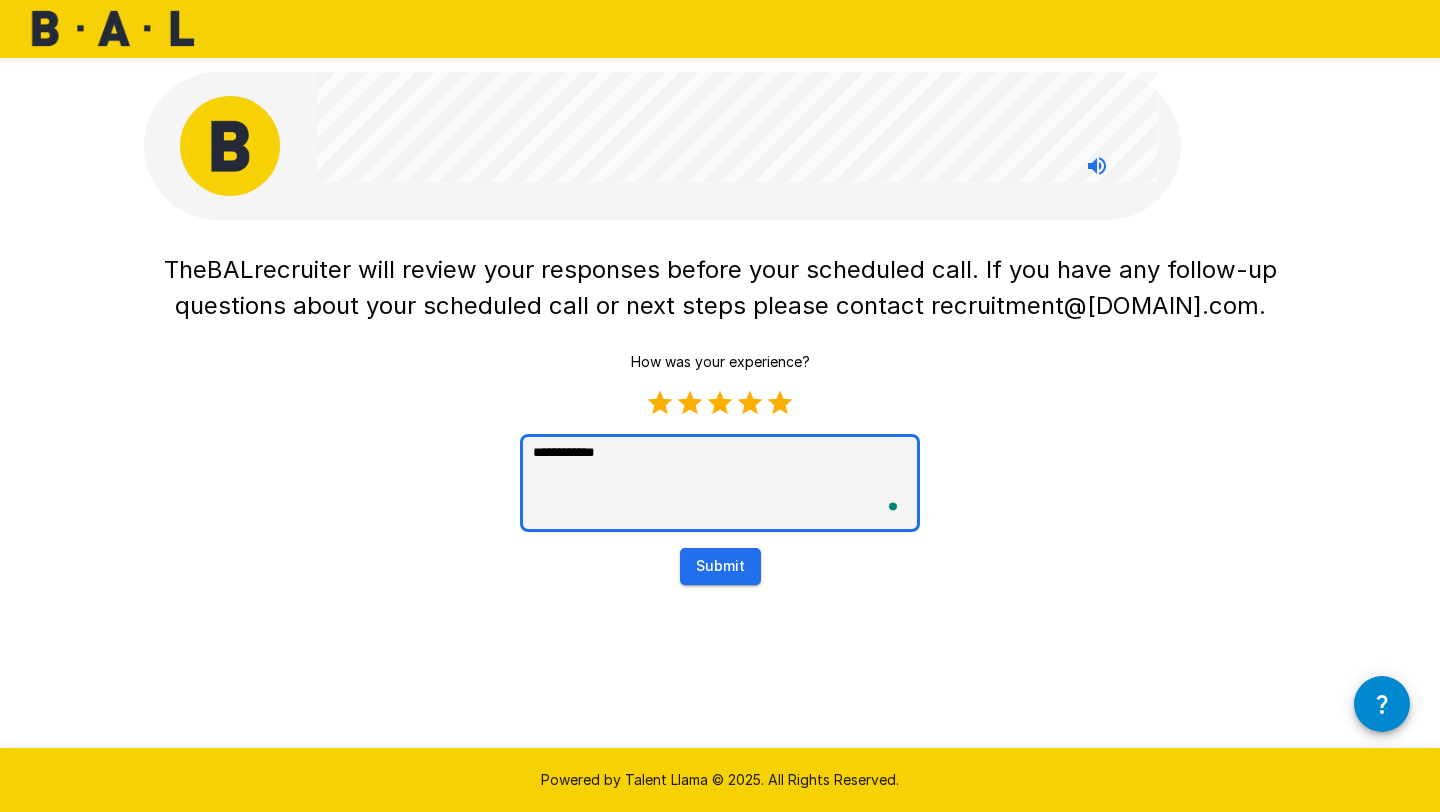 type on "*" 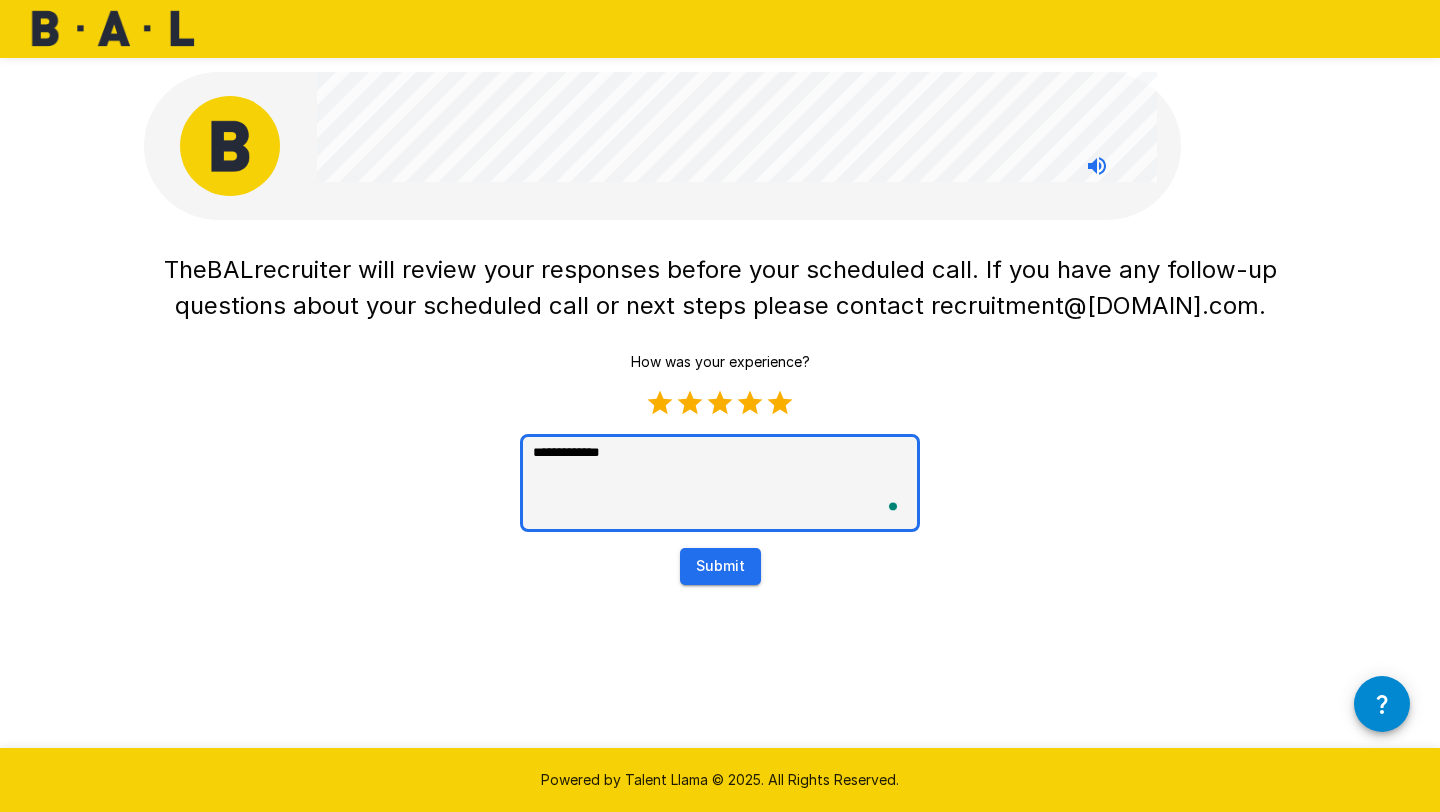 type on "**********" 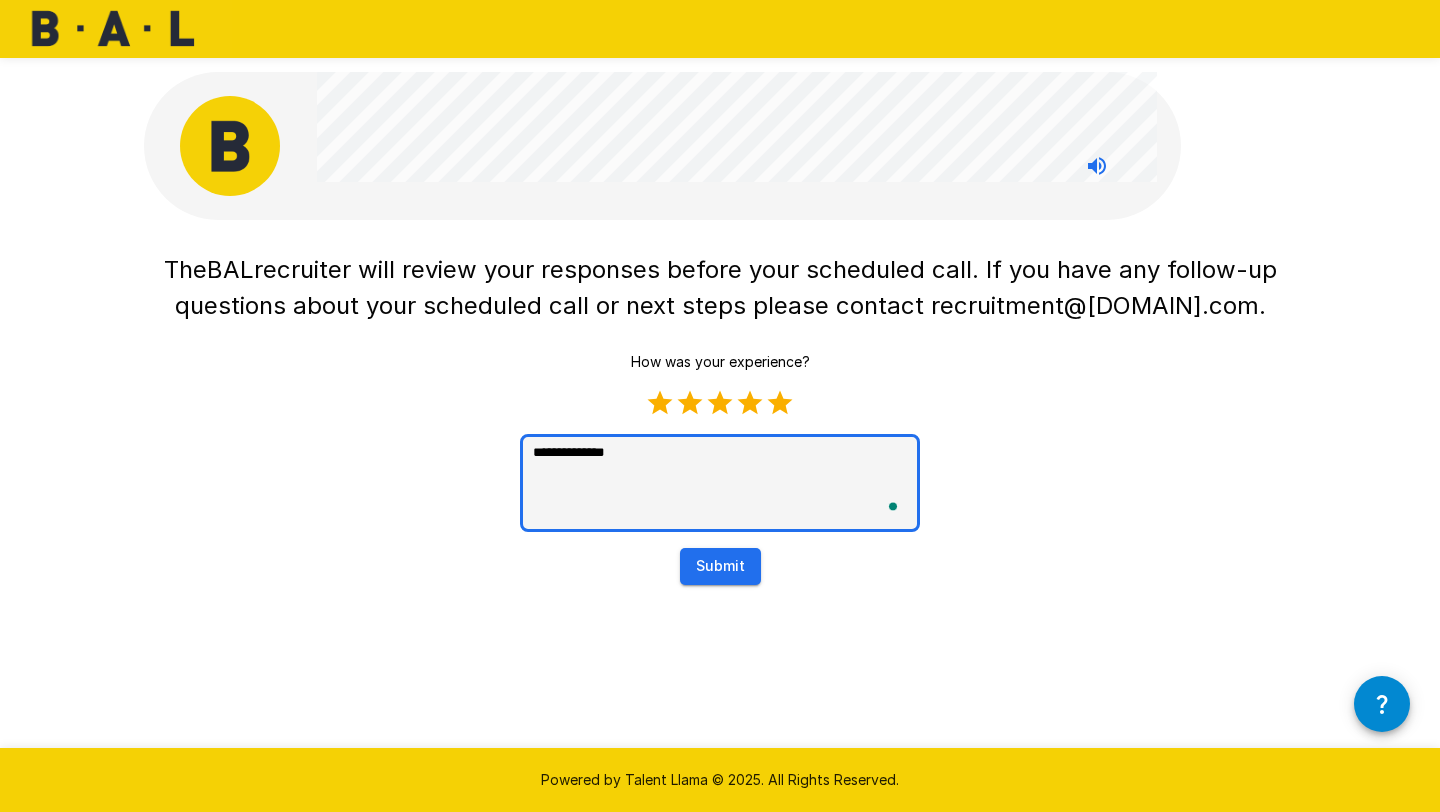 type on "**********" 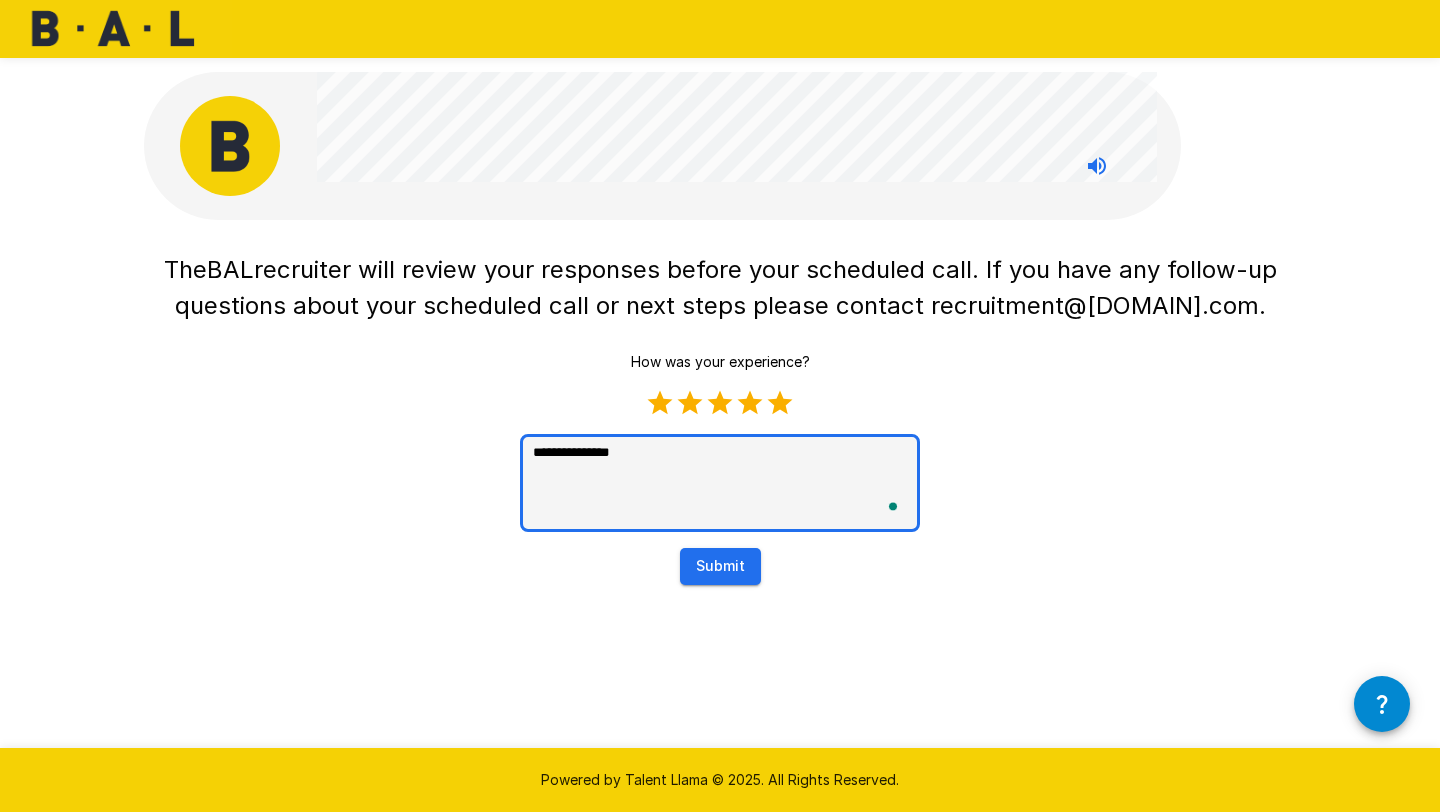 type on "**********" 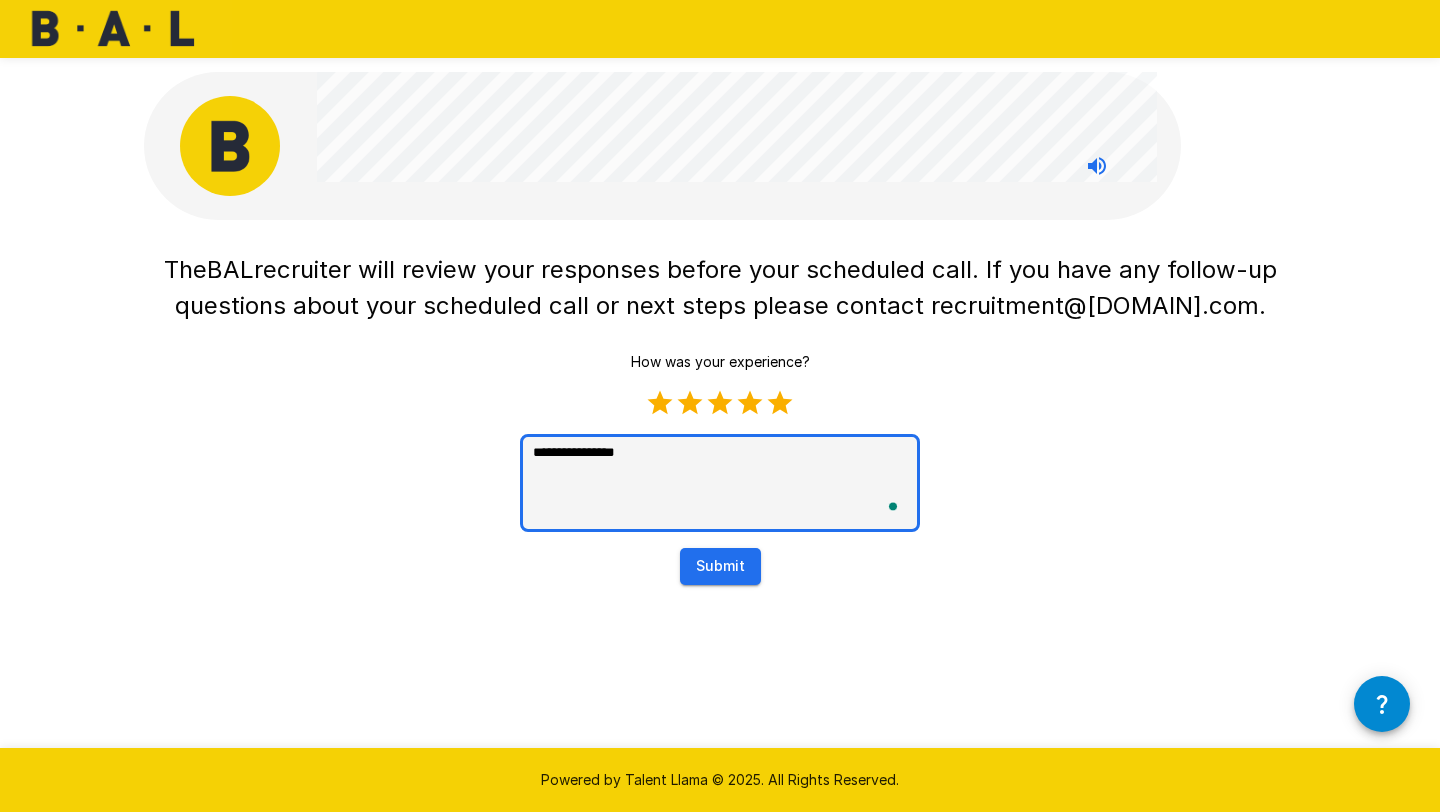 type on "**********" 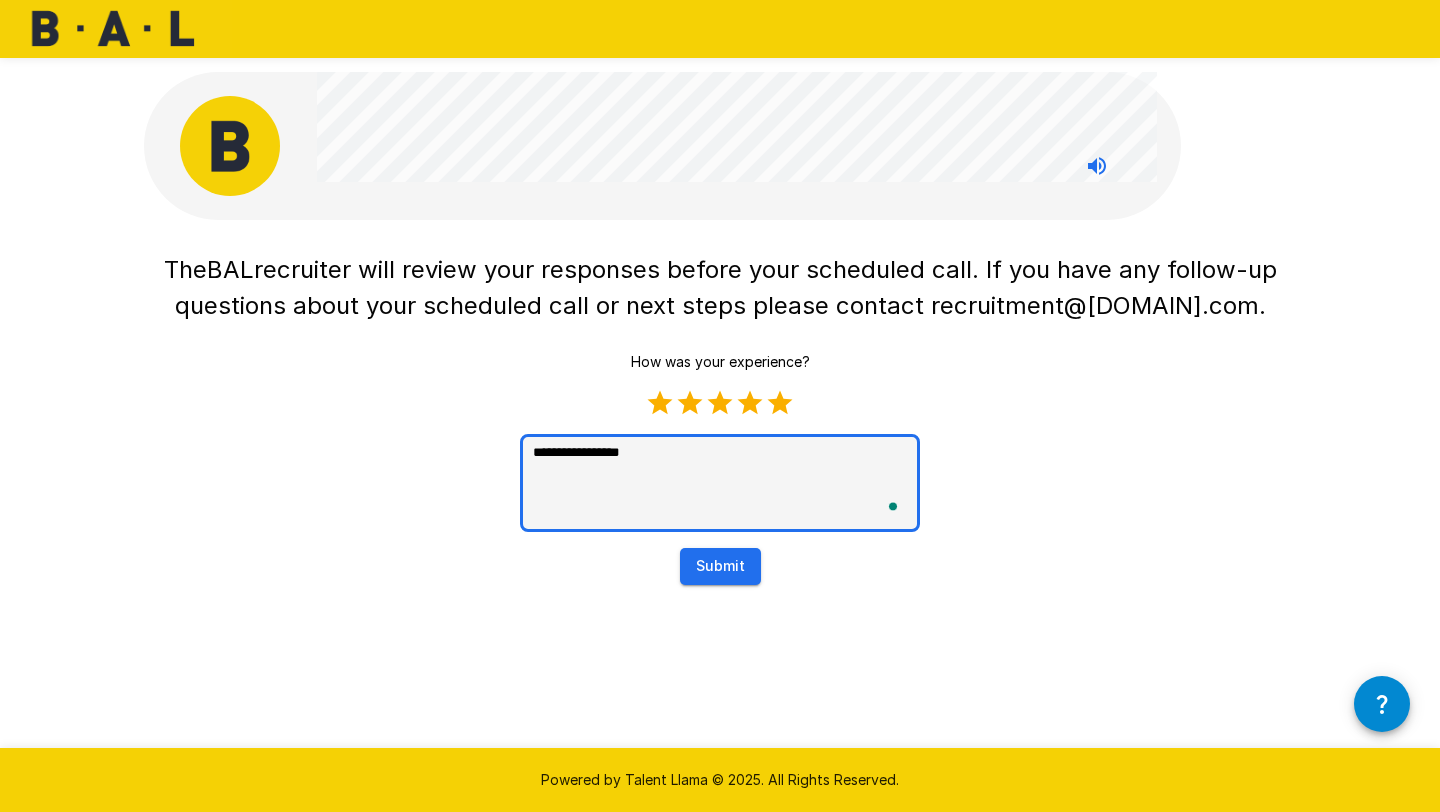 type on "**********" 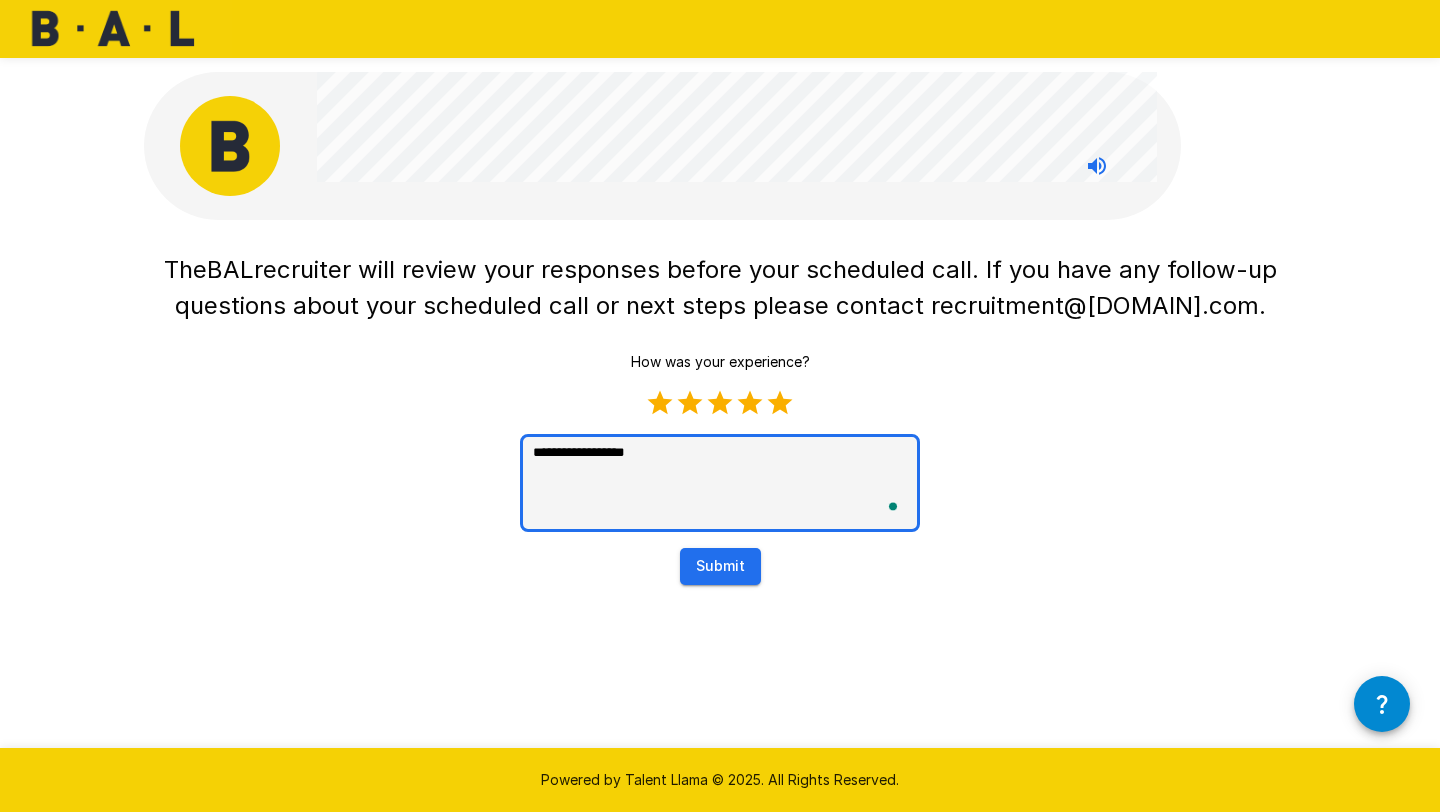 type on "**********" 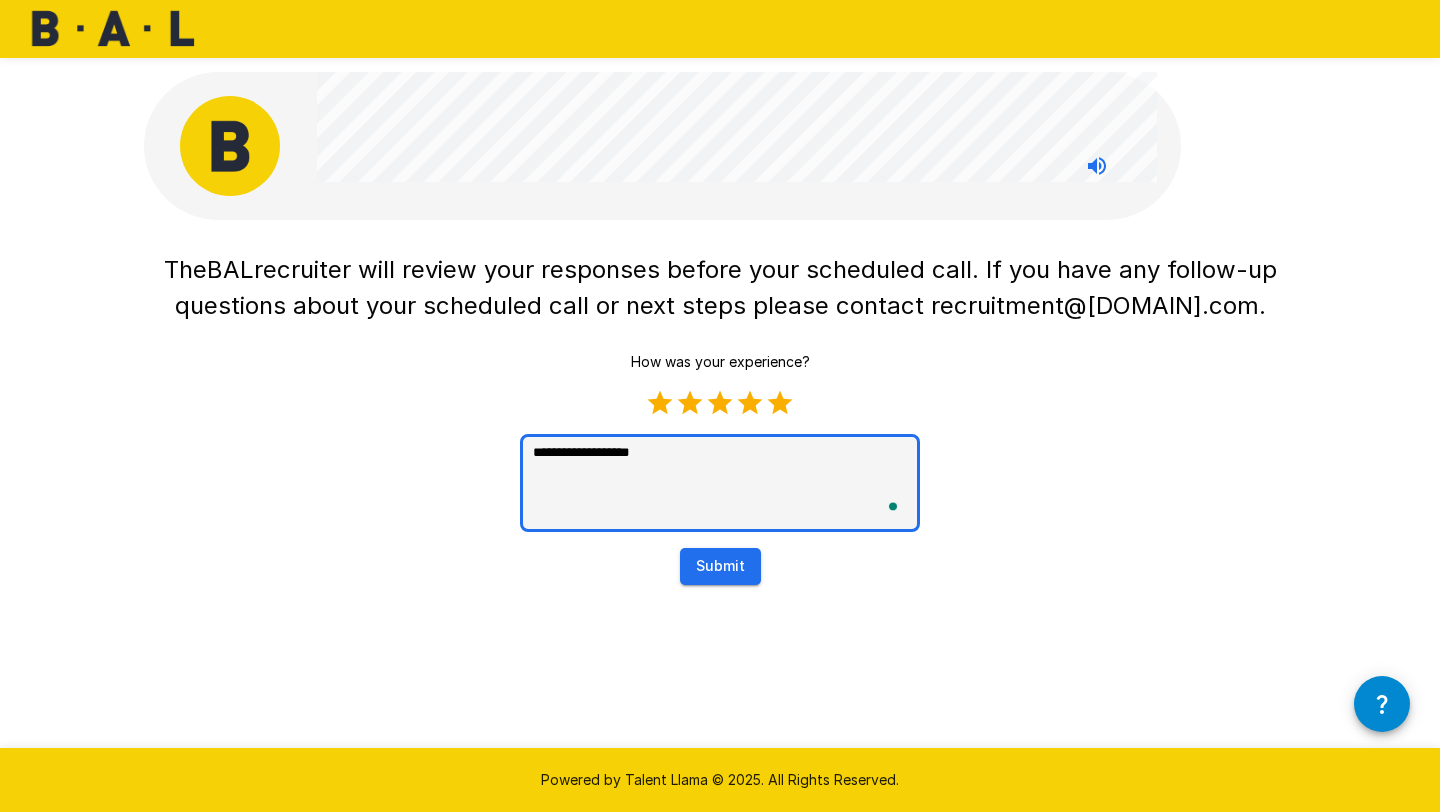 type on "**********" 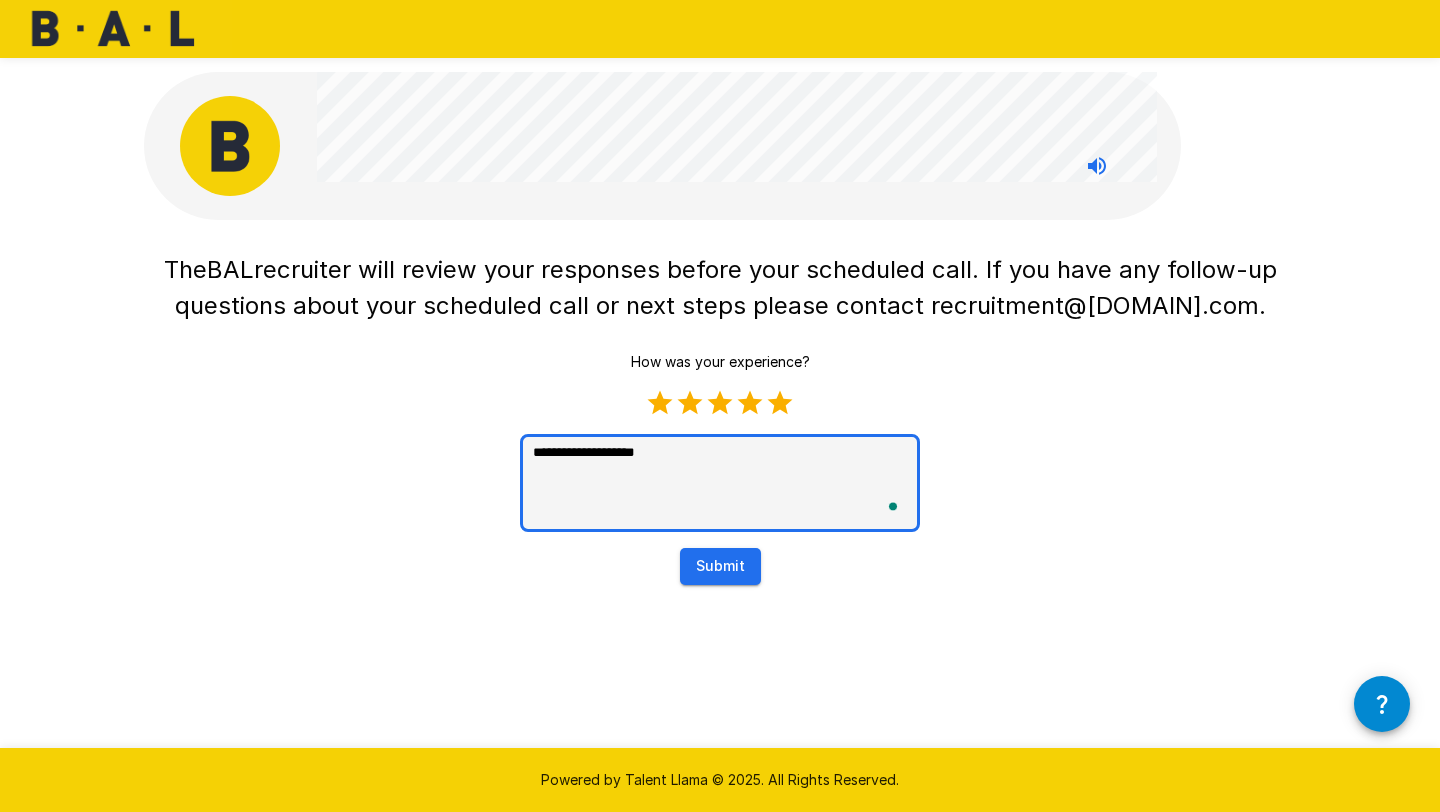 type on "**********" 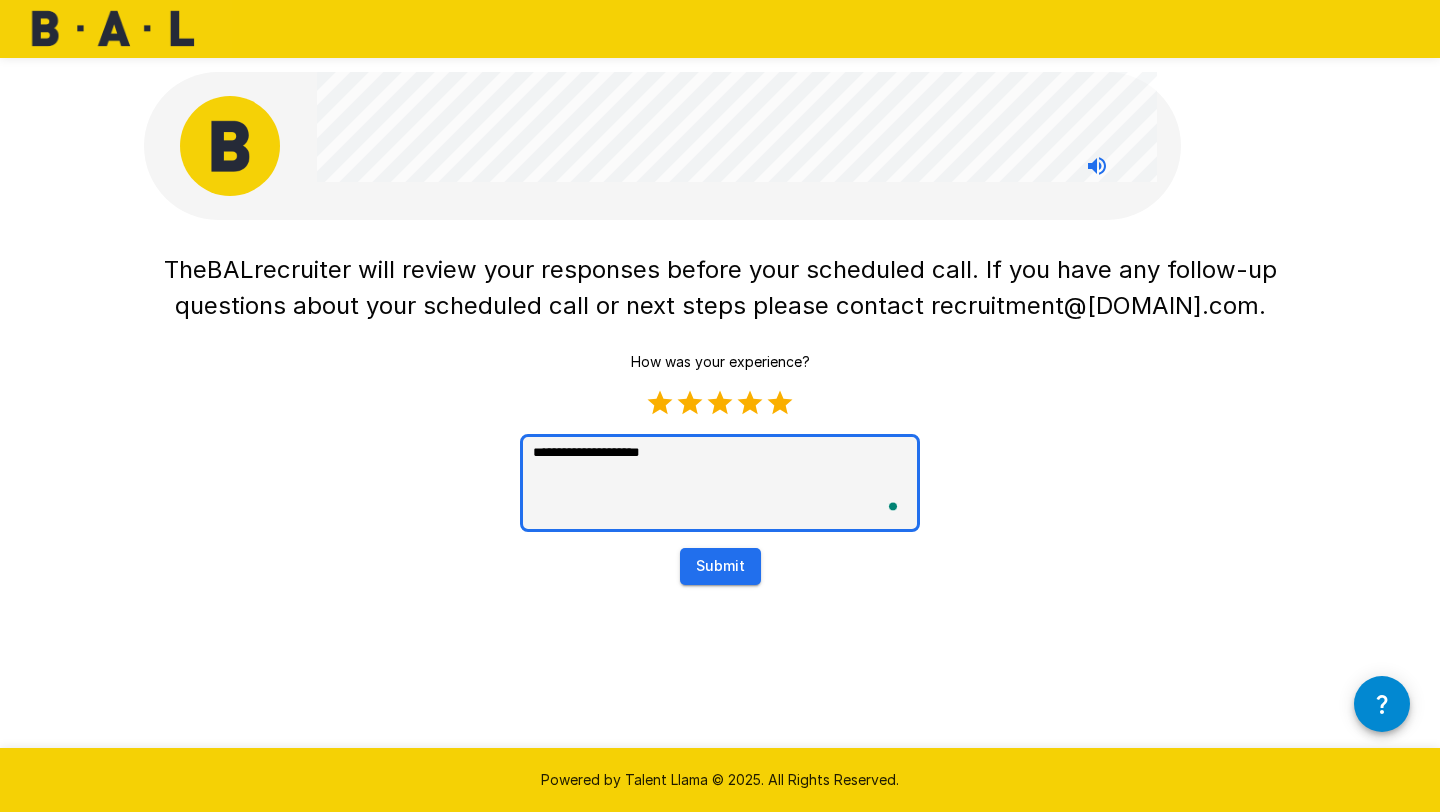 type on "**********" 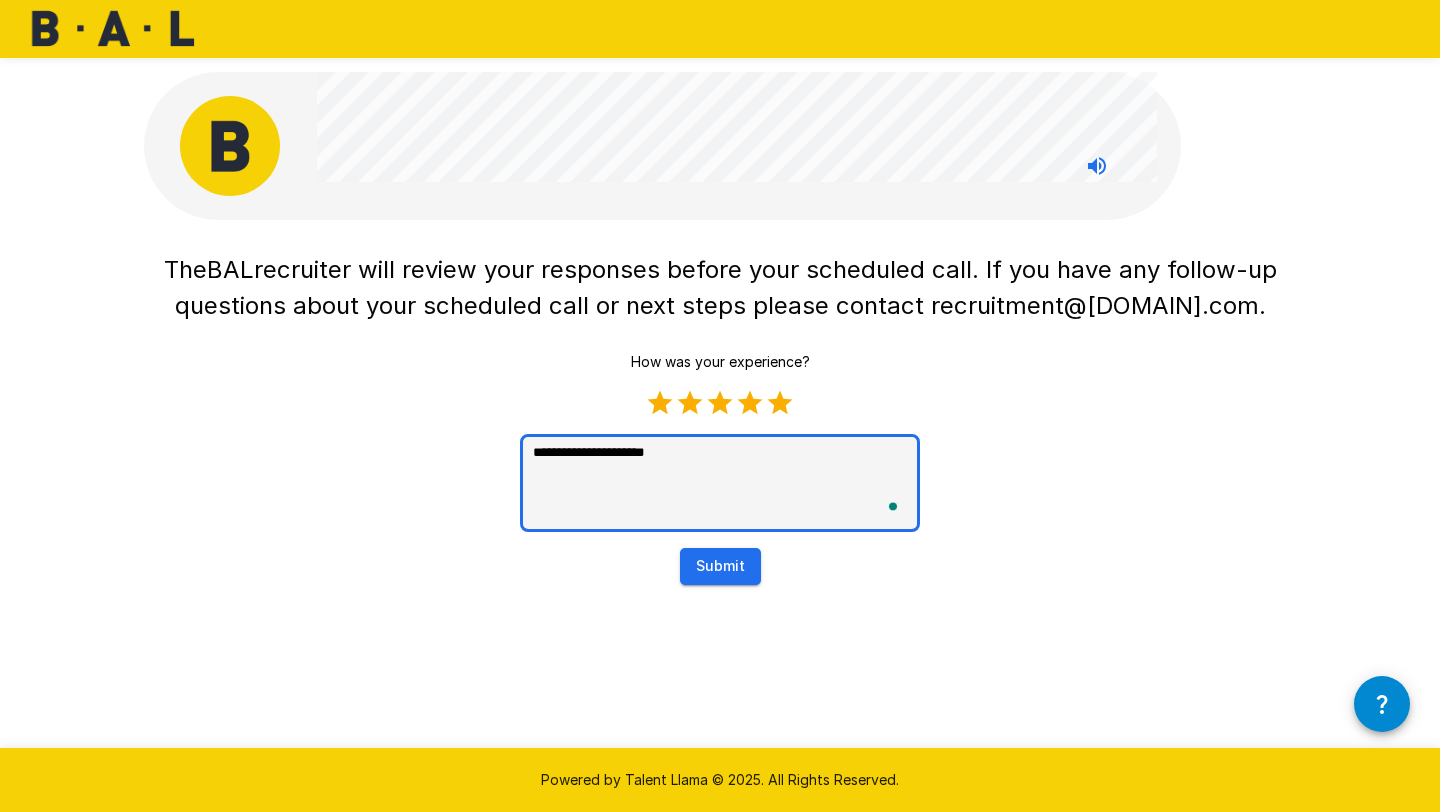 type on "**********" 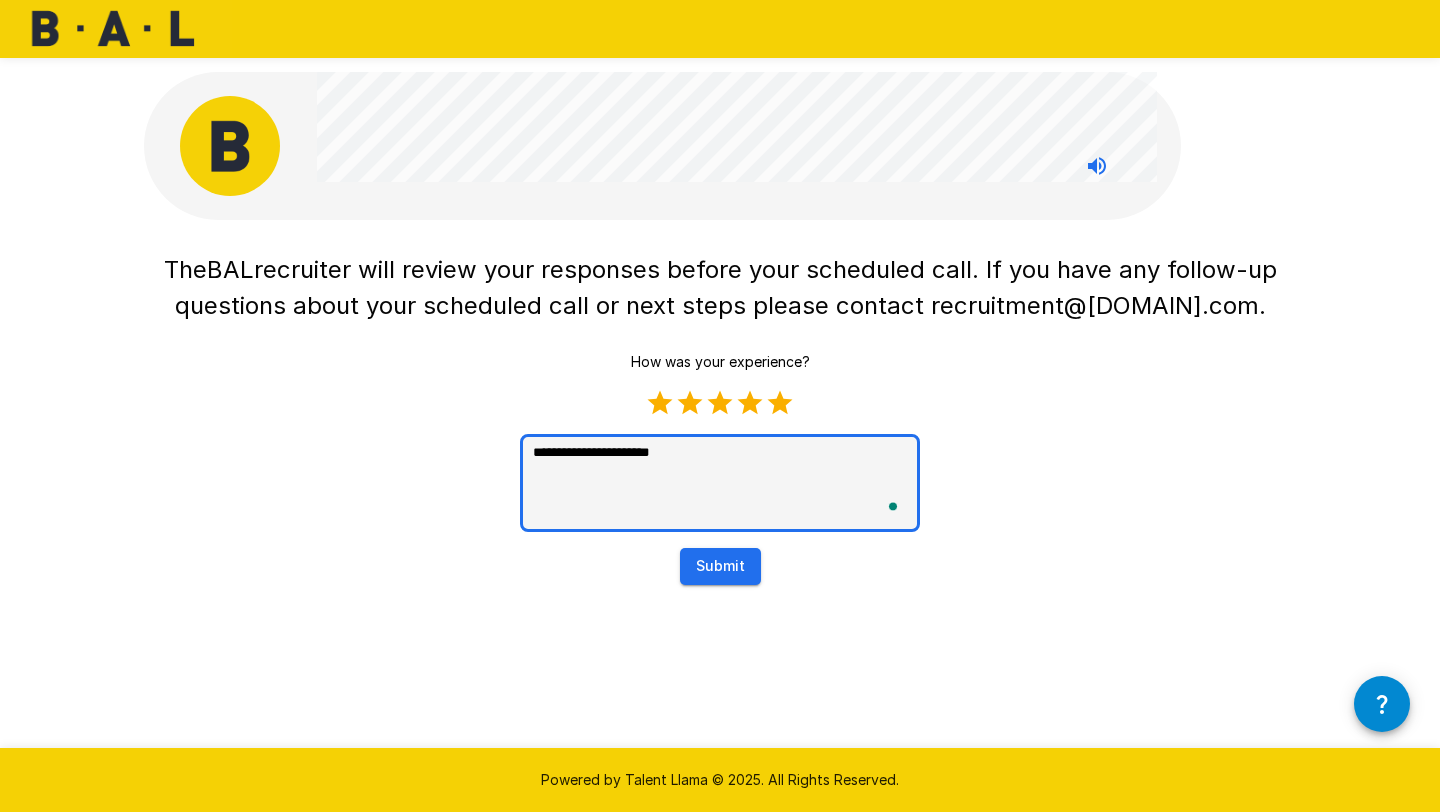 type on "**********" 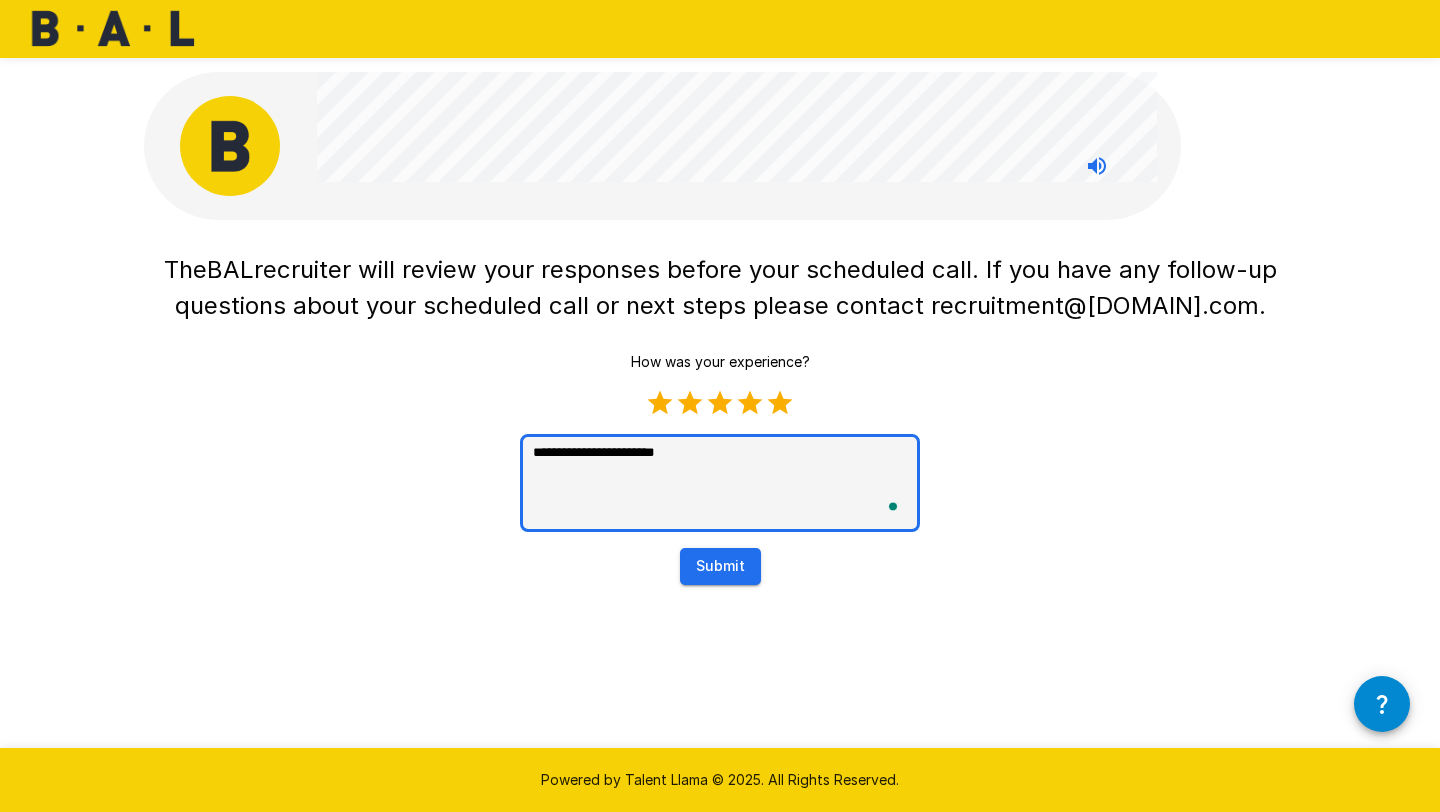 type on "*" 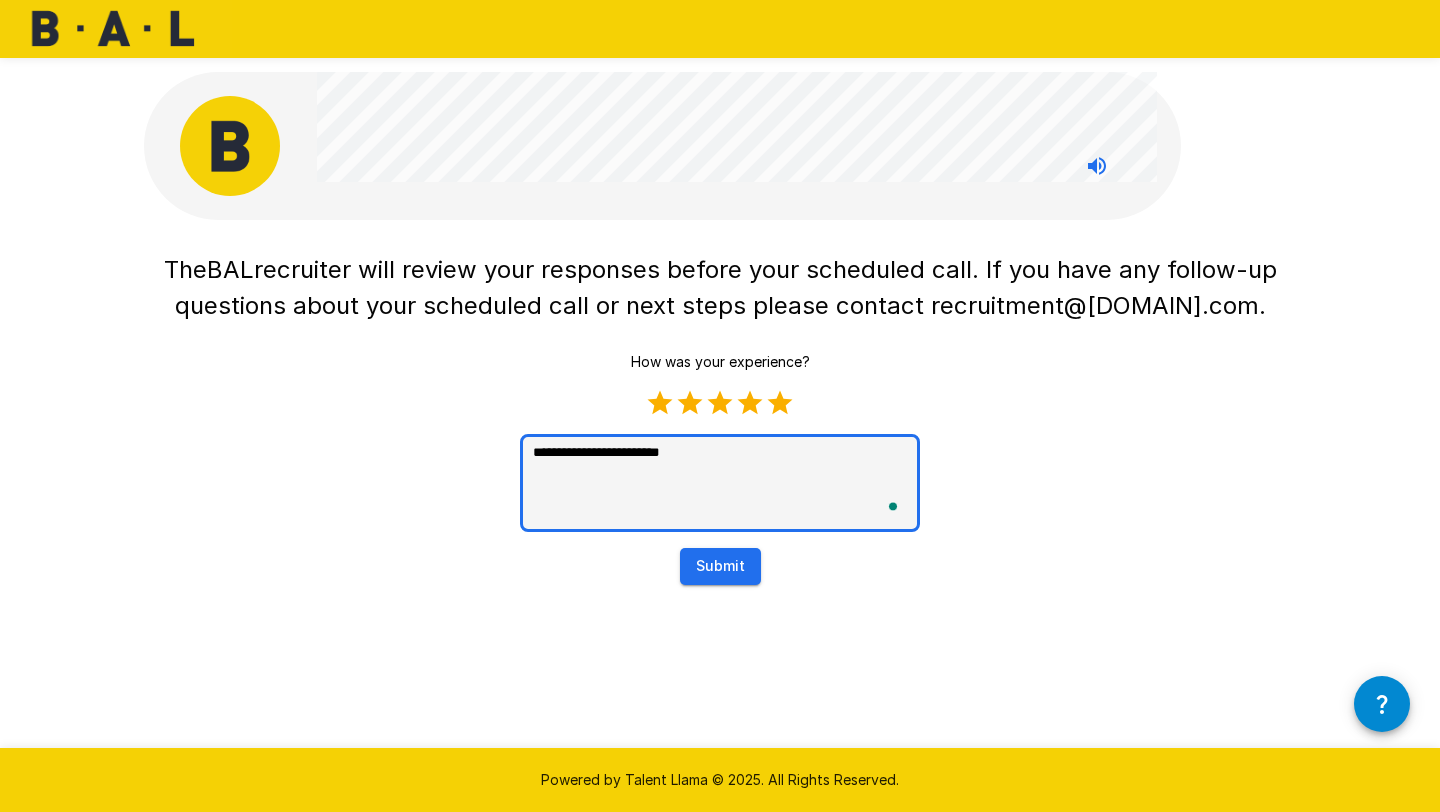 type on "**********" 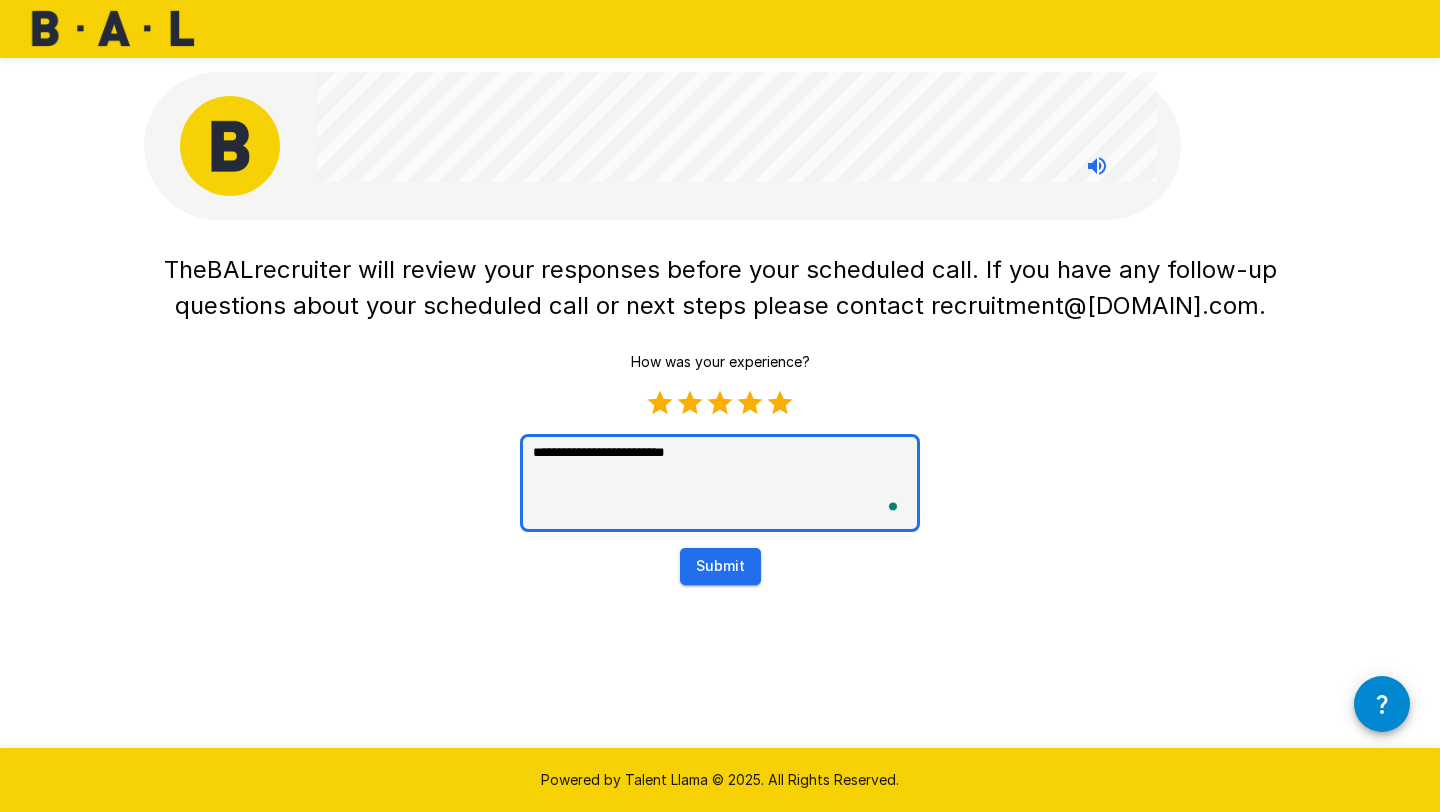type on "**********" 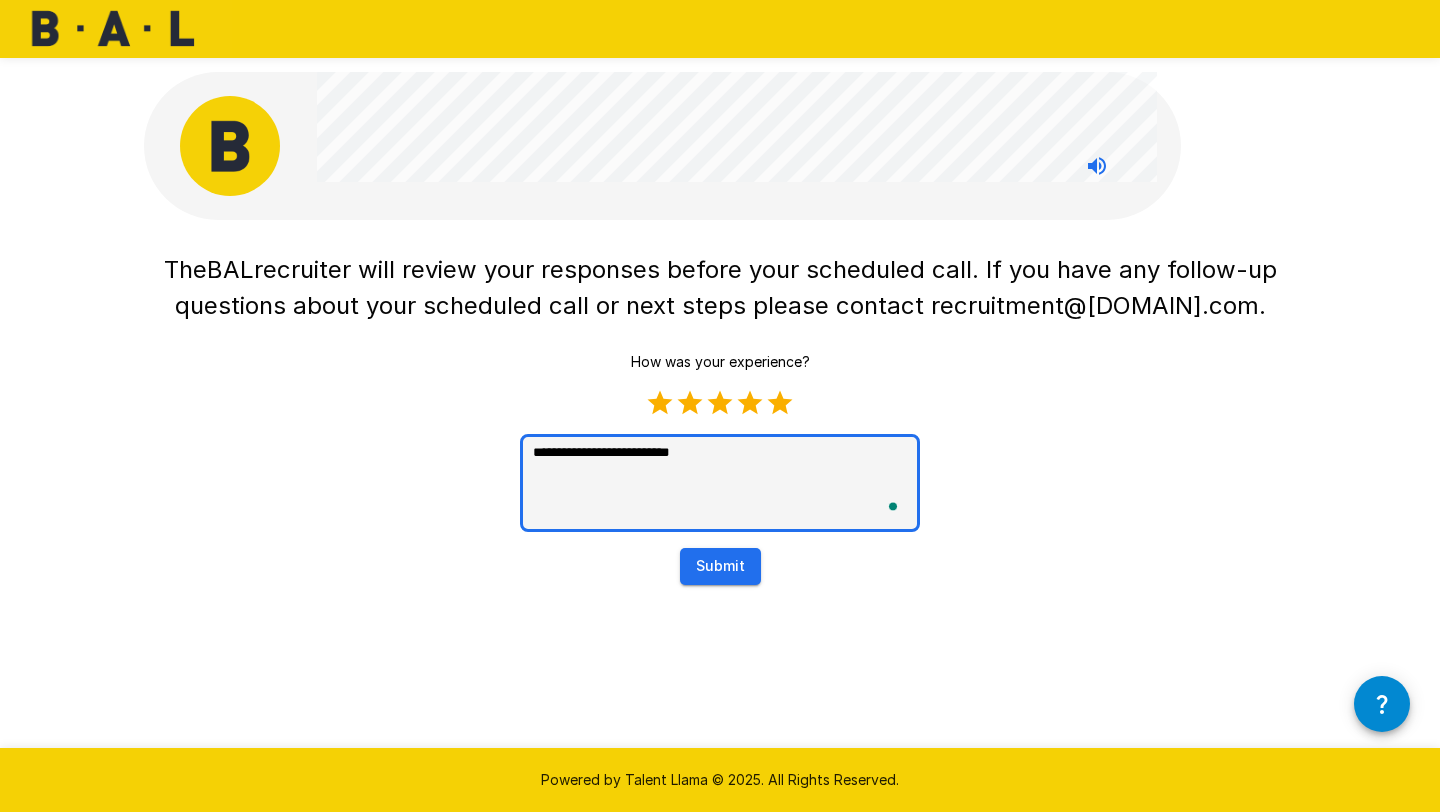 type on "**********" 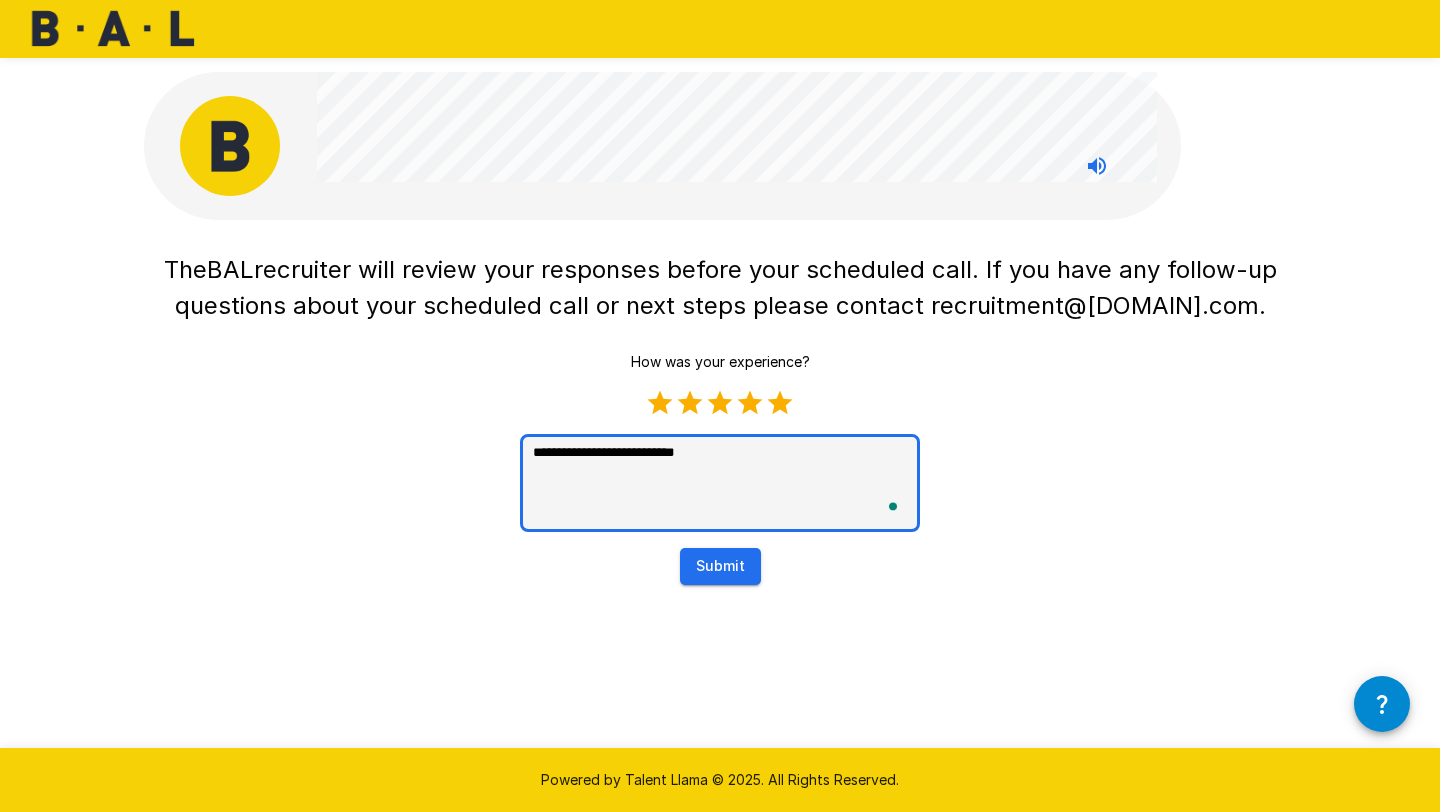 type on "**********" 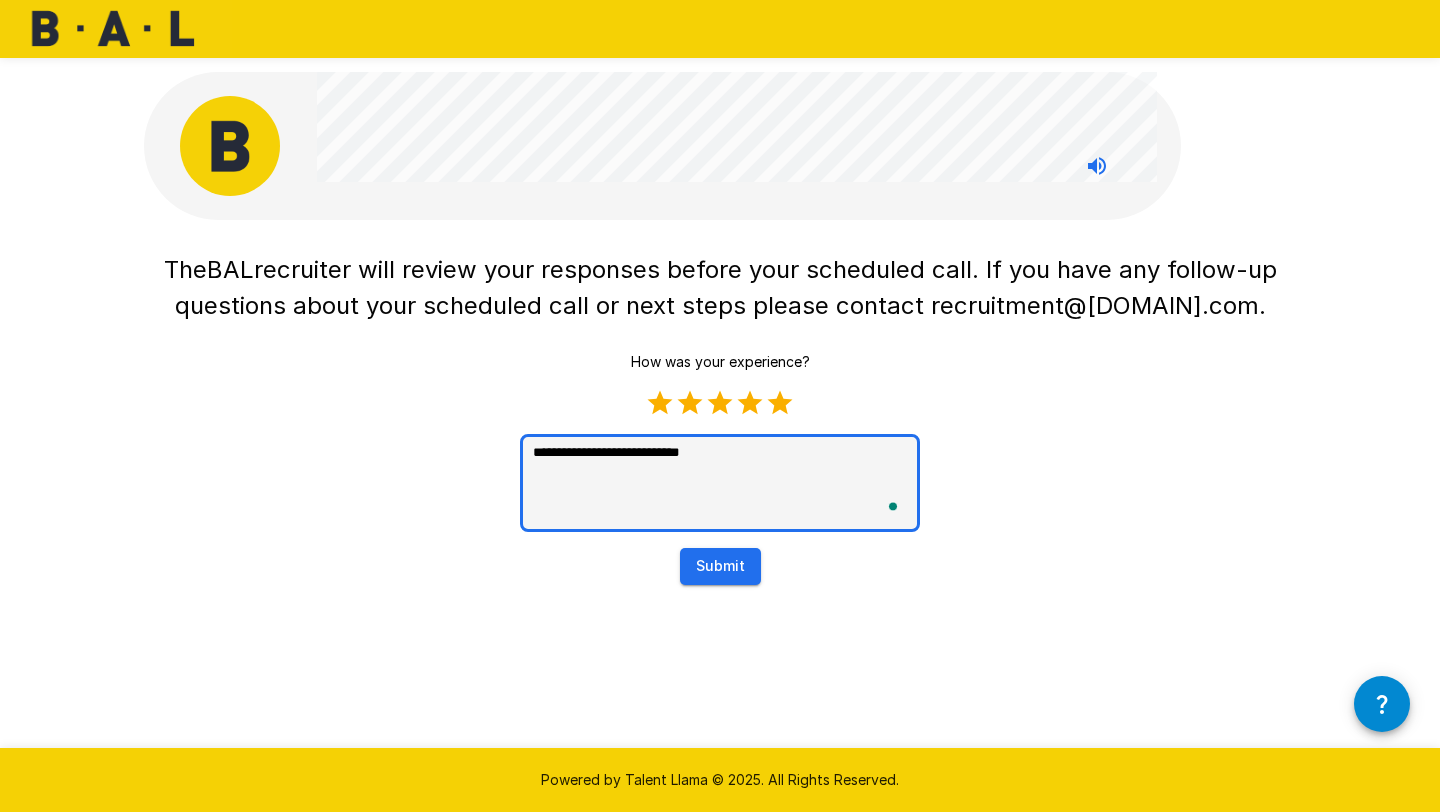 type on "**********" 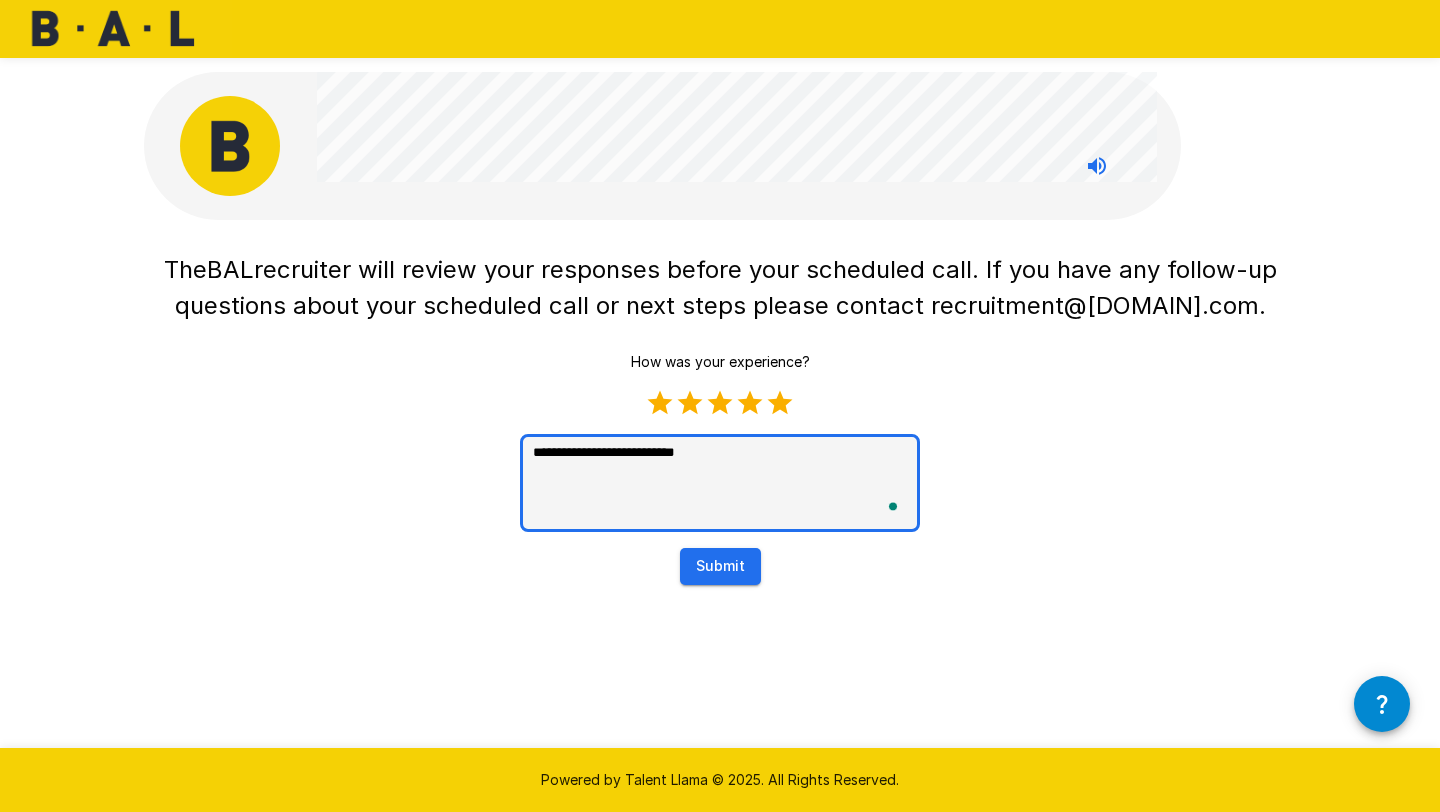 type on "**********" 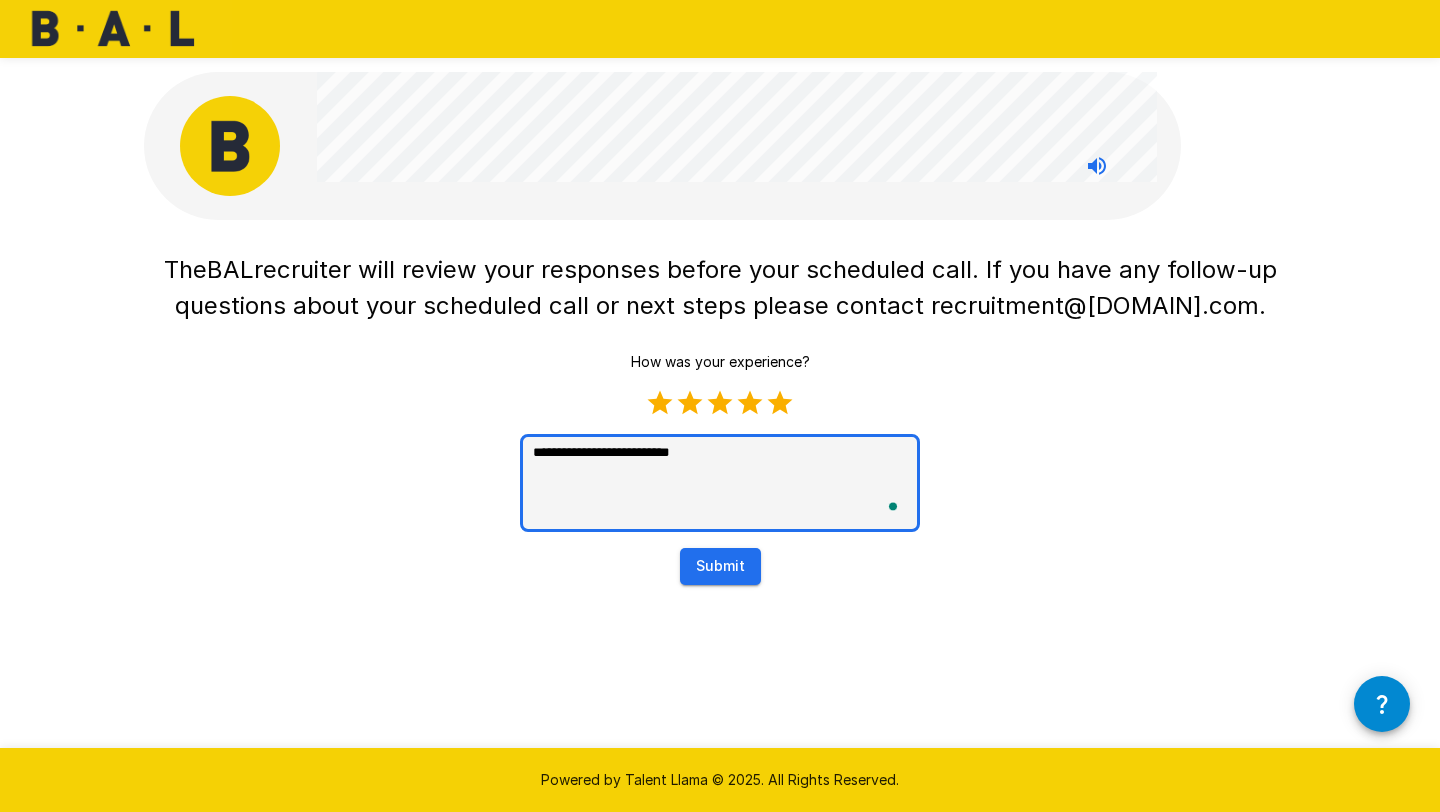 type on "**********" 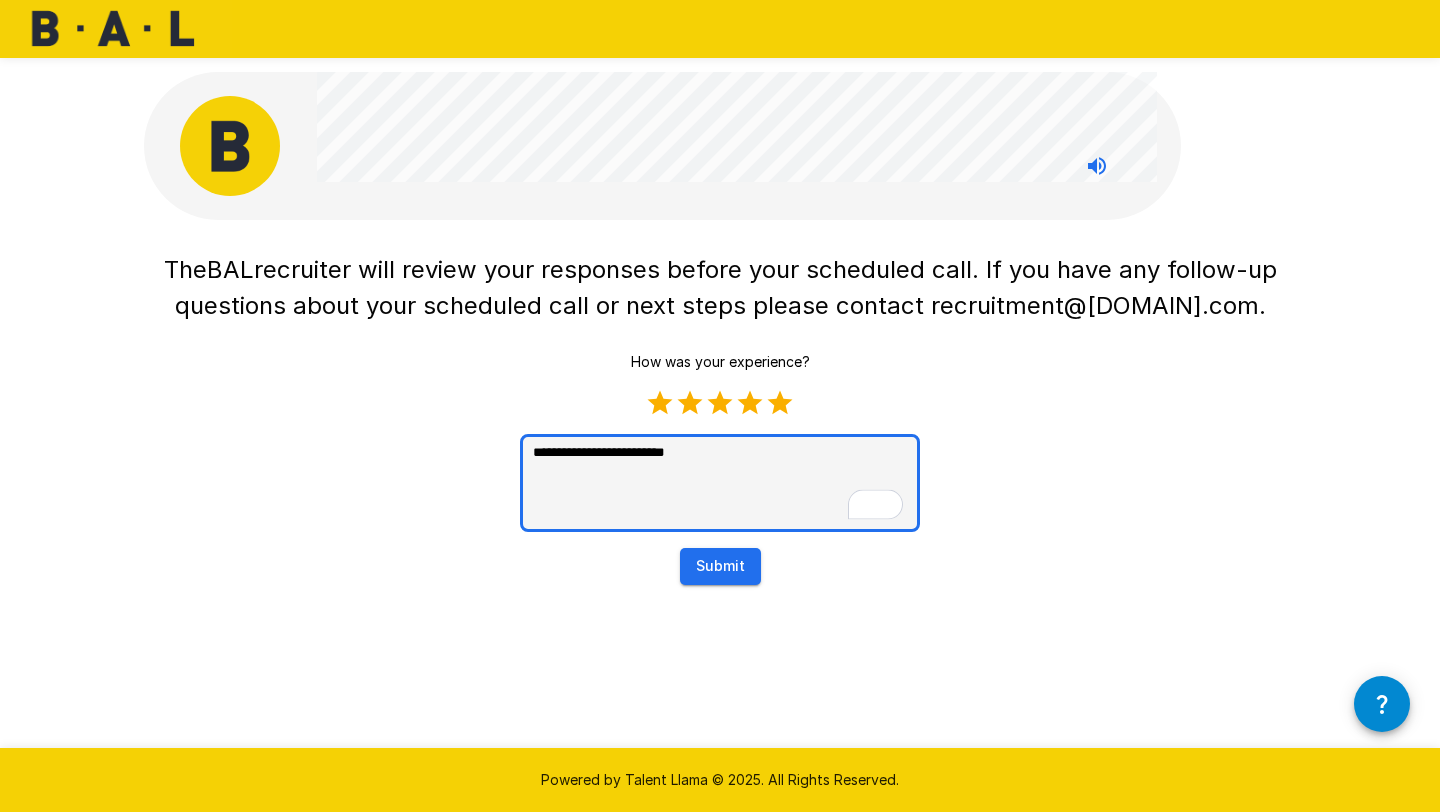 type on "**********" 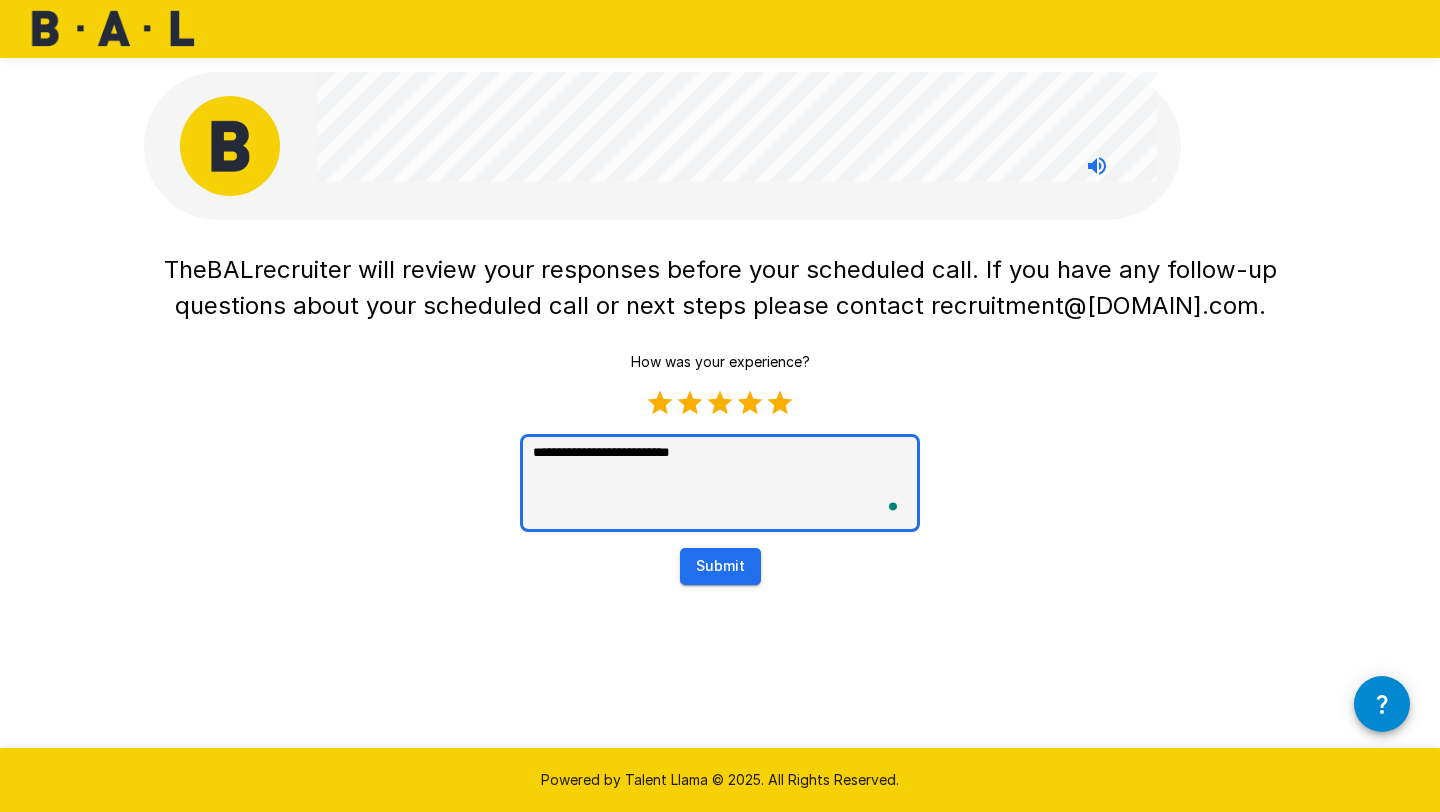 type on "**********" 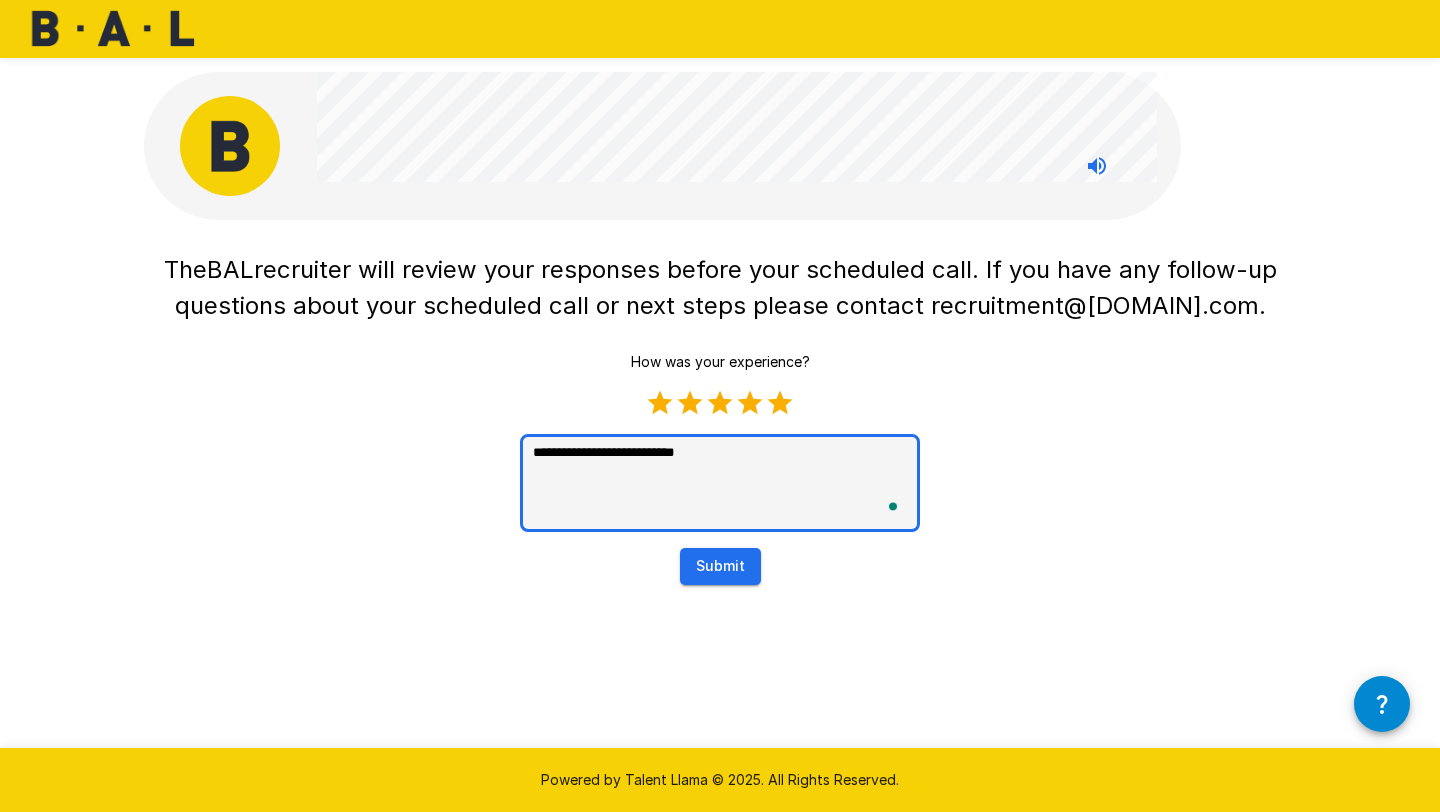 type on "**********" 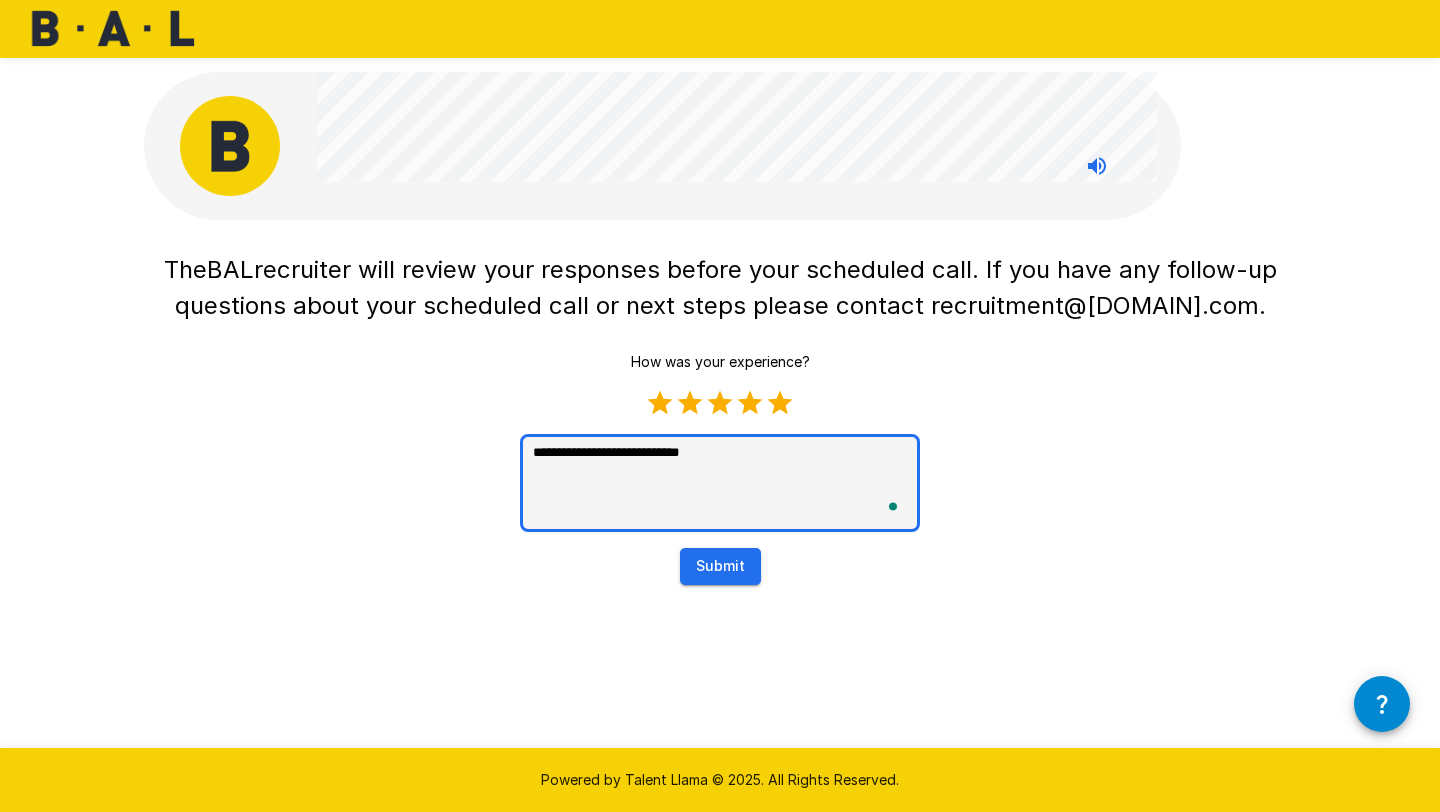 type on "**********" 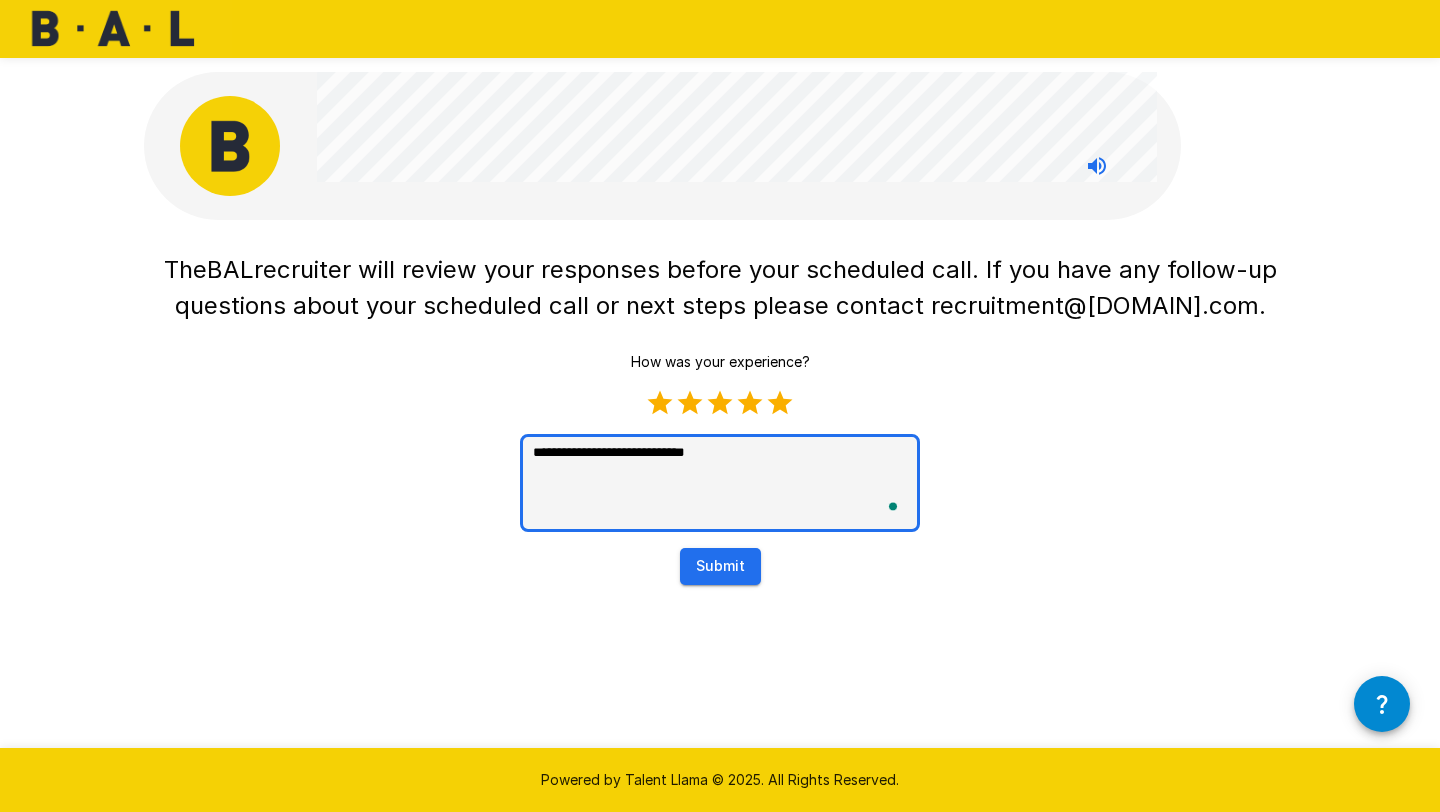 type on "**********" 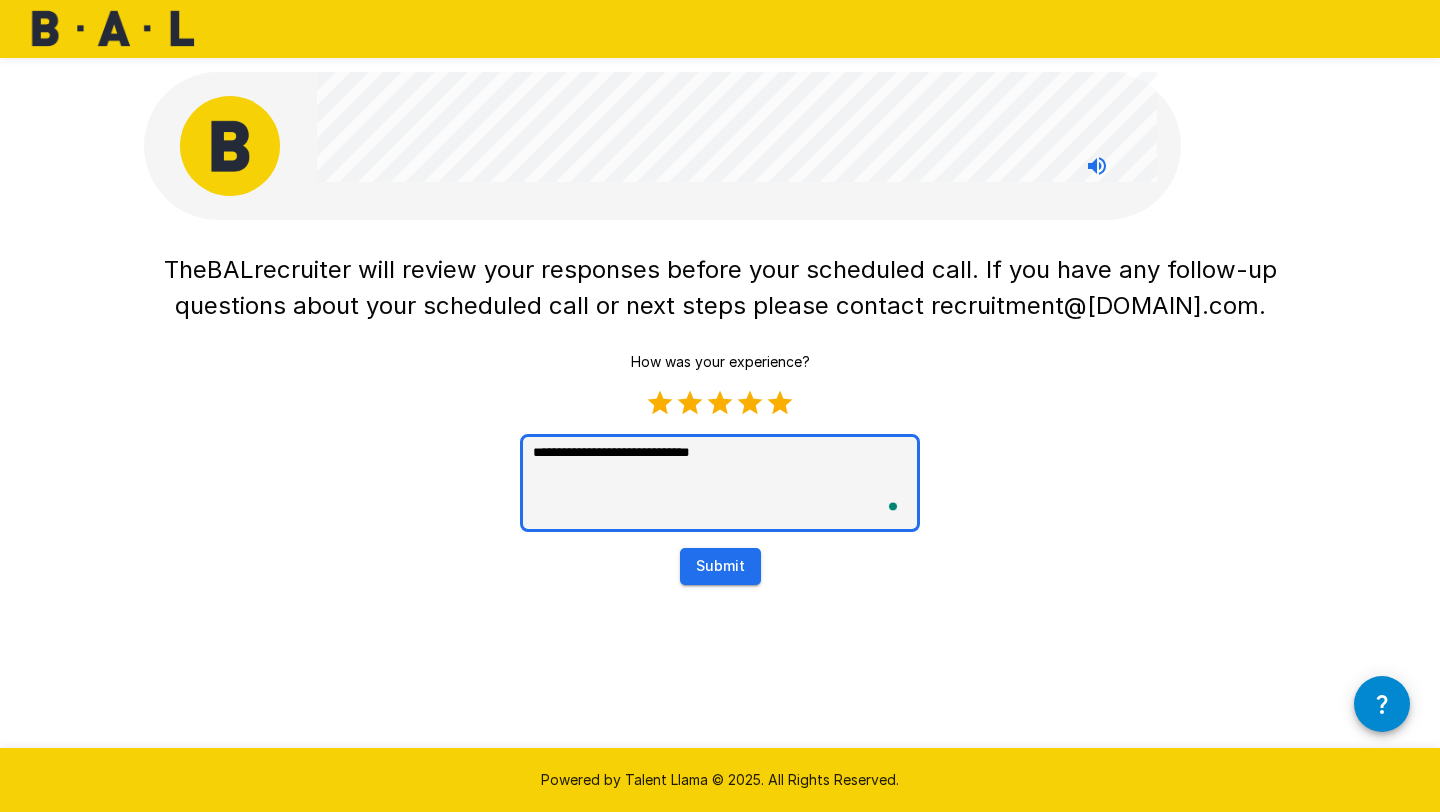 type on "**********" 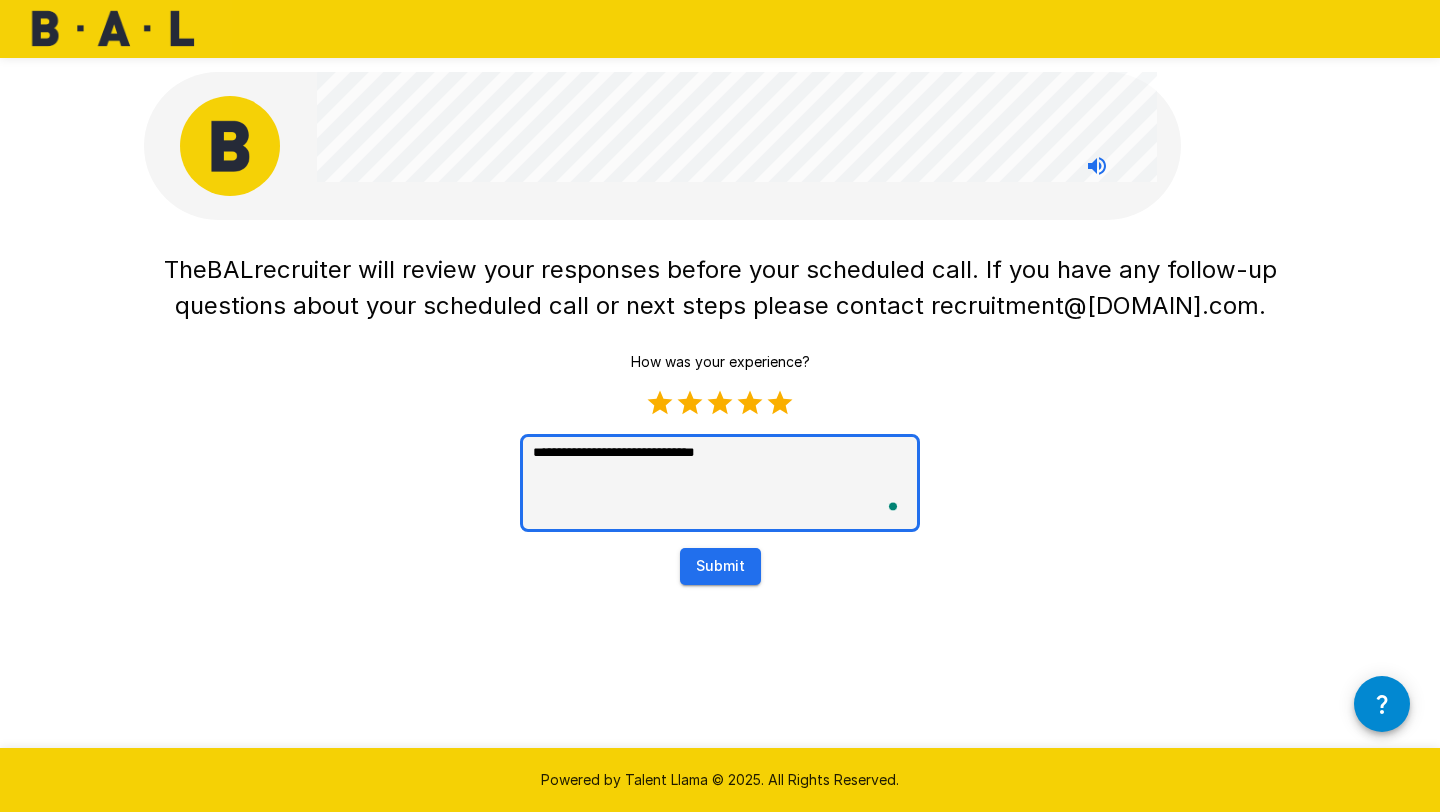 type on "**********" 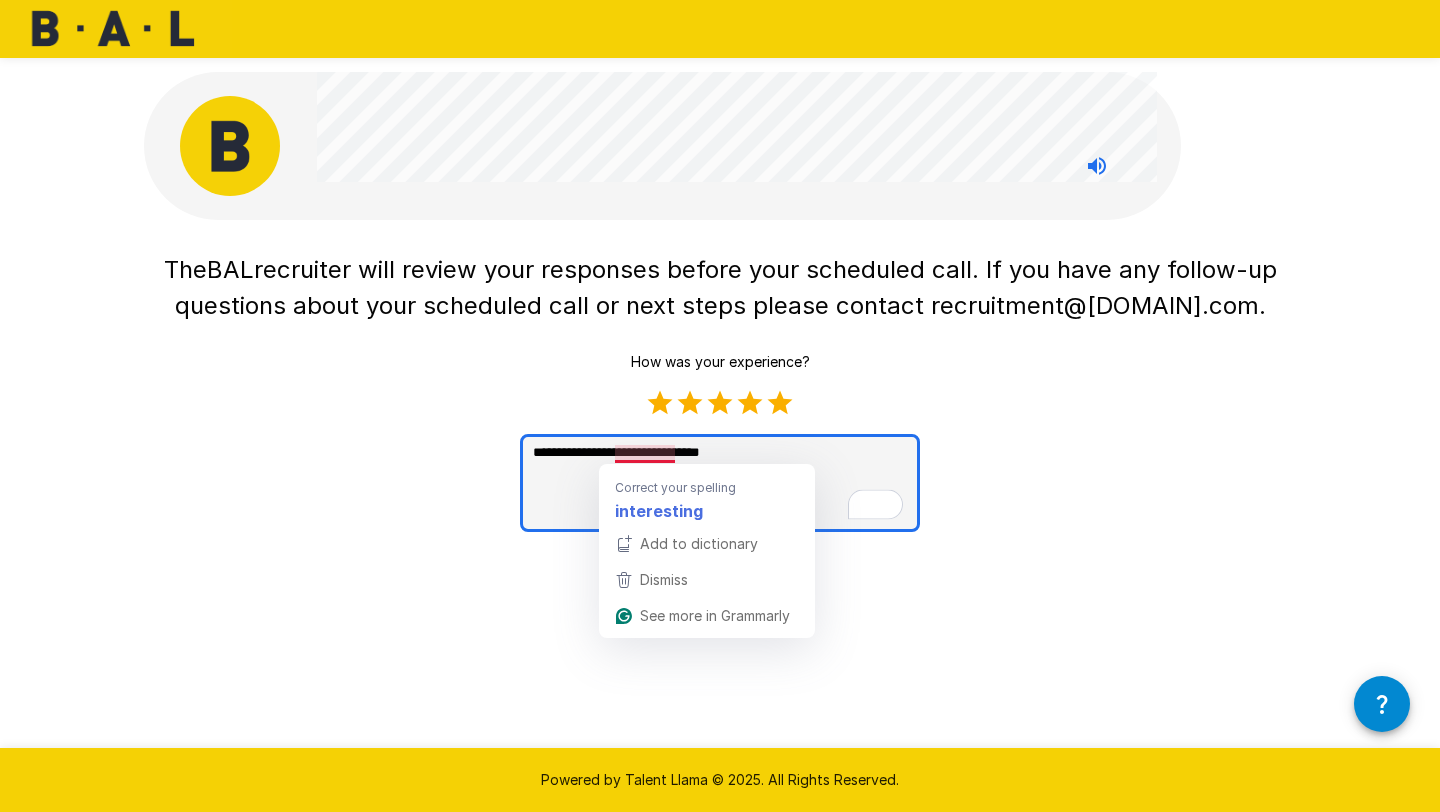 click on "**********" at bounding box center (720, 483) 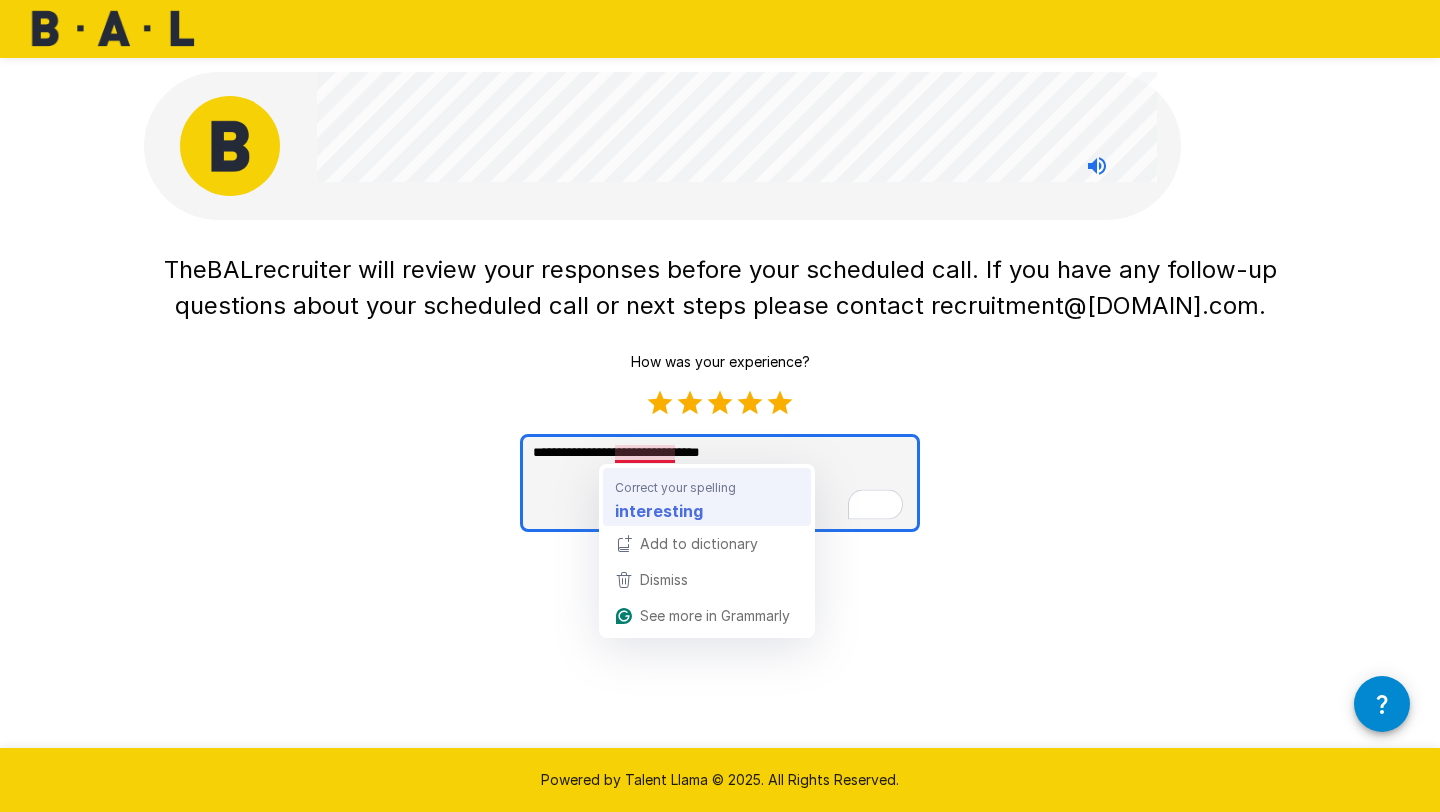 type on "**********" 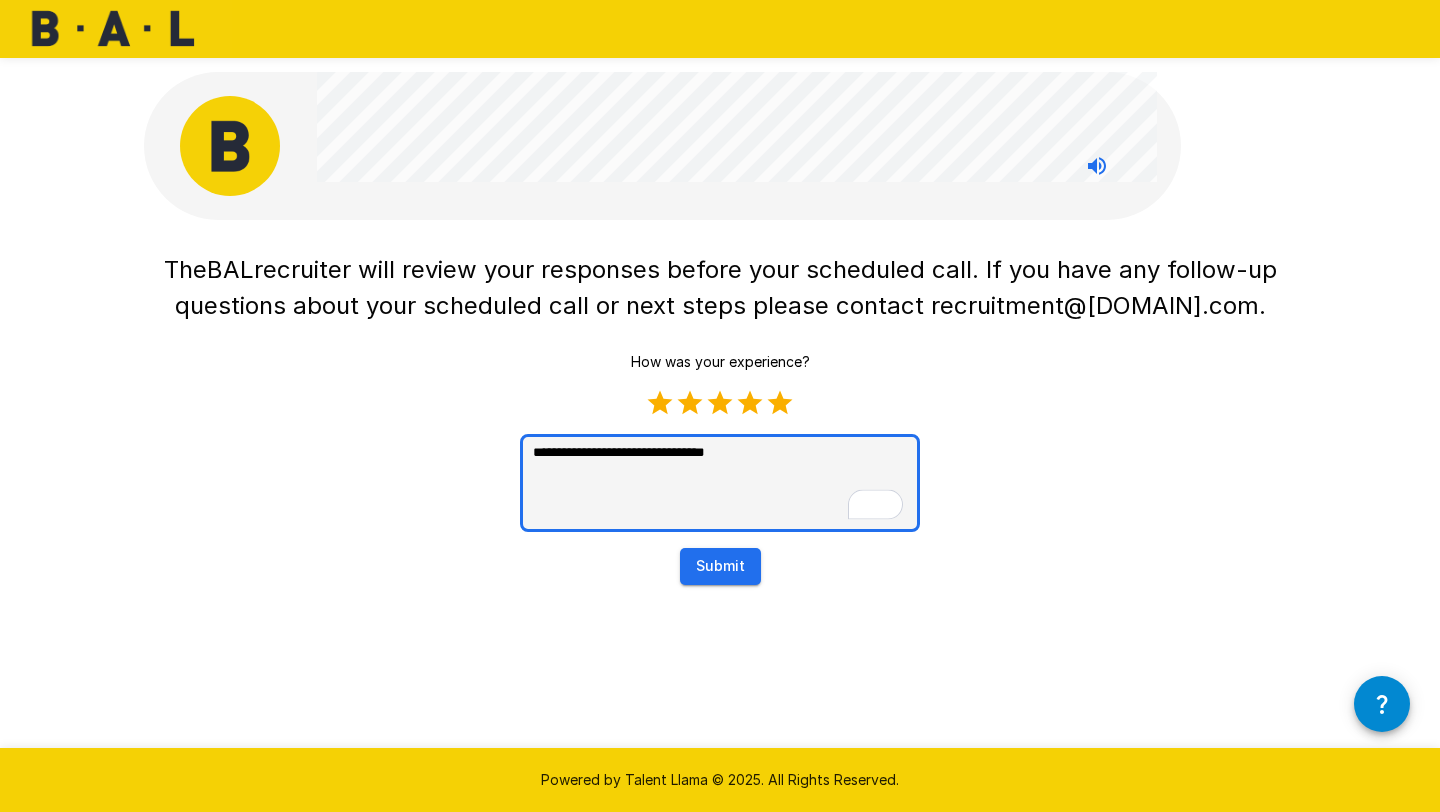 type on "*" 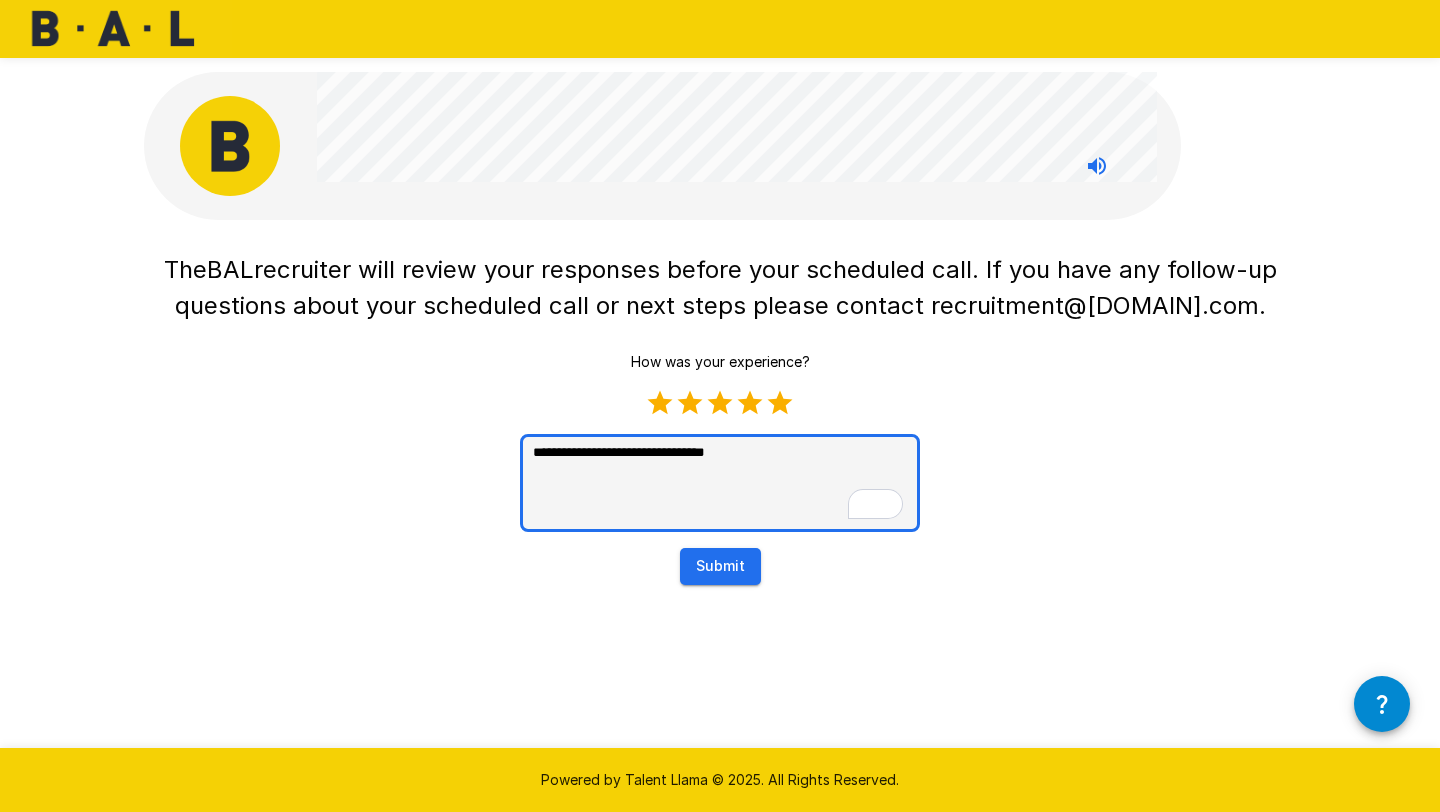 click on "**********" at bounding box center (720, 483) 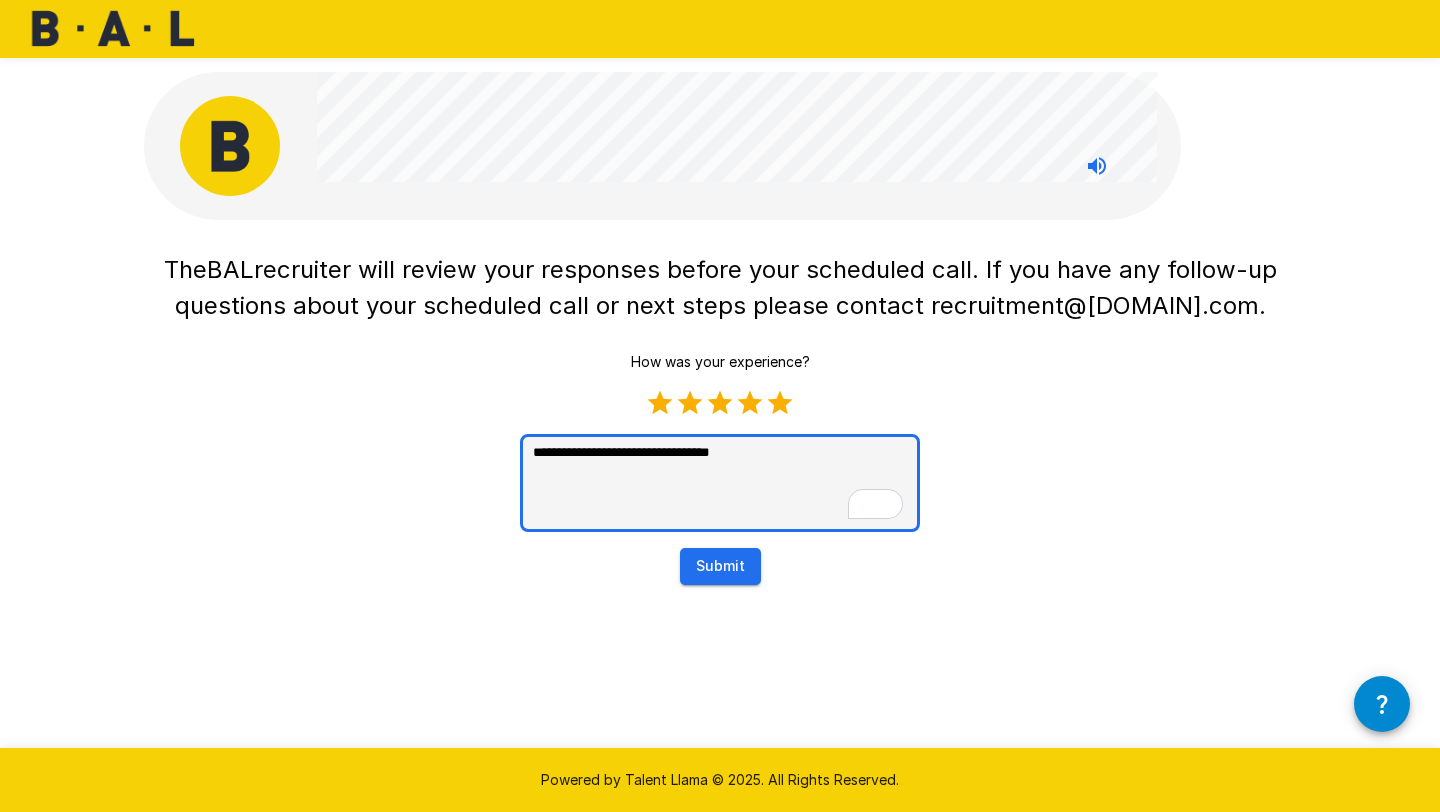 type on "**********" 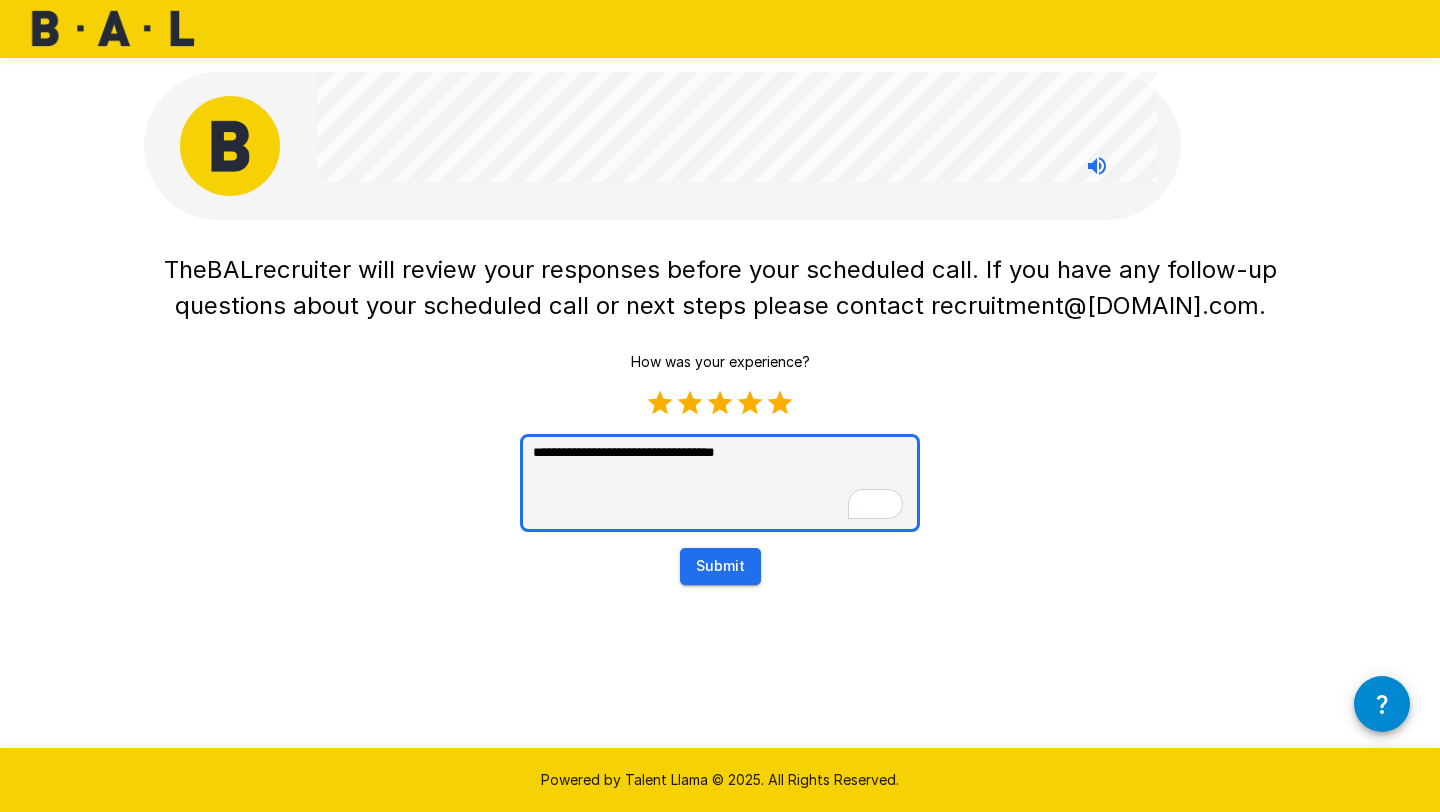type on "**********" 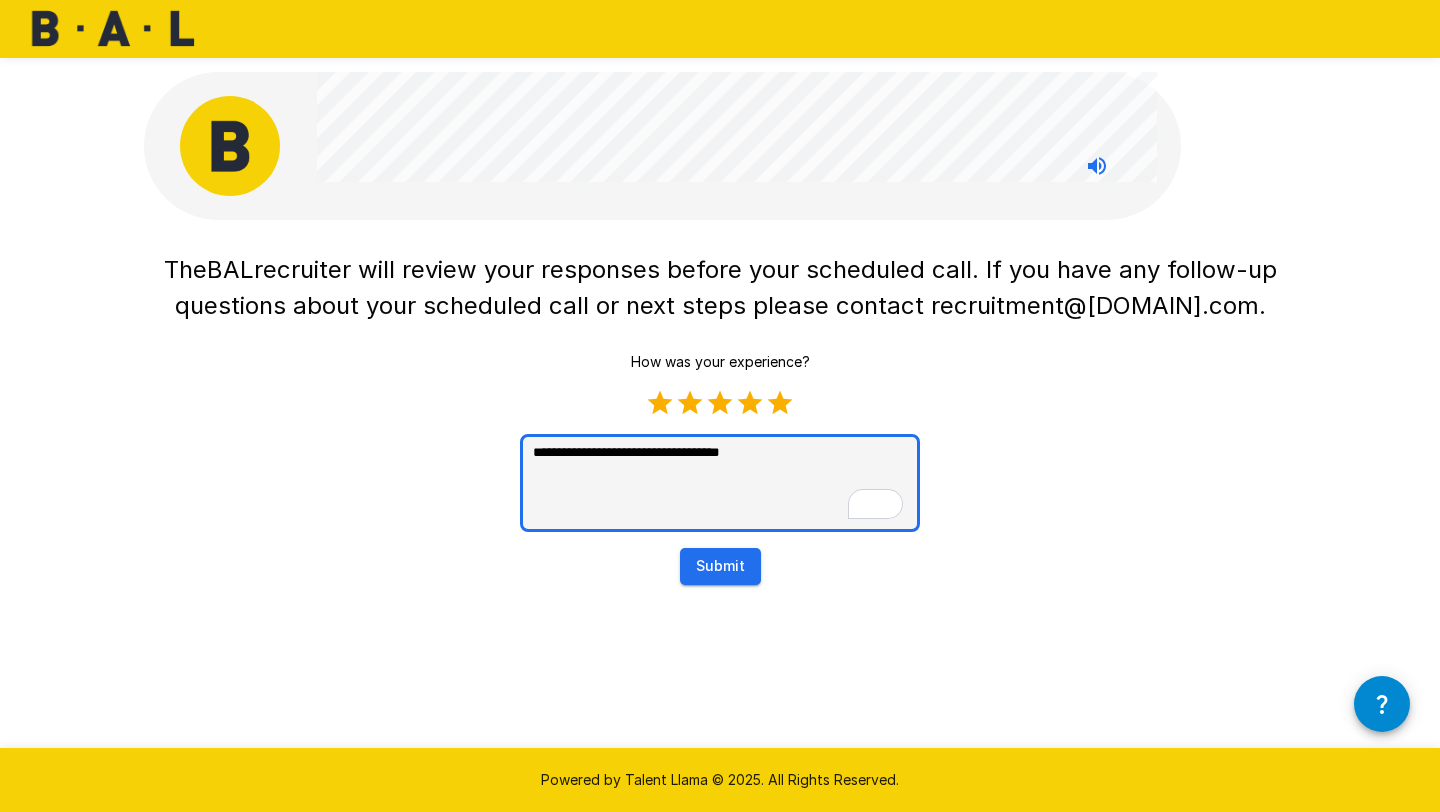 type on "**********" 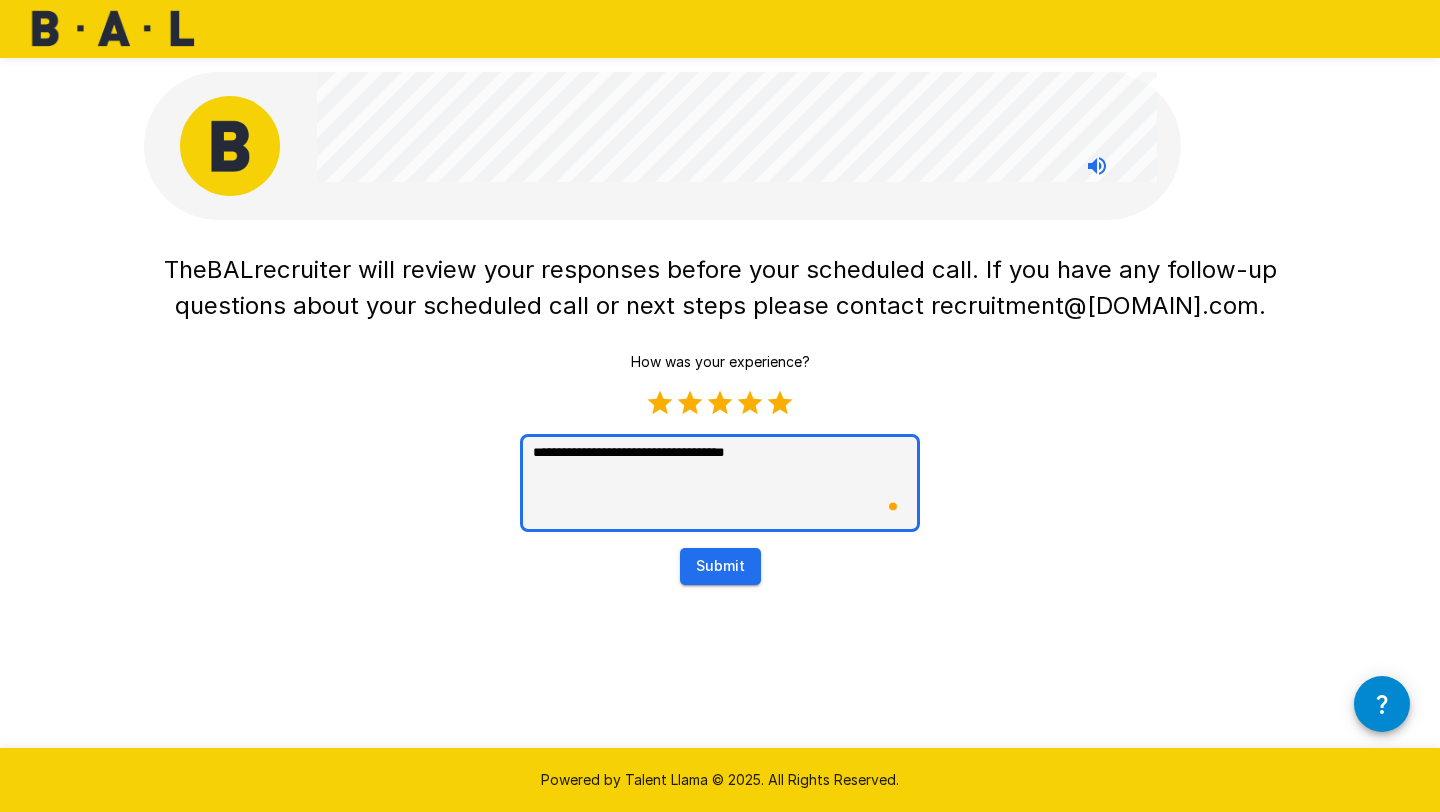 type on "**********" 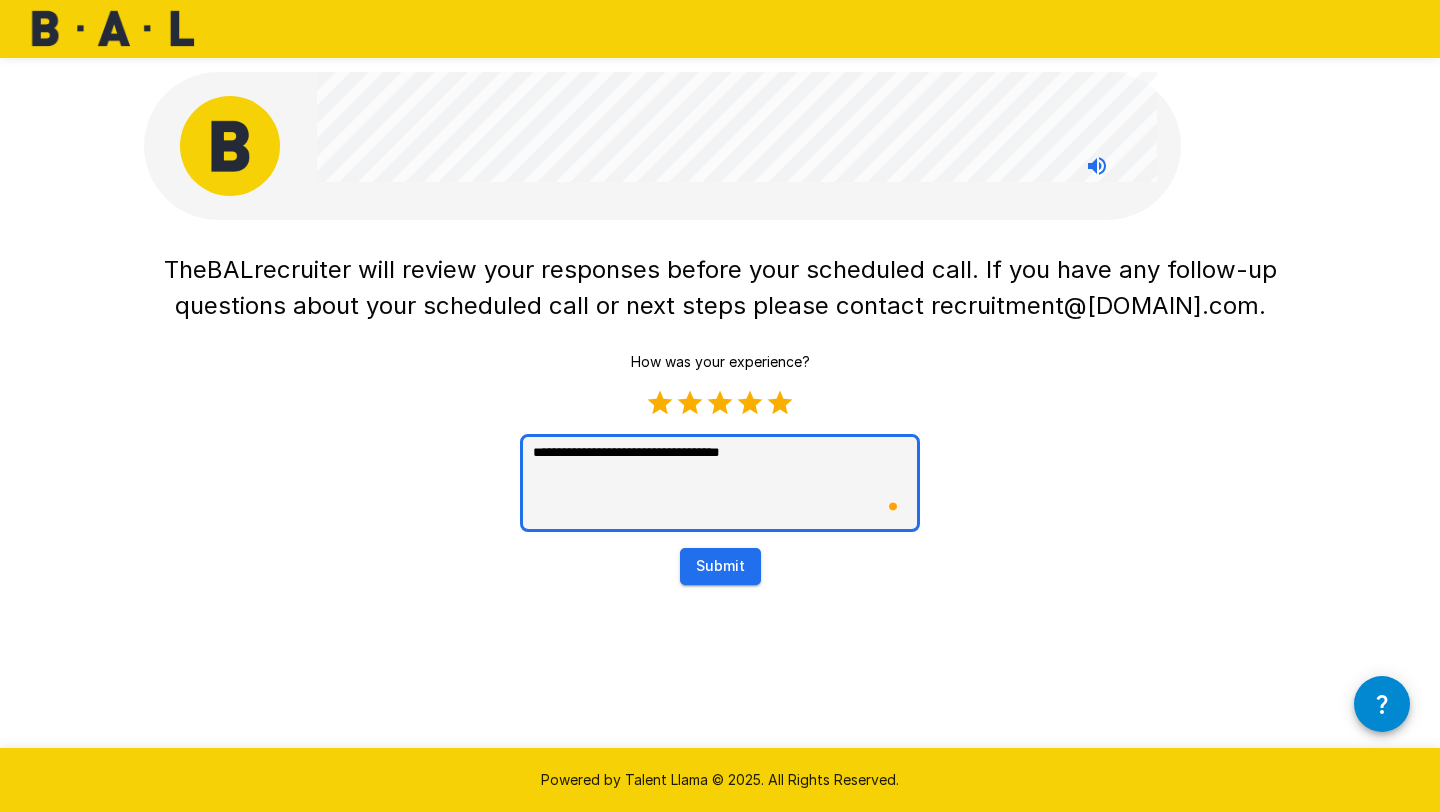 type on "**********" 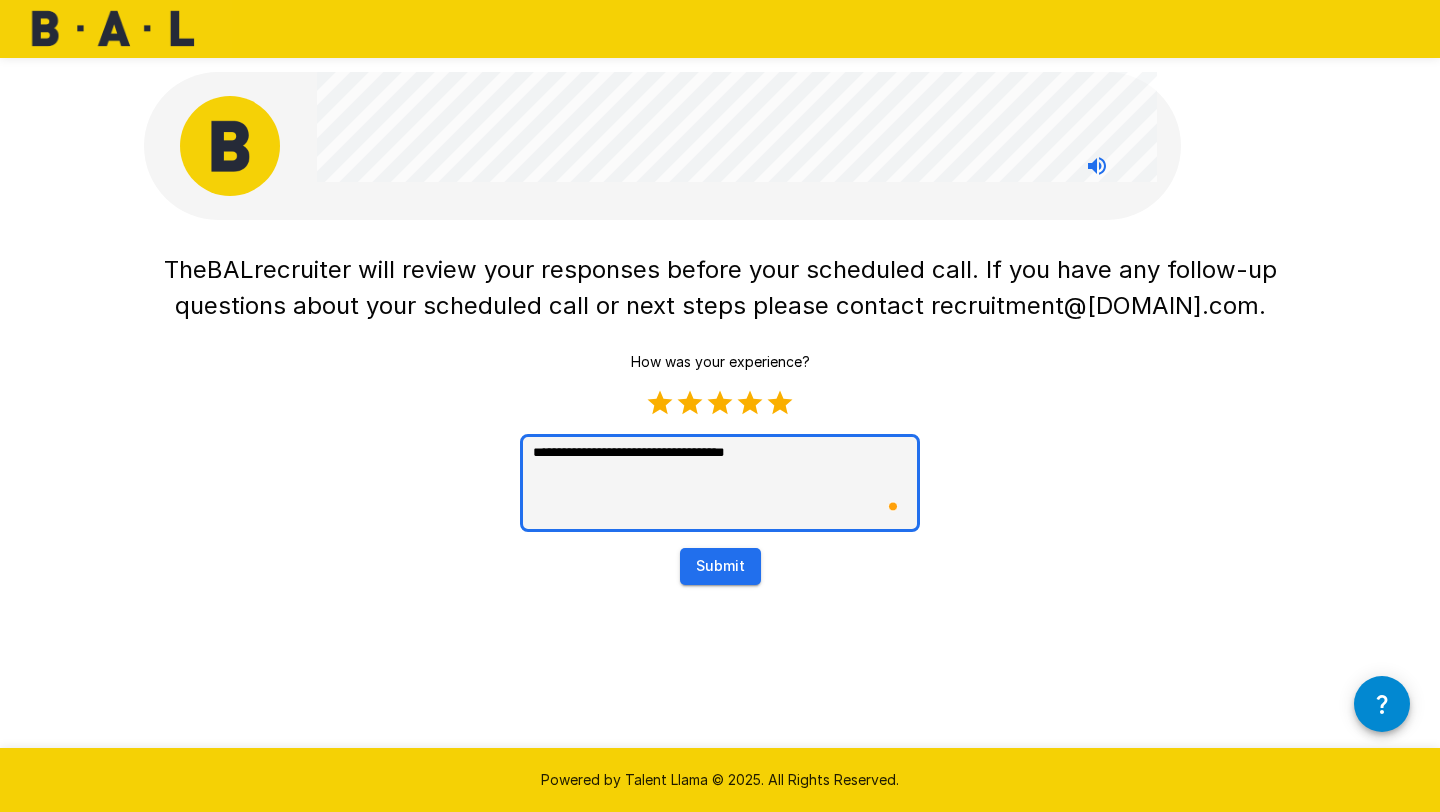type on "**********" 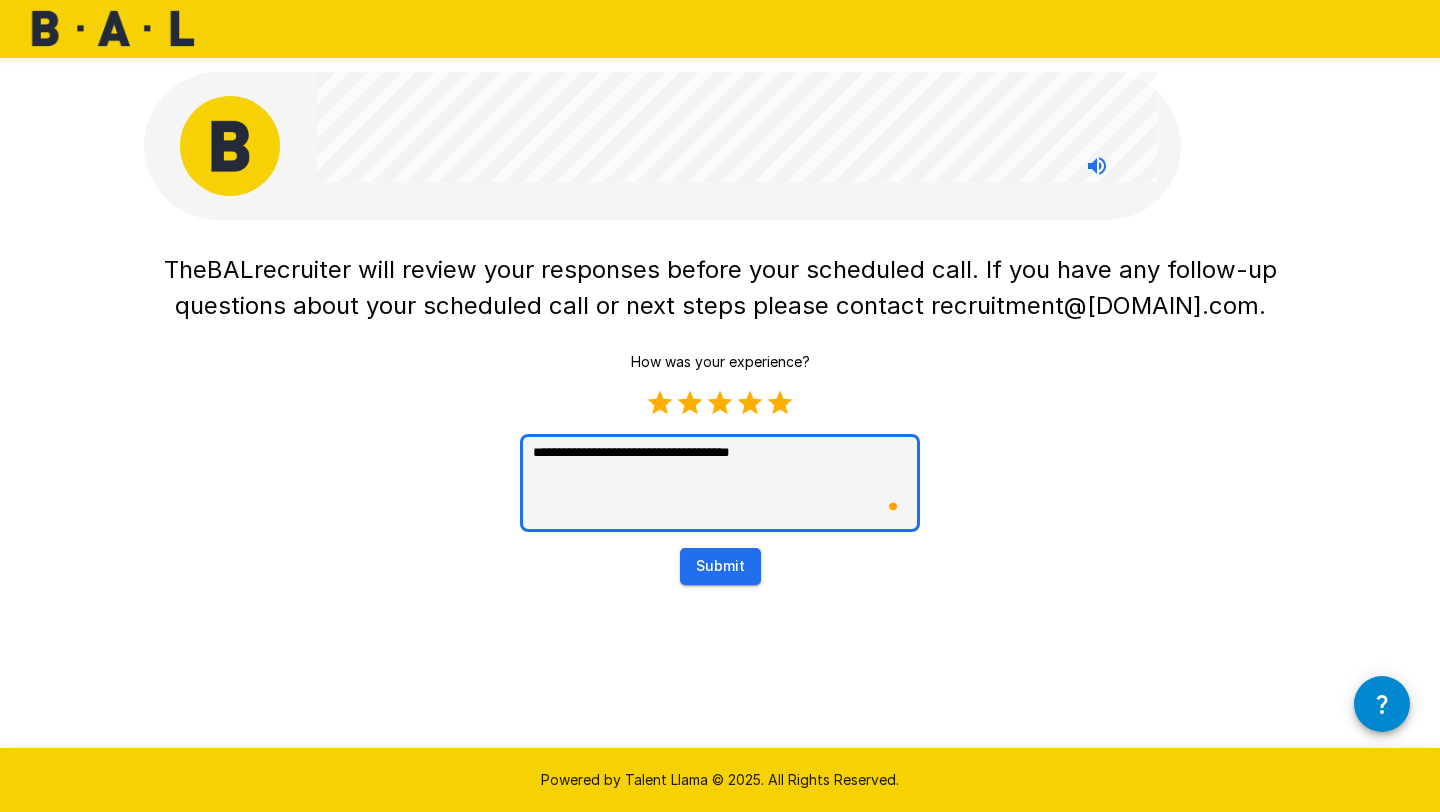 type on "**********" 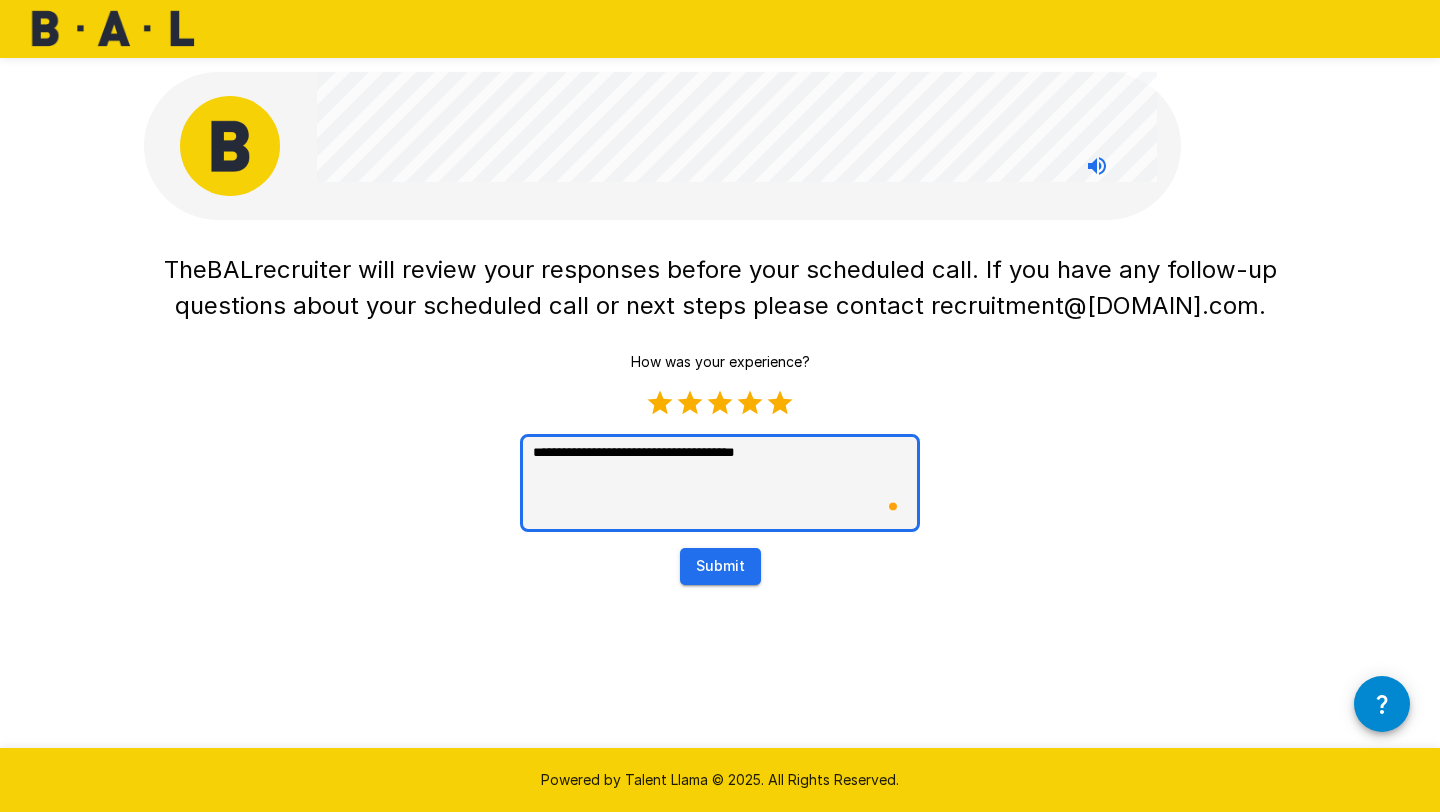 type on "**********" 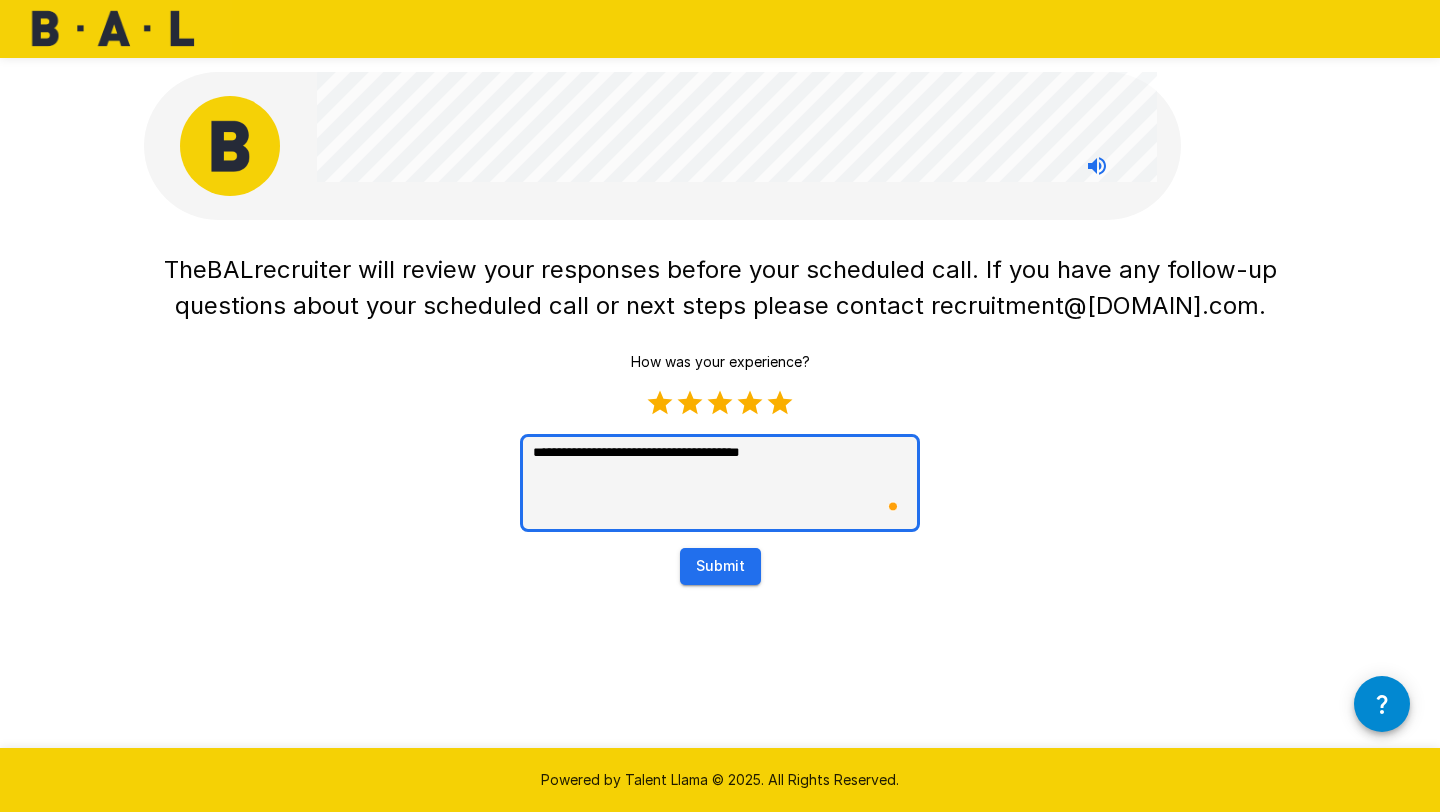 type on "**********" 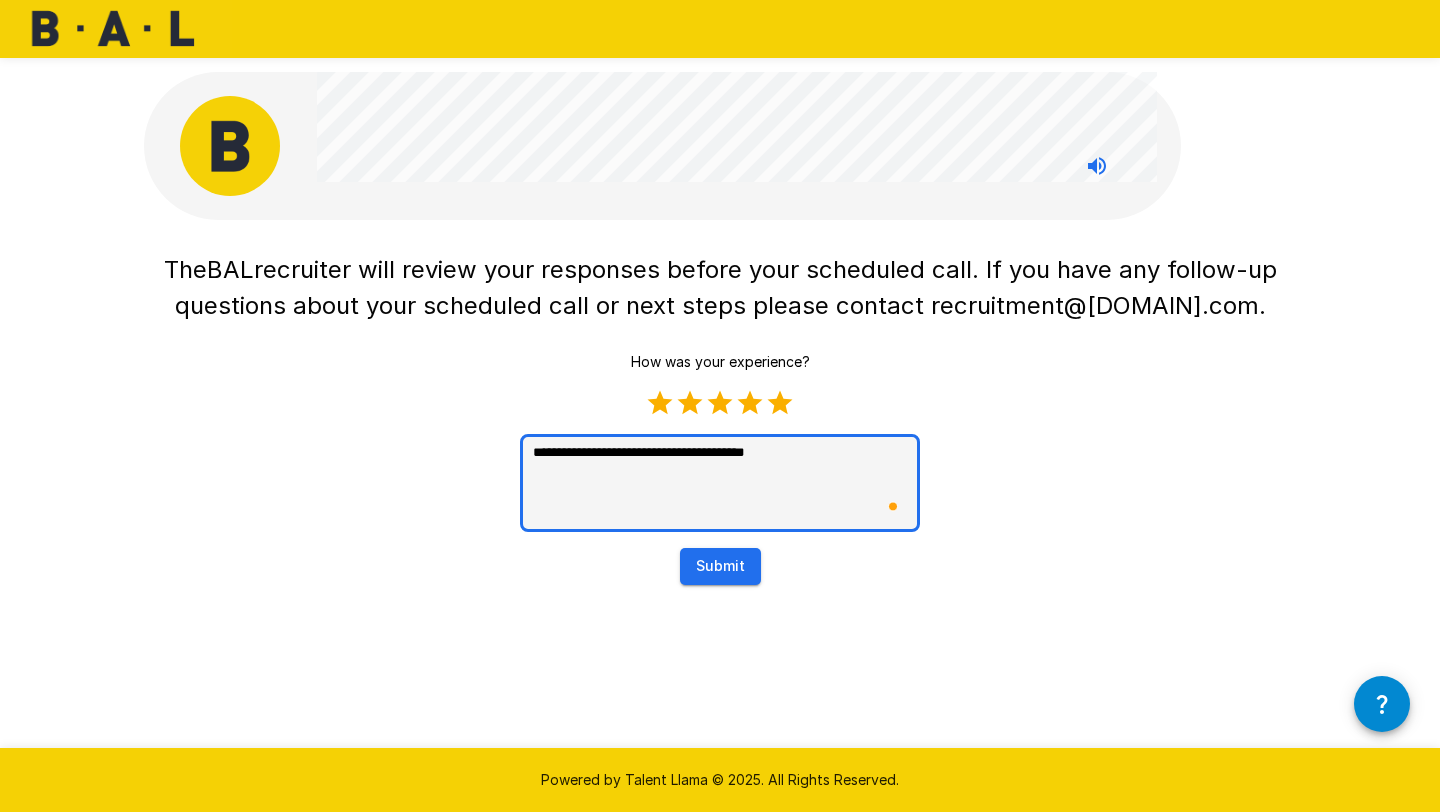 type on "**********" 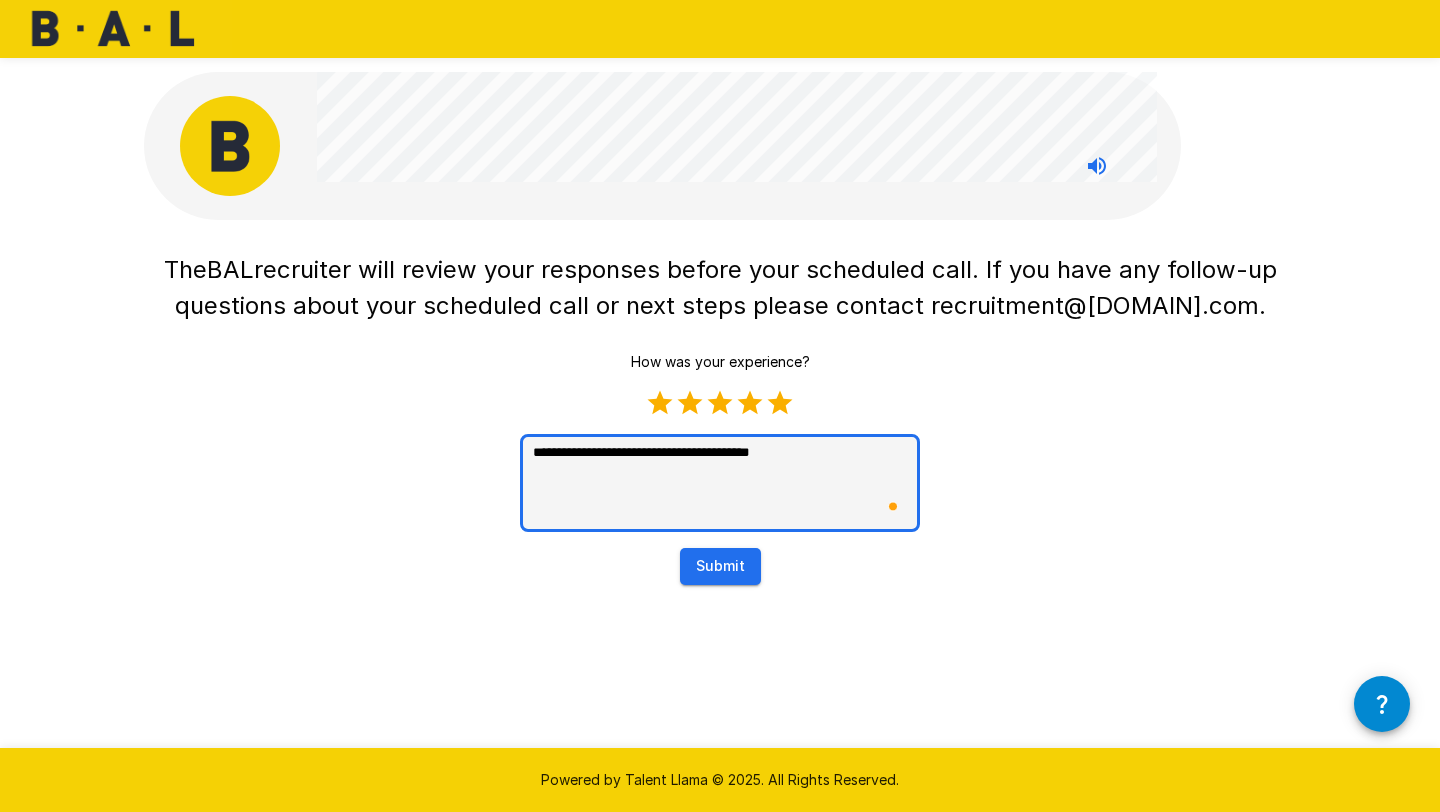 type on "**********" 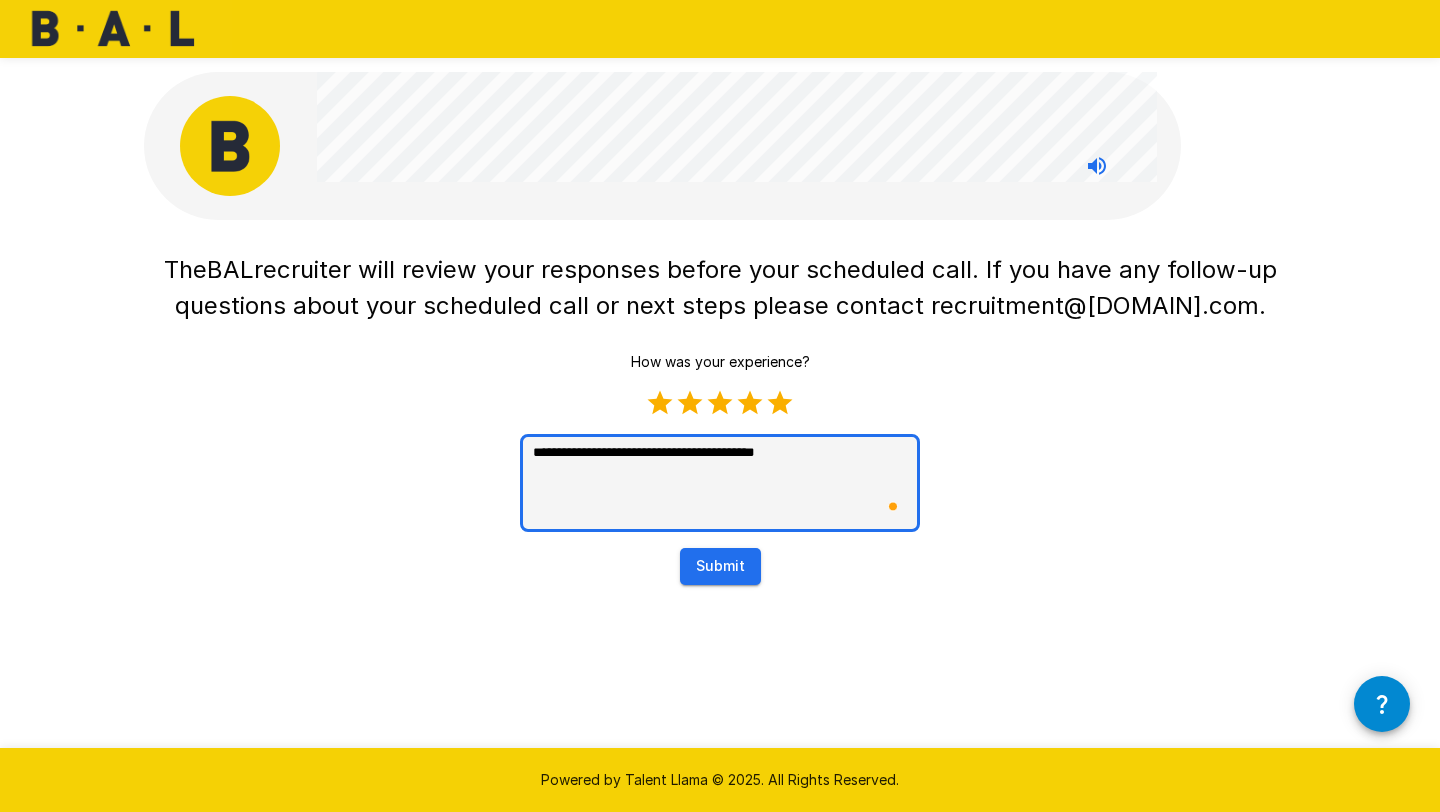 type on "**********" 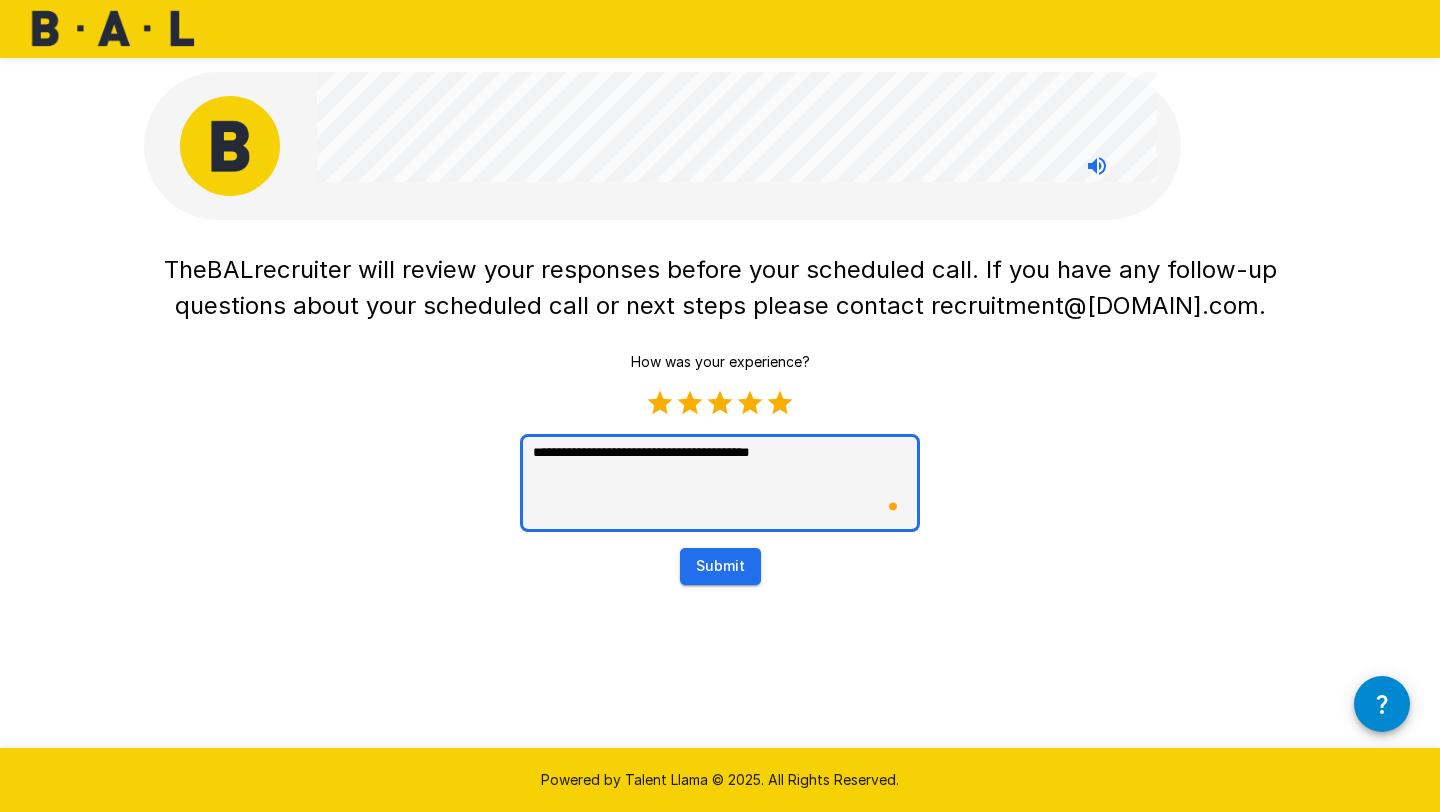 type on "*" 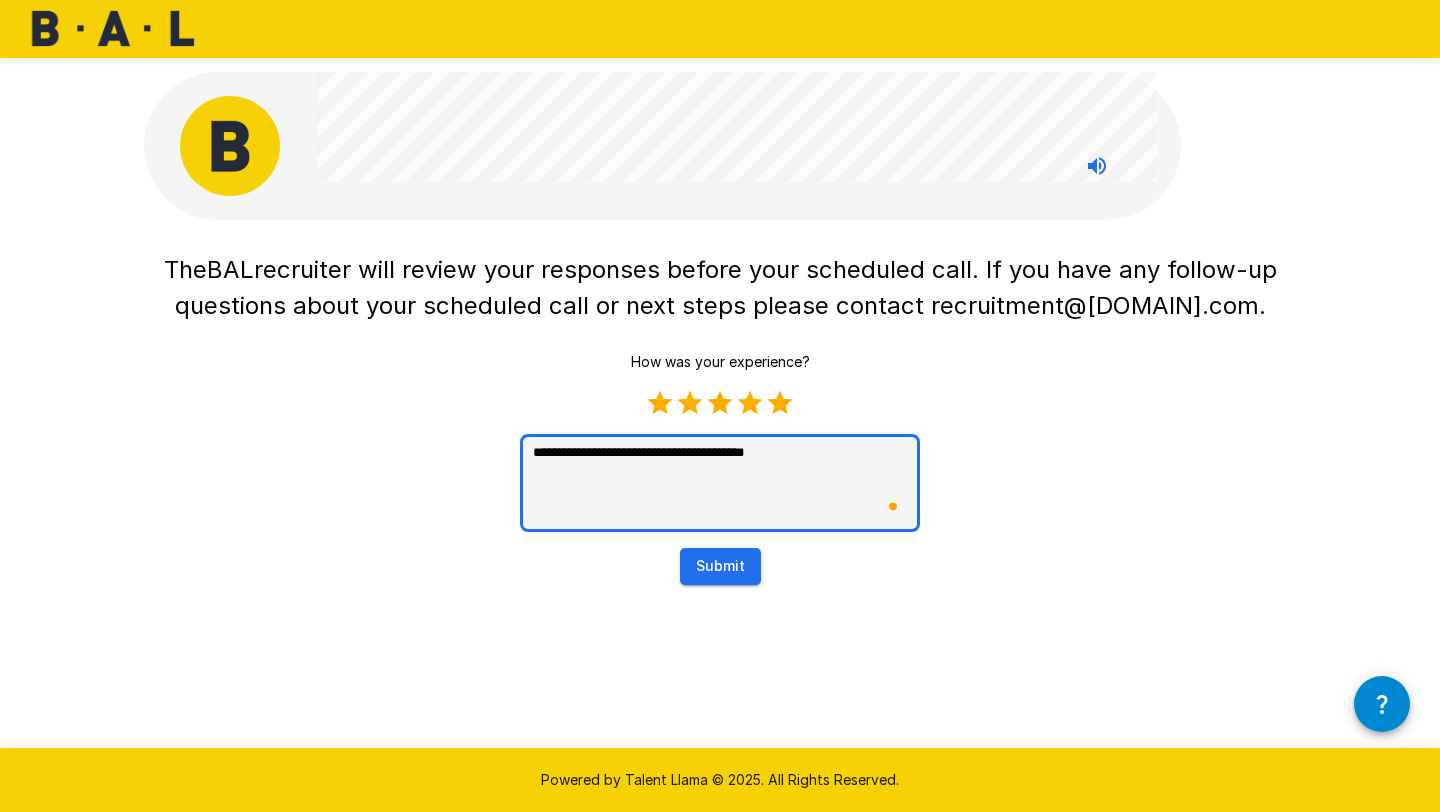 type on "**********" 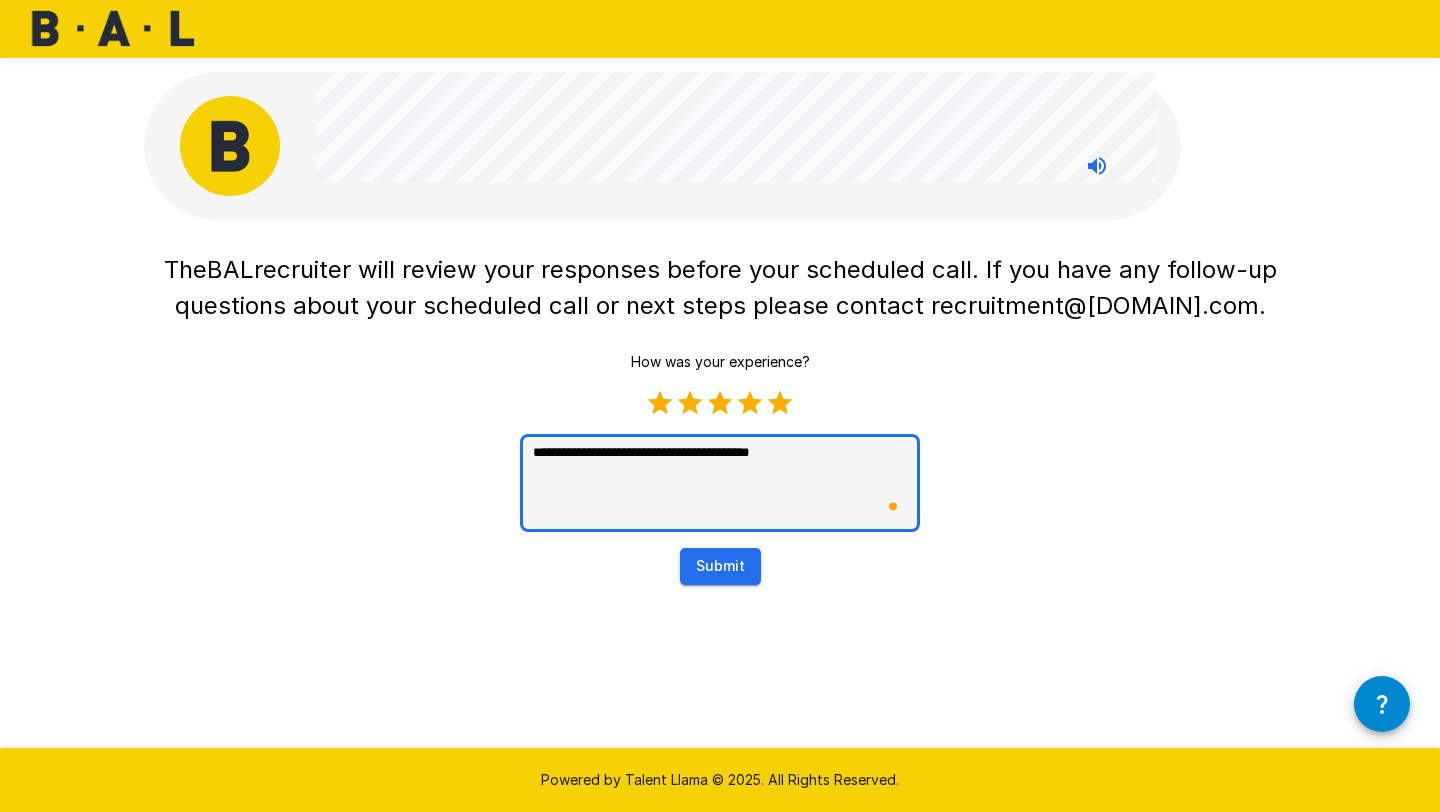 type on "**********" 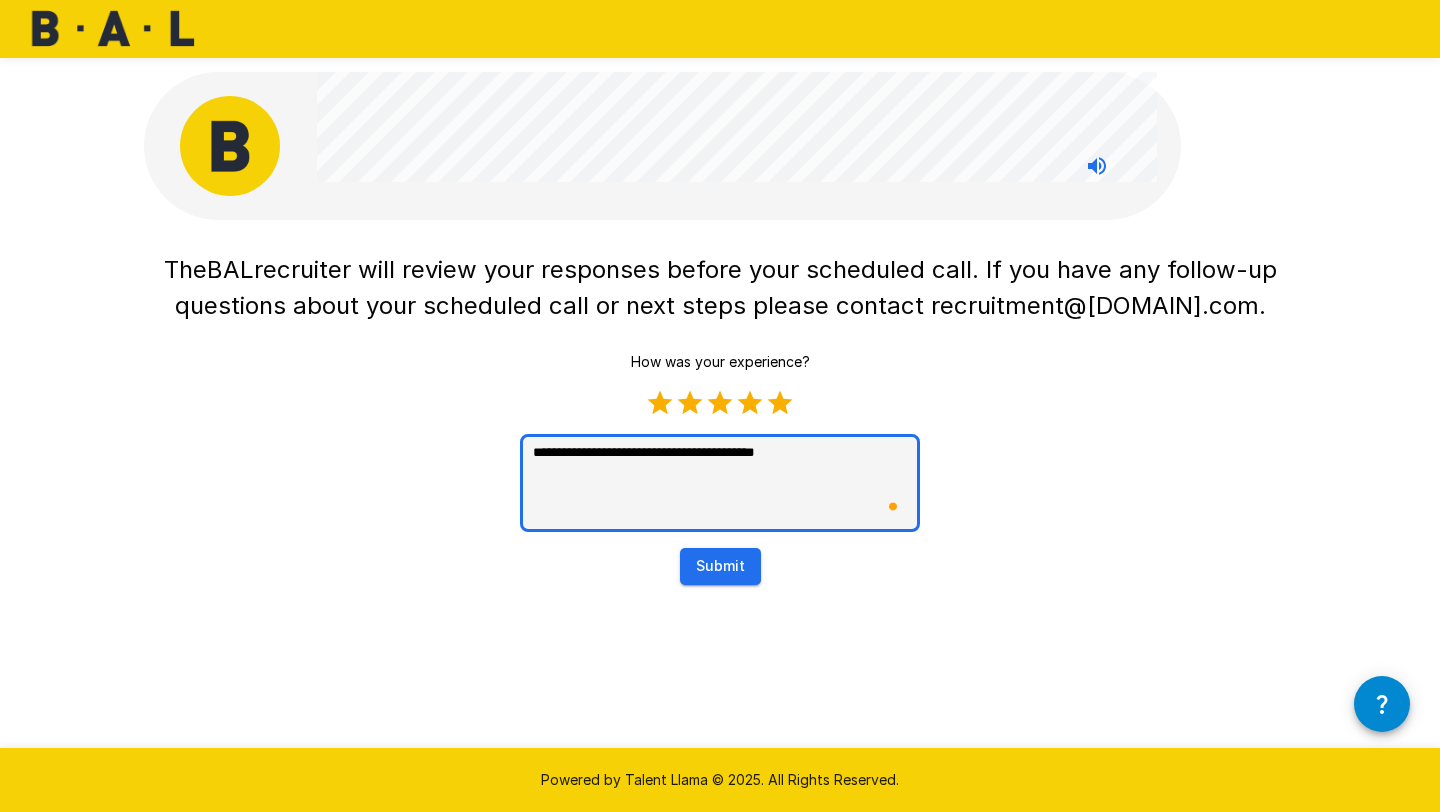 type on "**********" 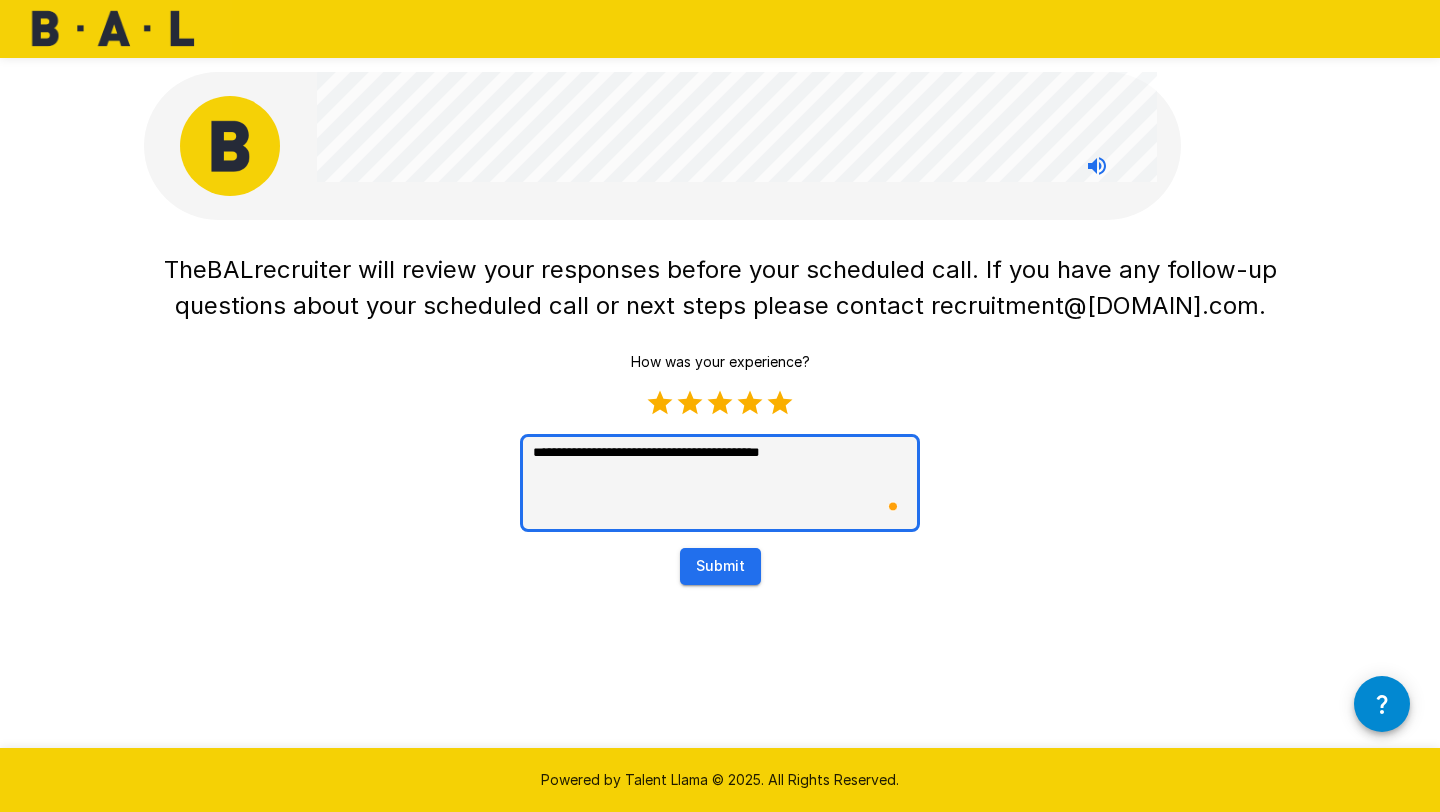 type on "**********" 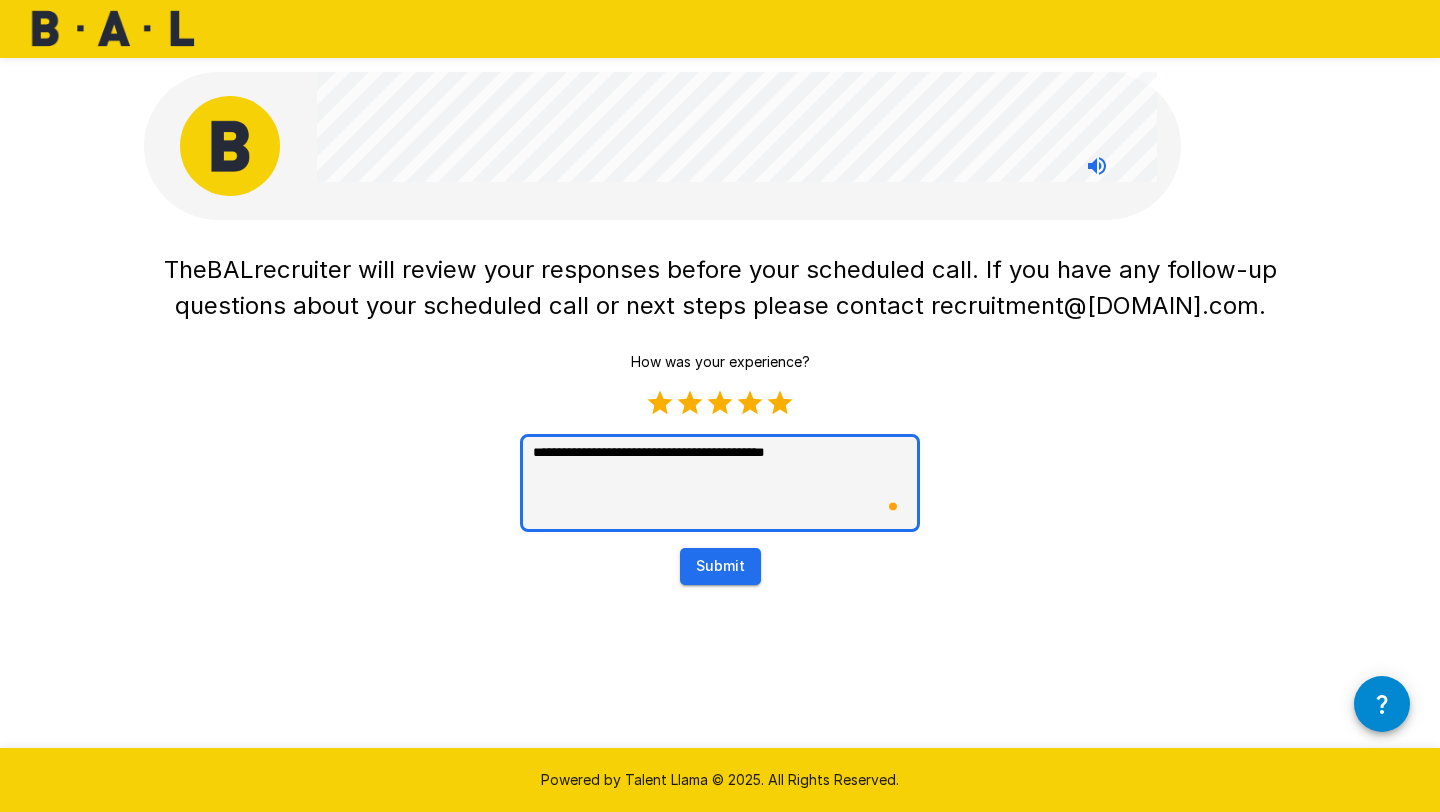 type on "**********" 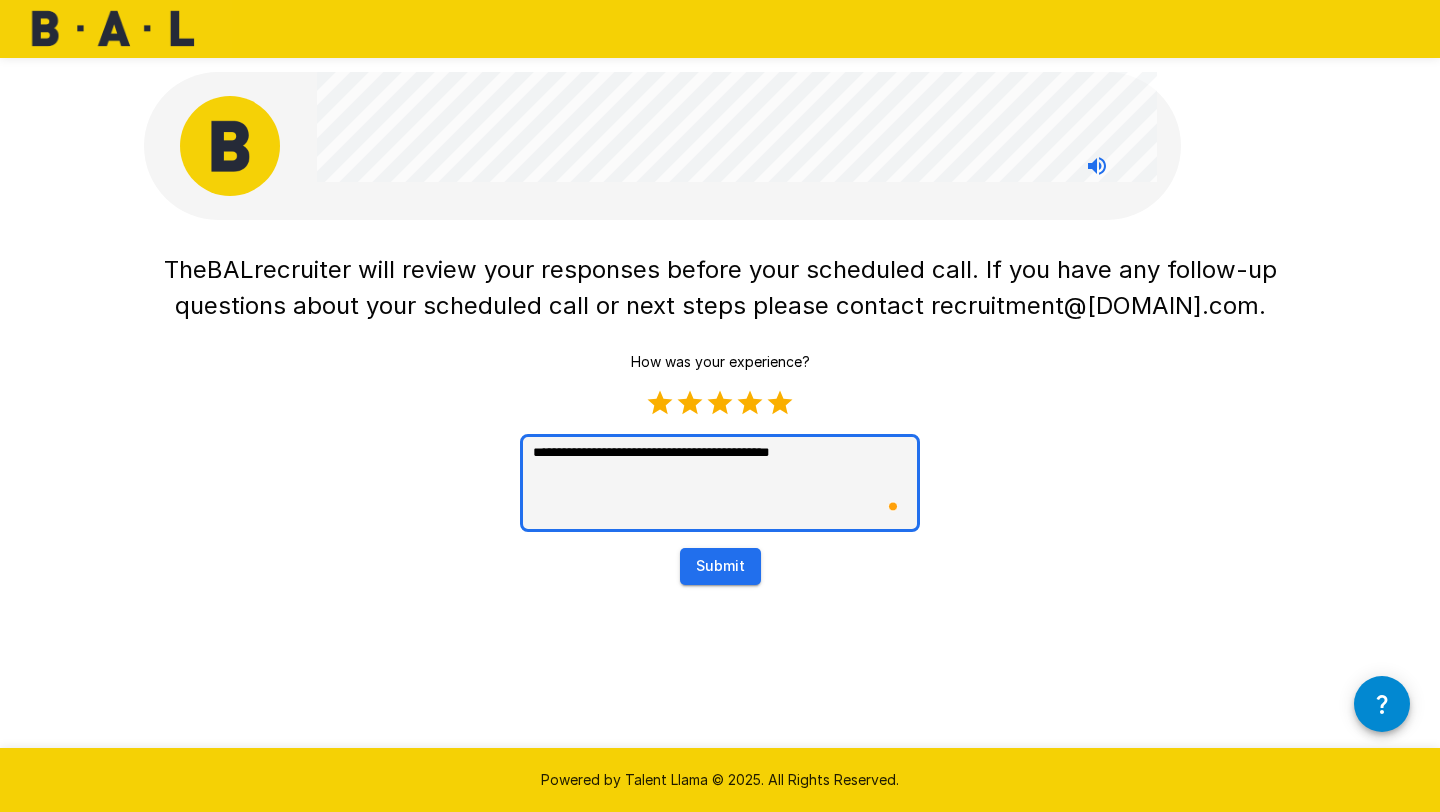 type on "**********" 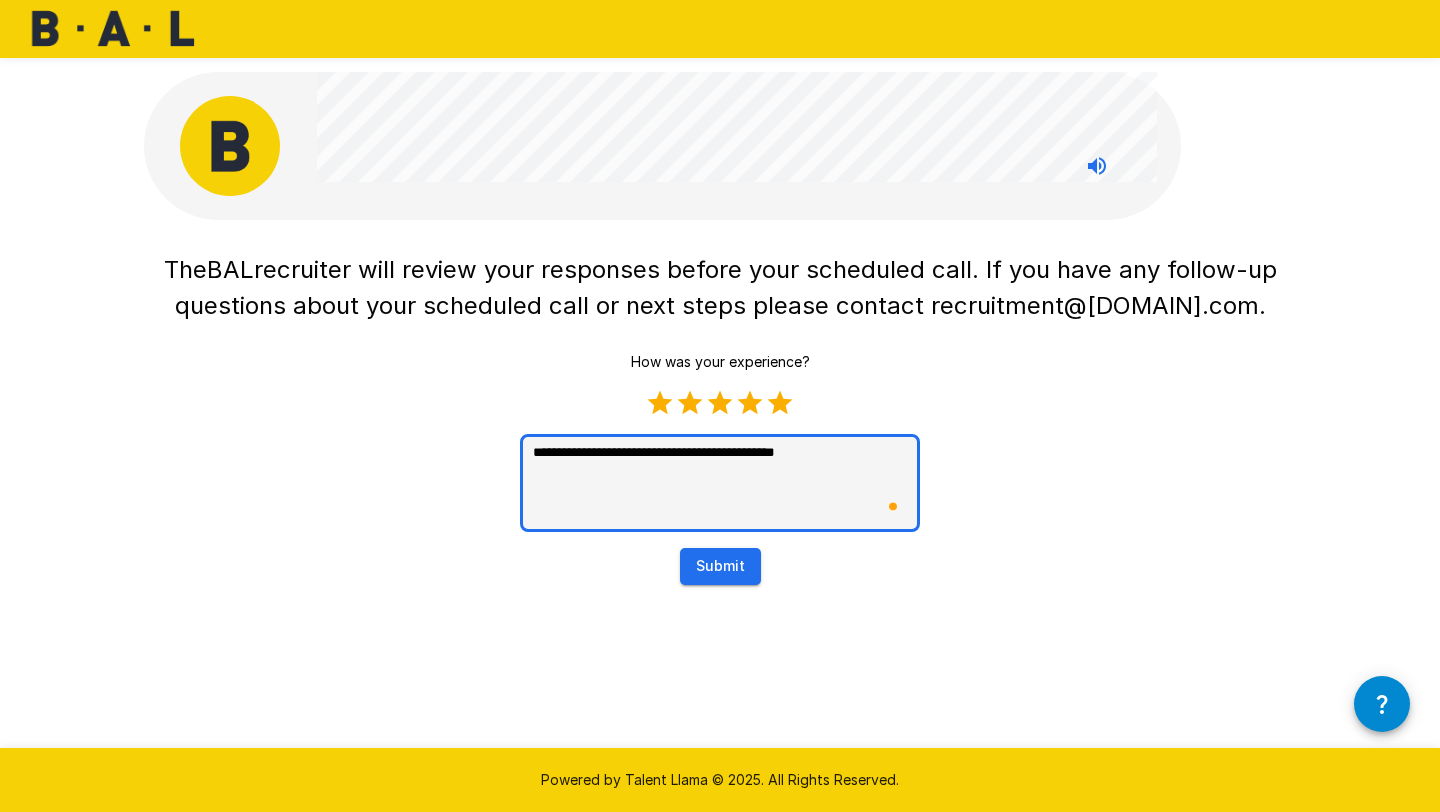 type on "*" 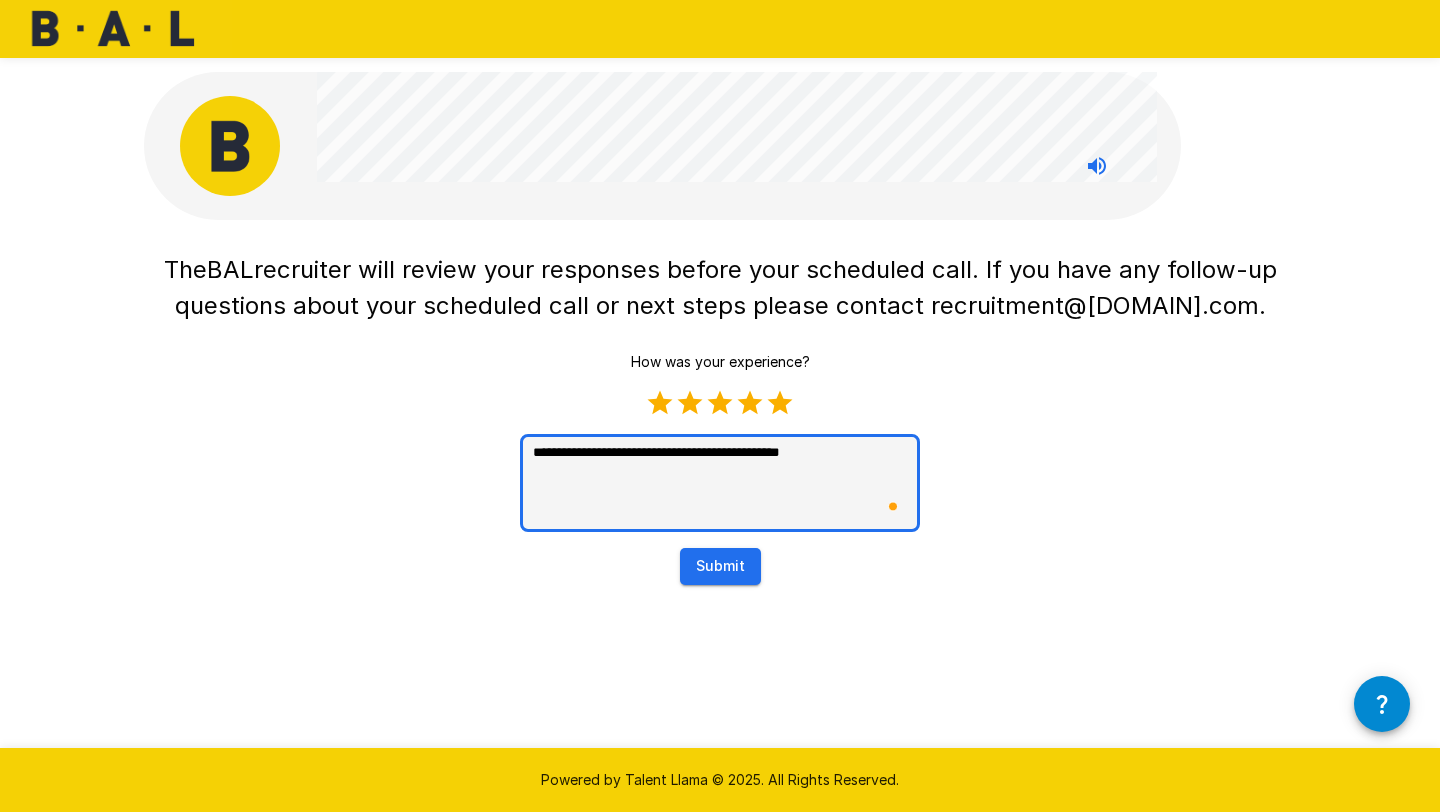 type on "**********" 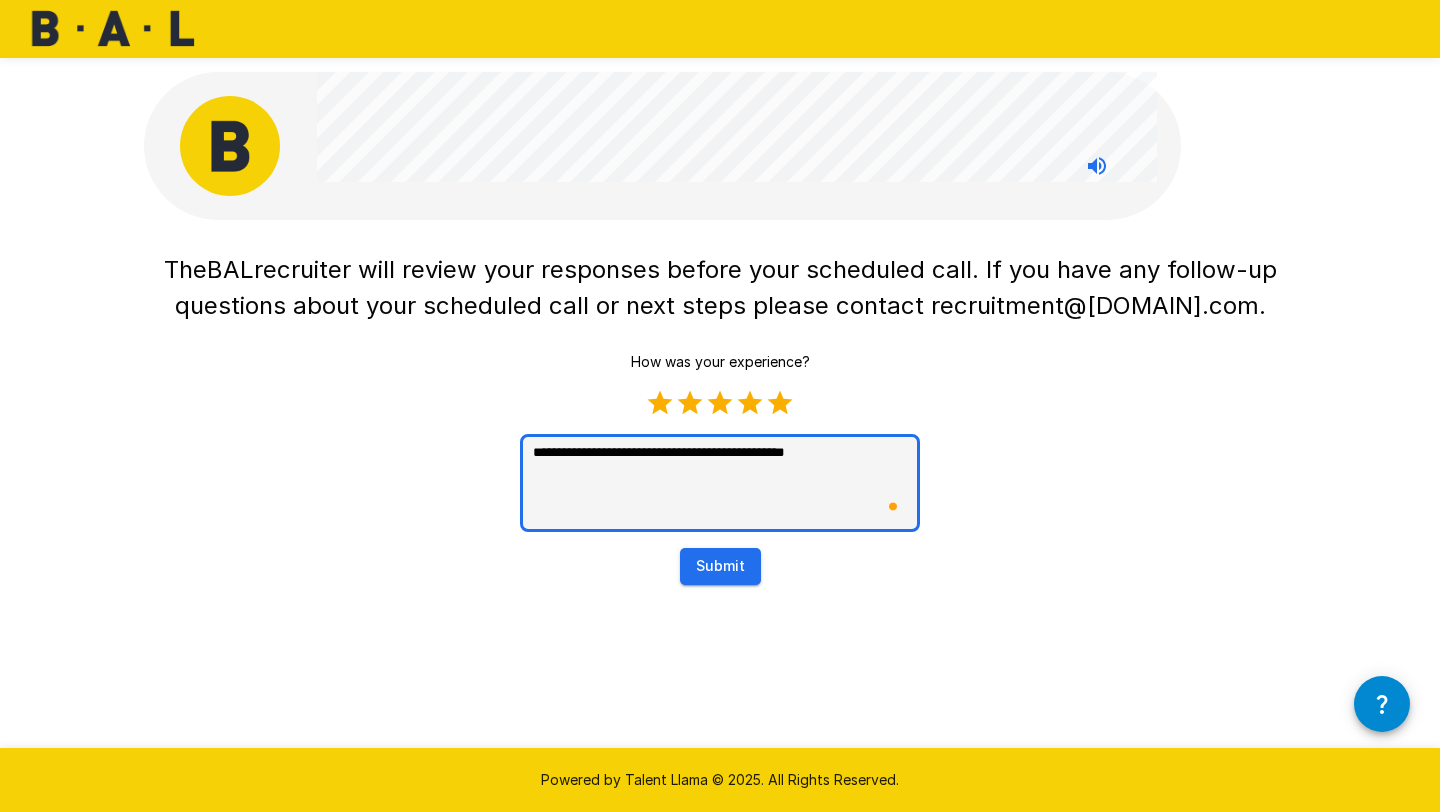 type on "**********" 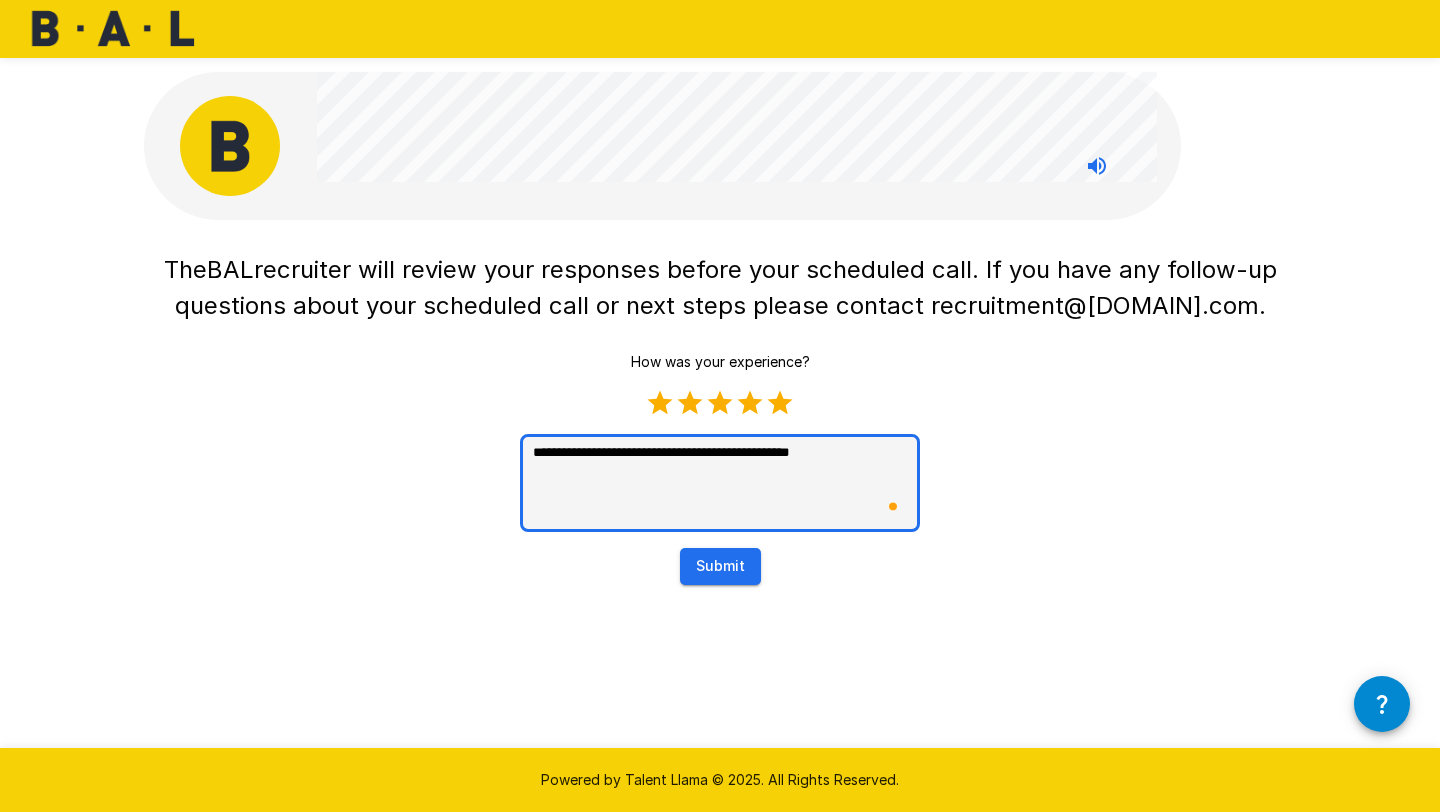 type on "**********" 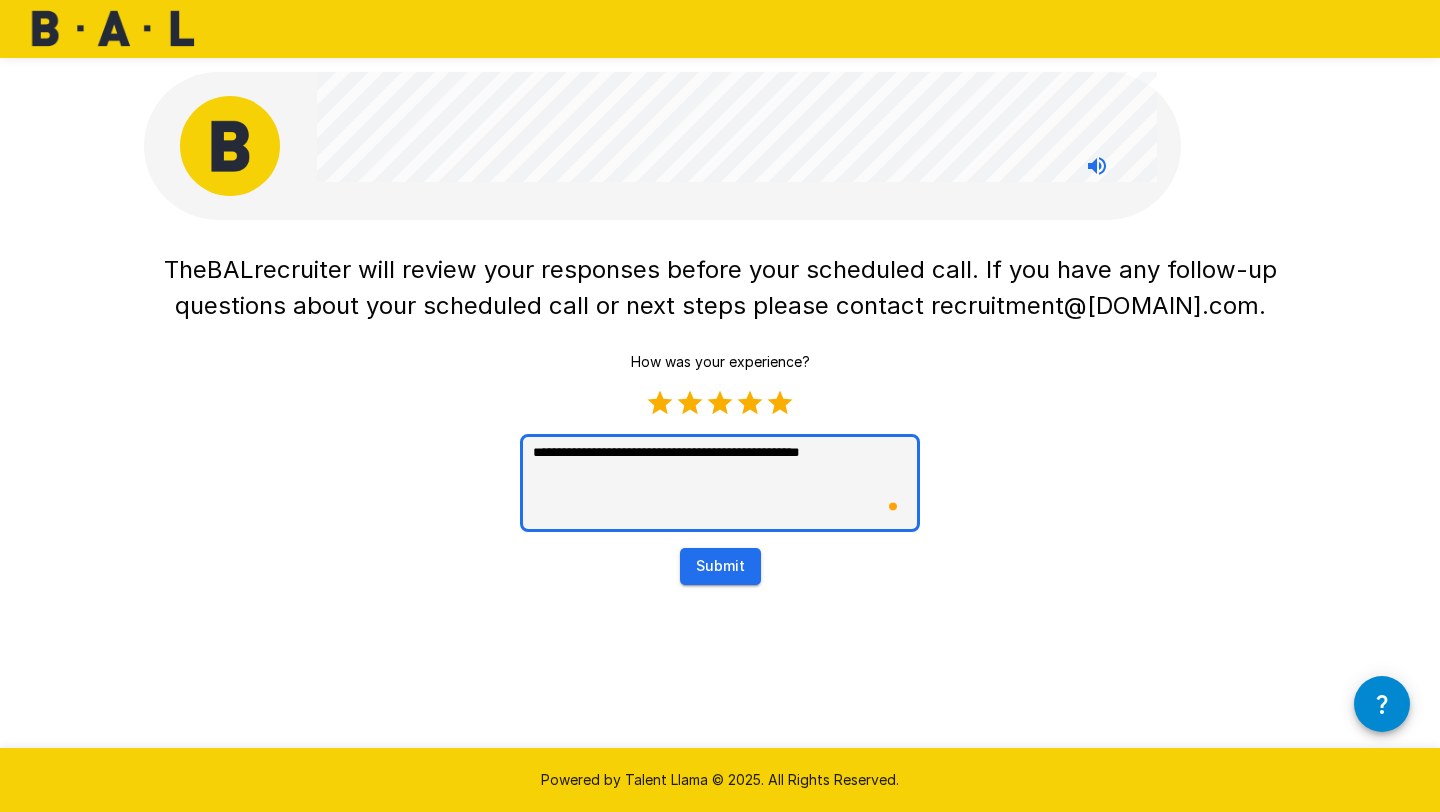 type on "**********" 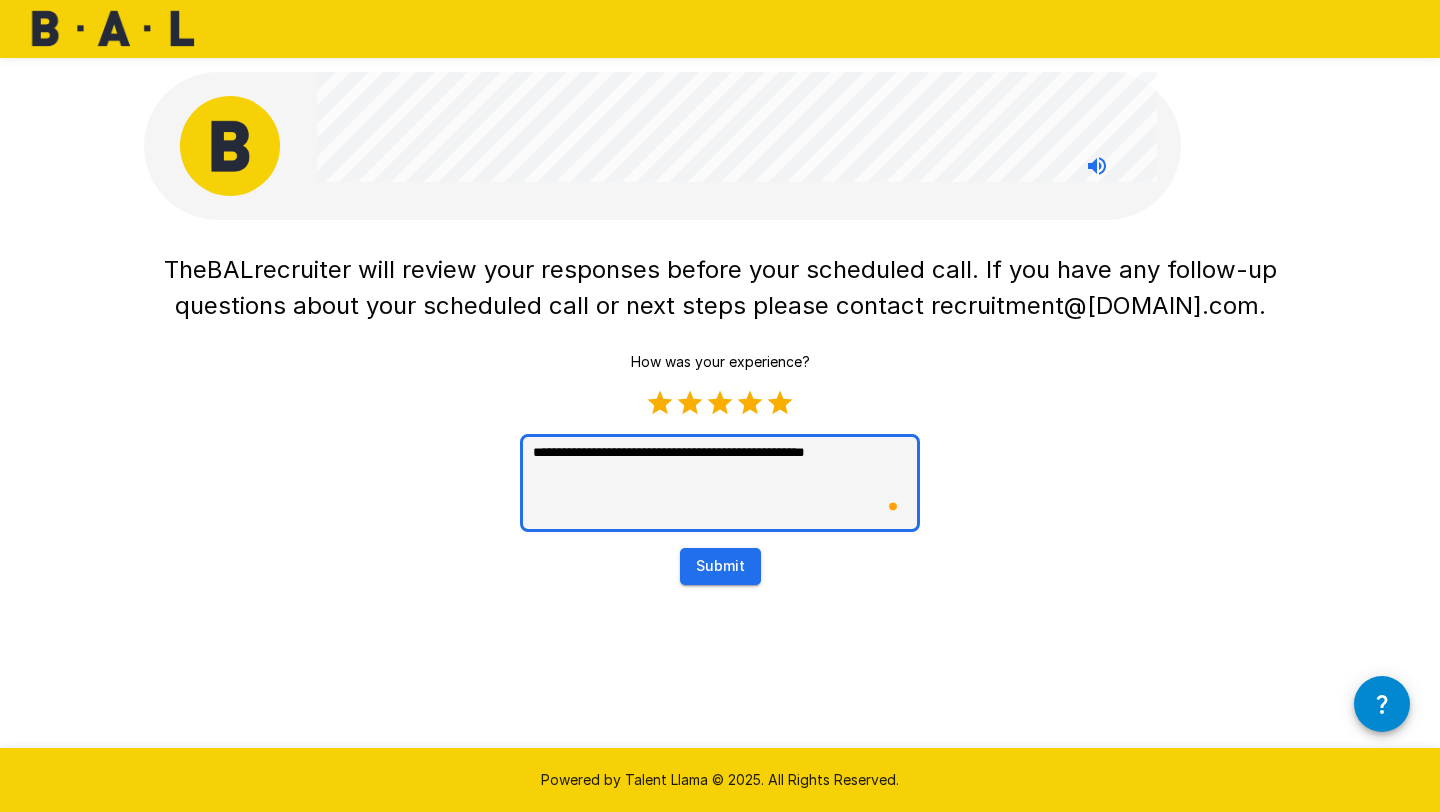 type on "**********" 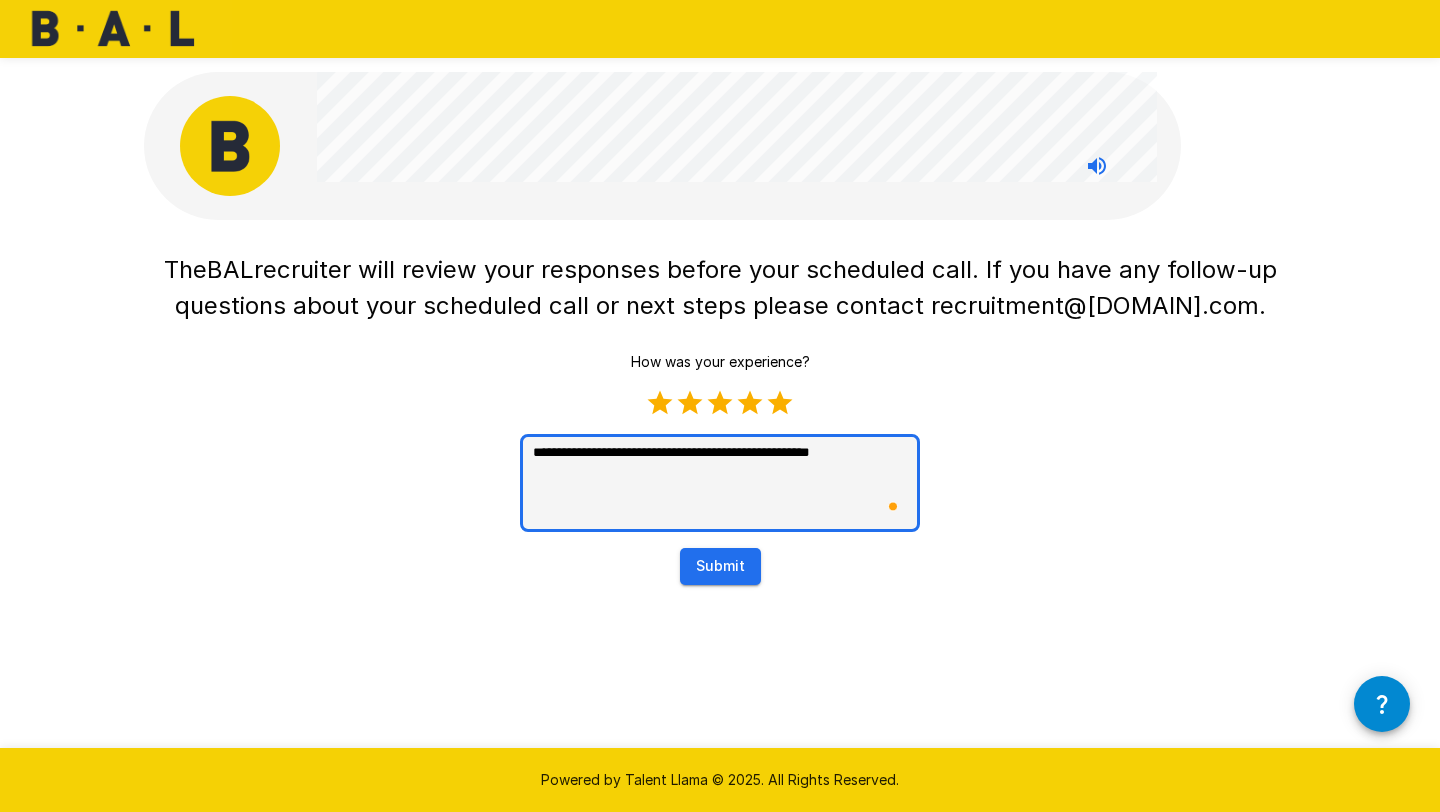 type on "*" 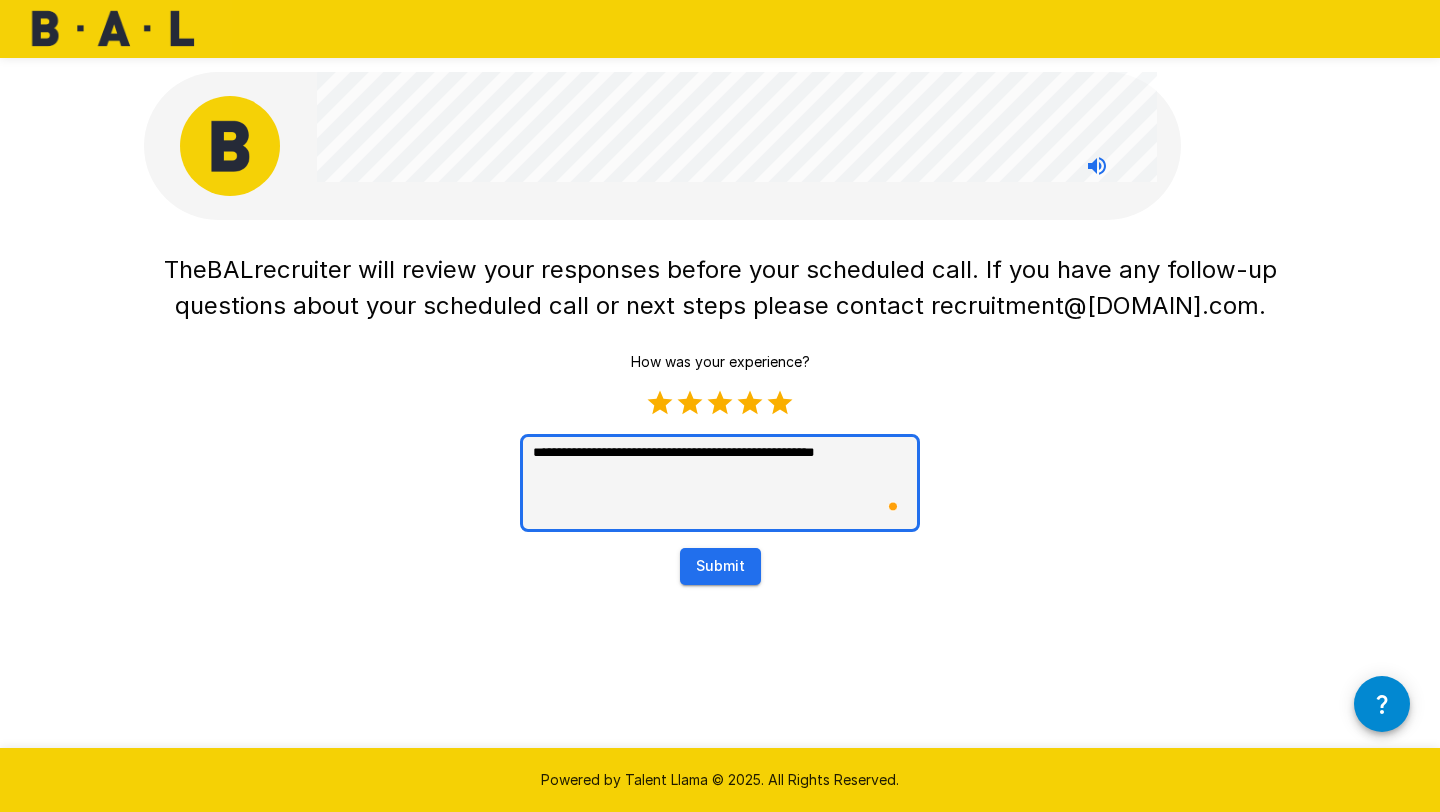 type on "**********" 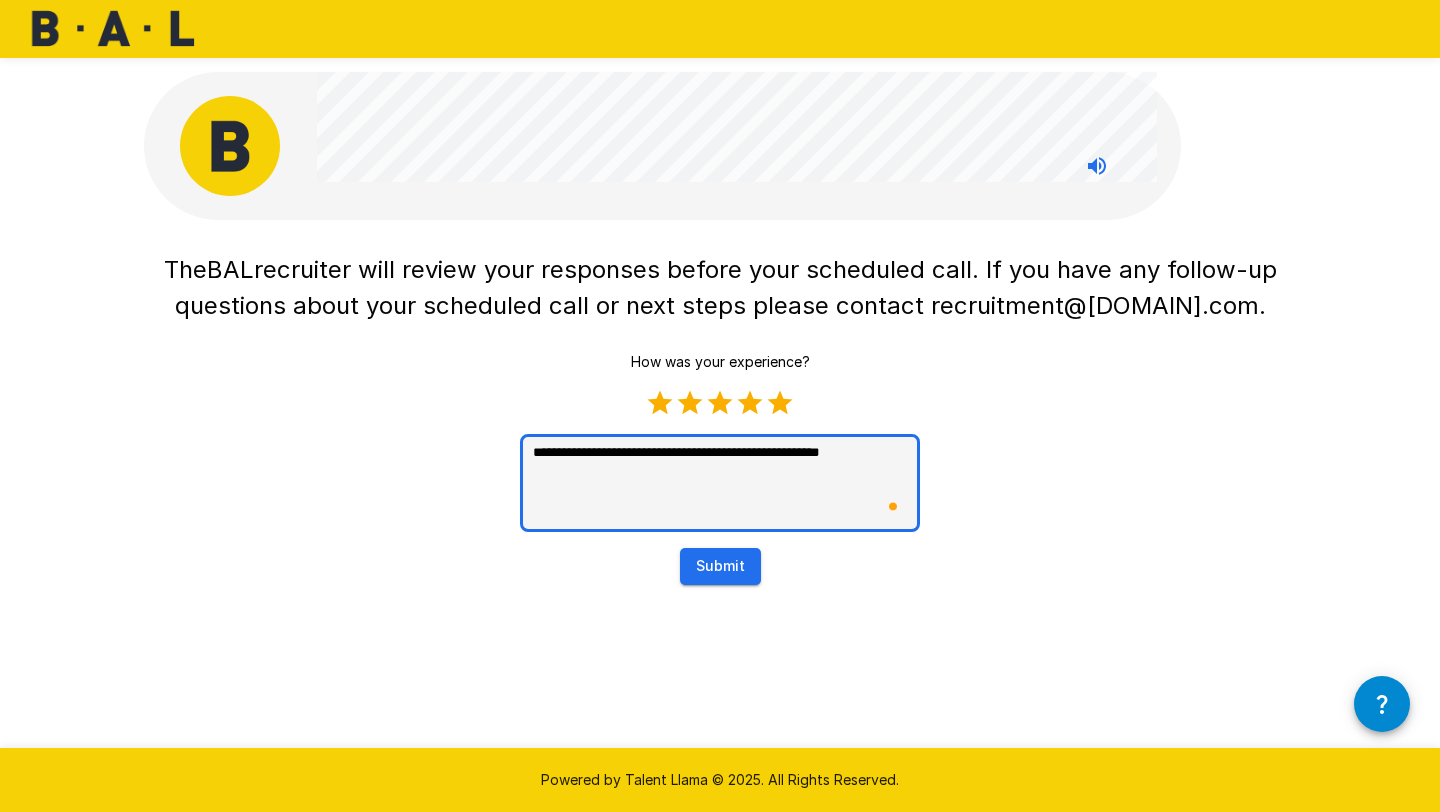 type on "**********" 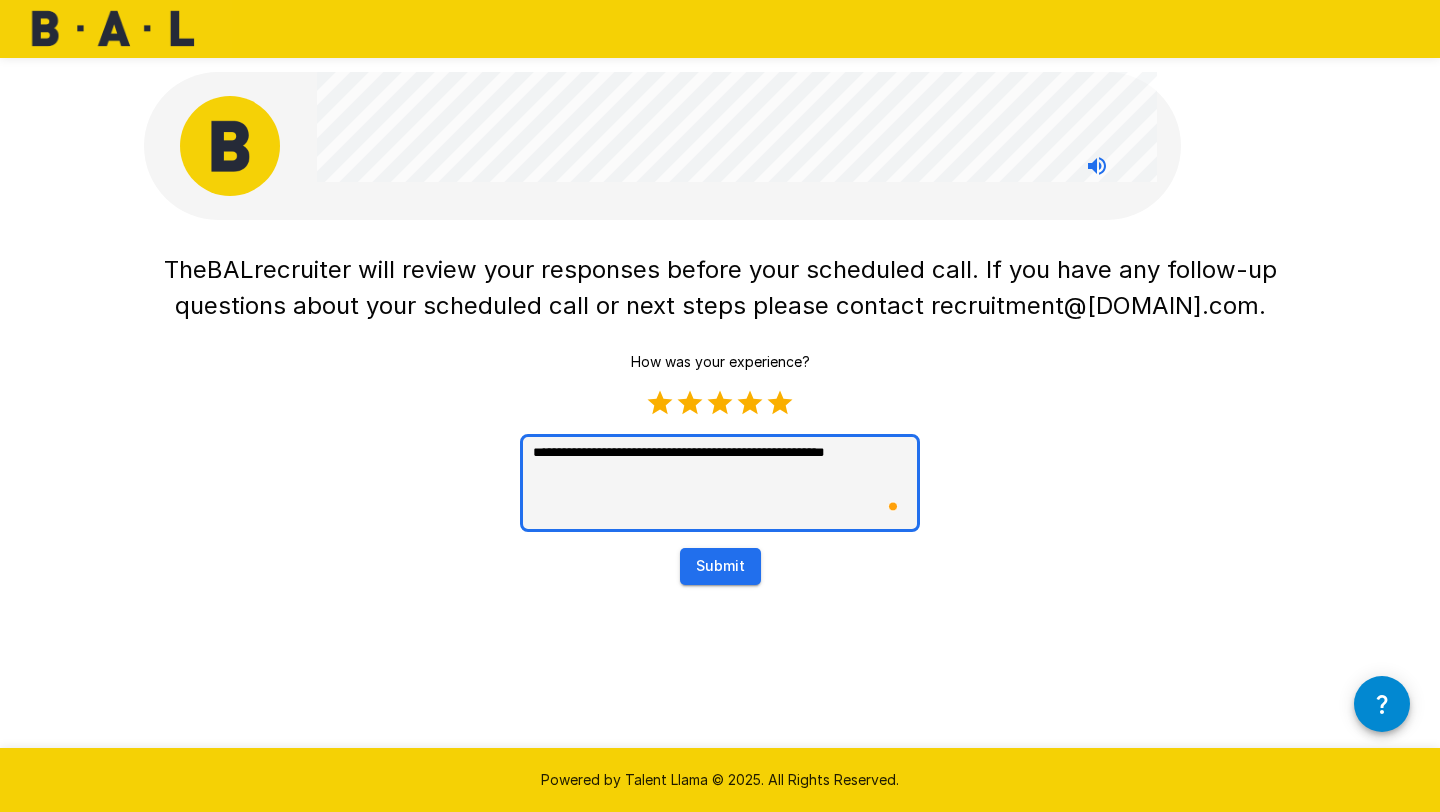 type on "**********" 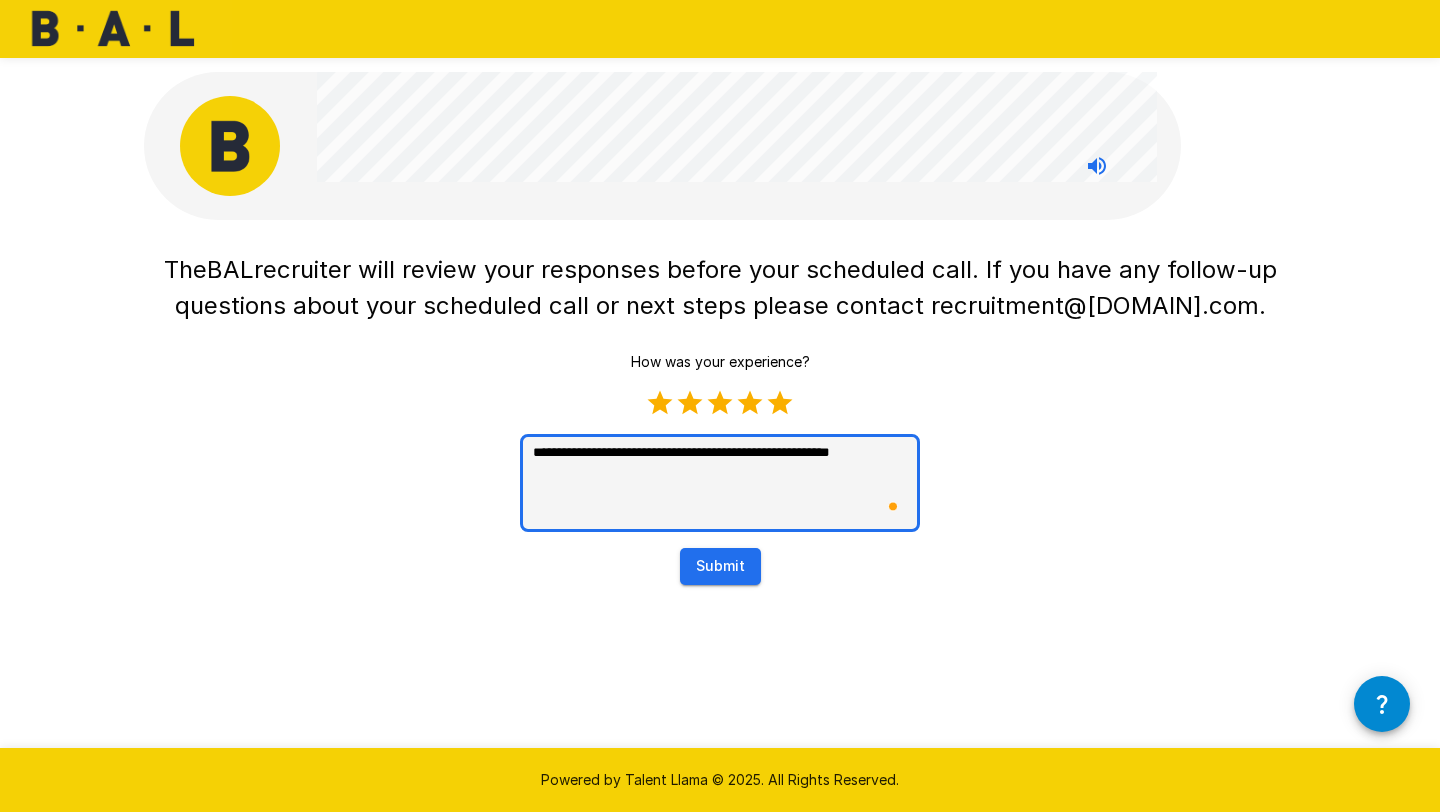 type on "**********" 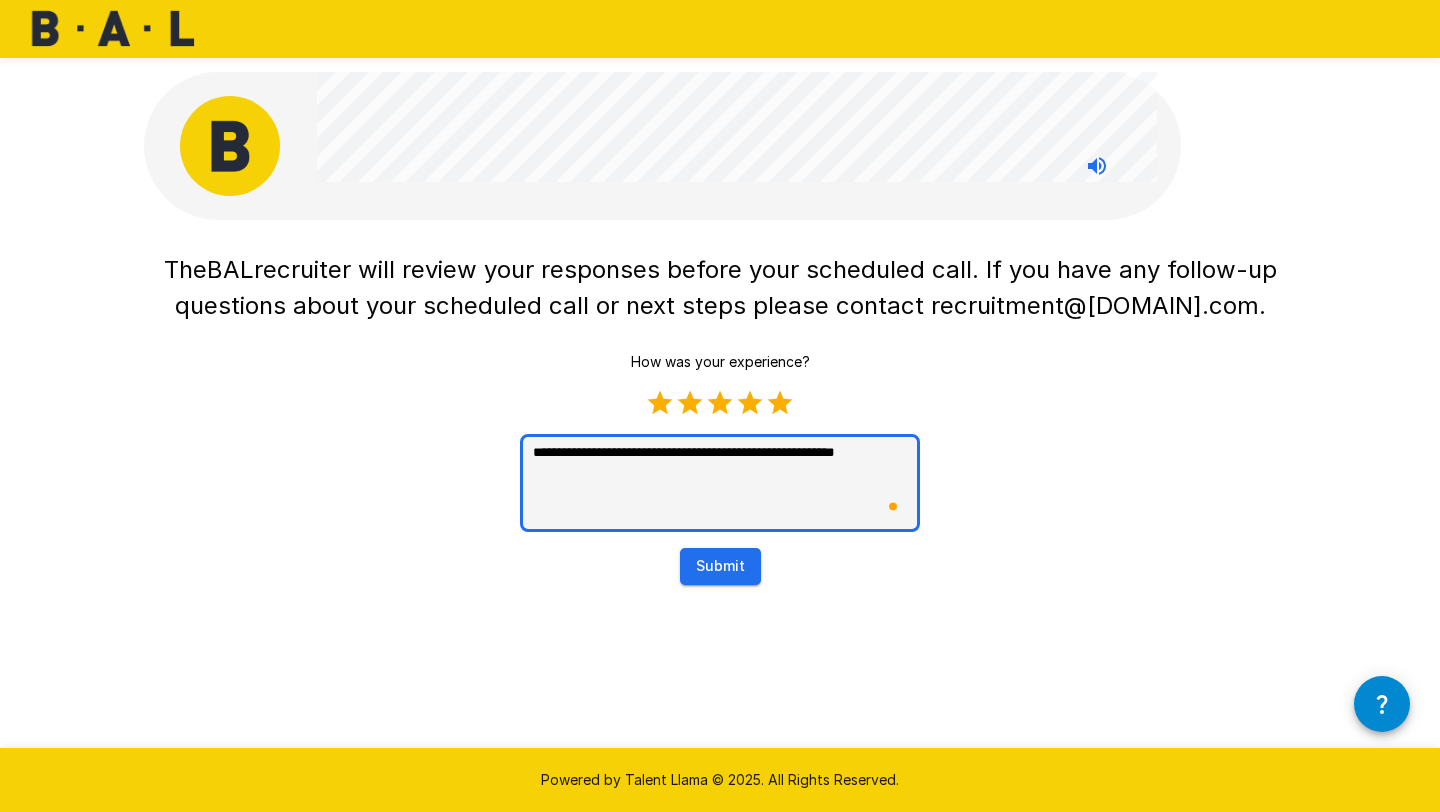 type on "**********" 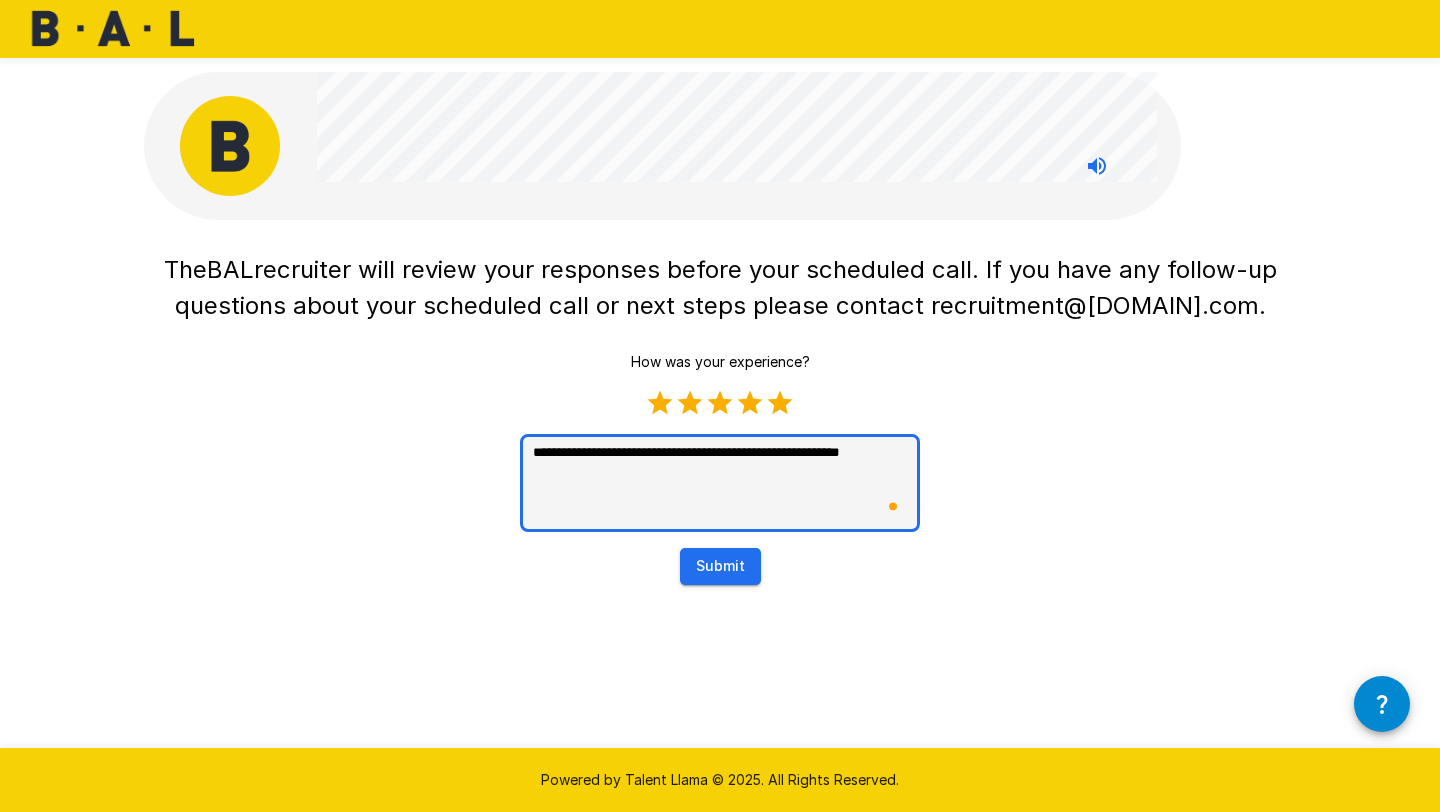 type on "**********" 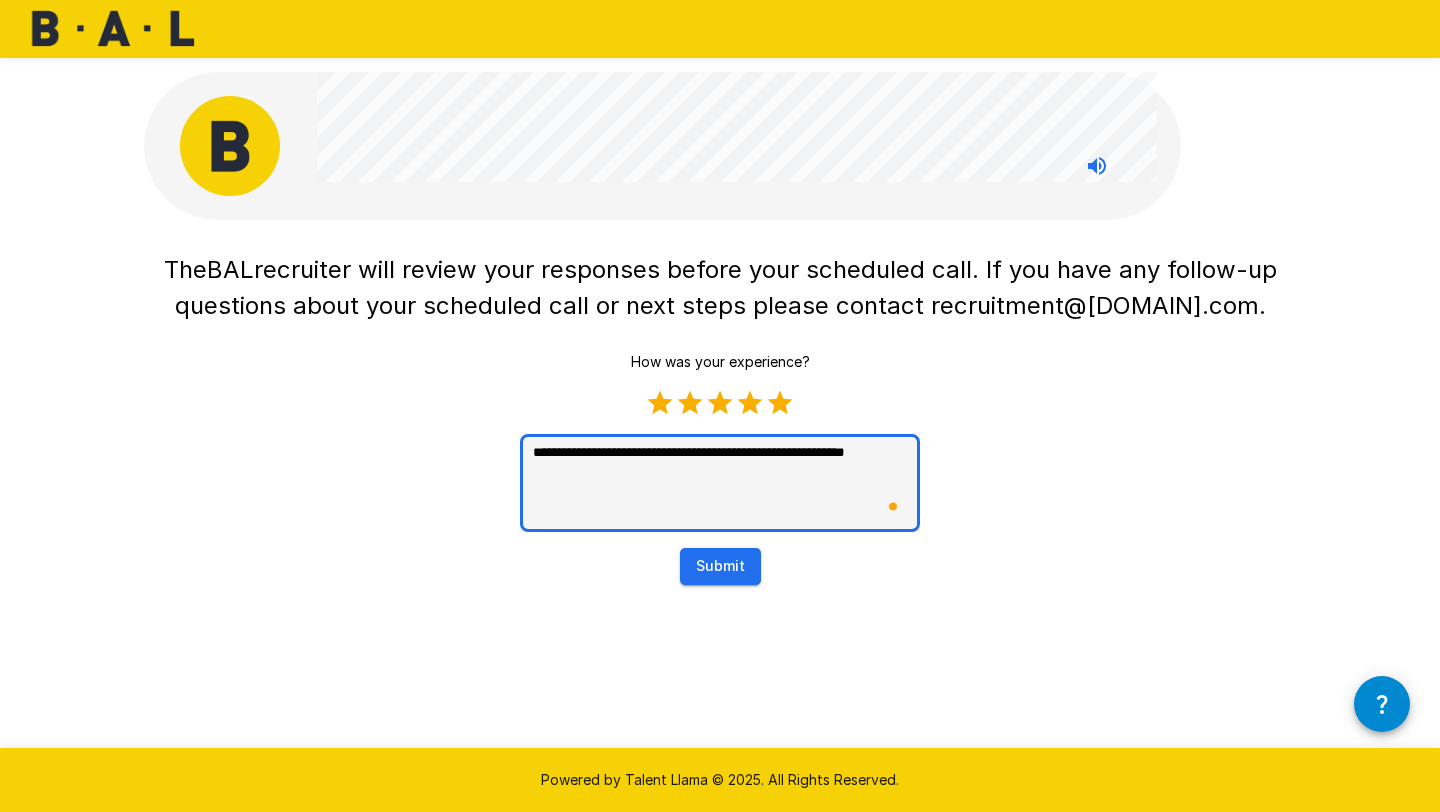 type on "**********" 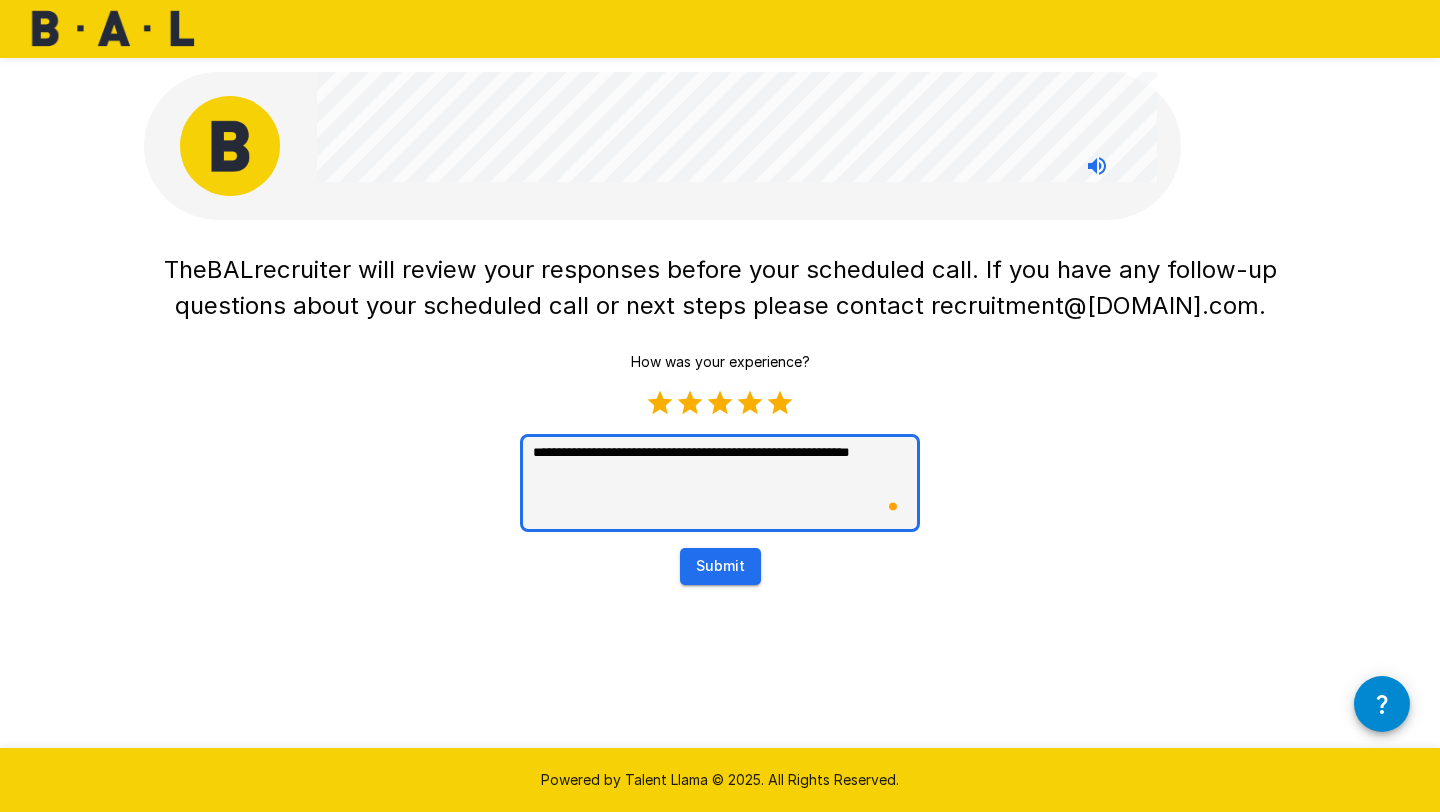 type on "**********" 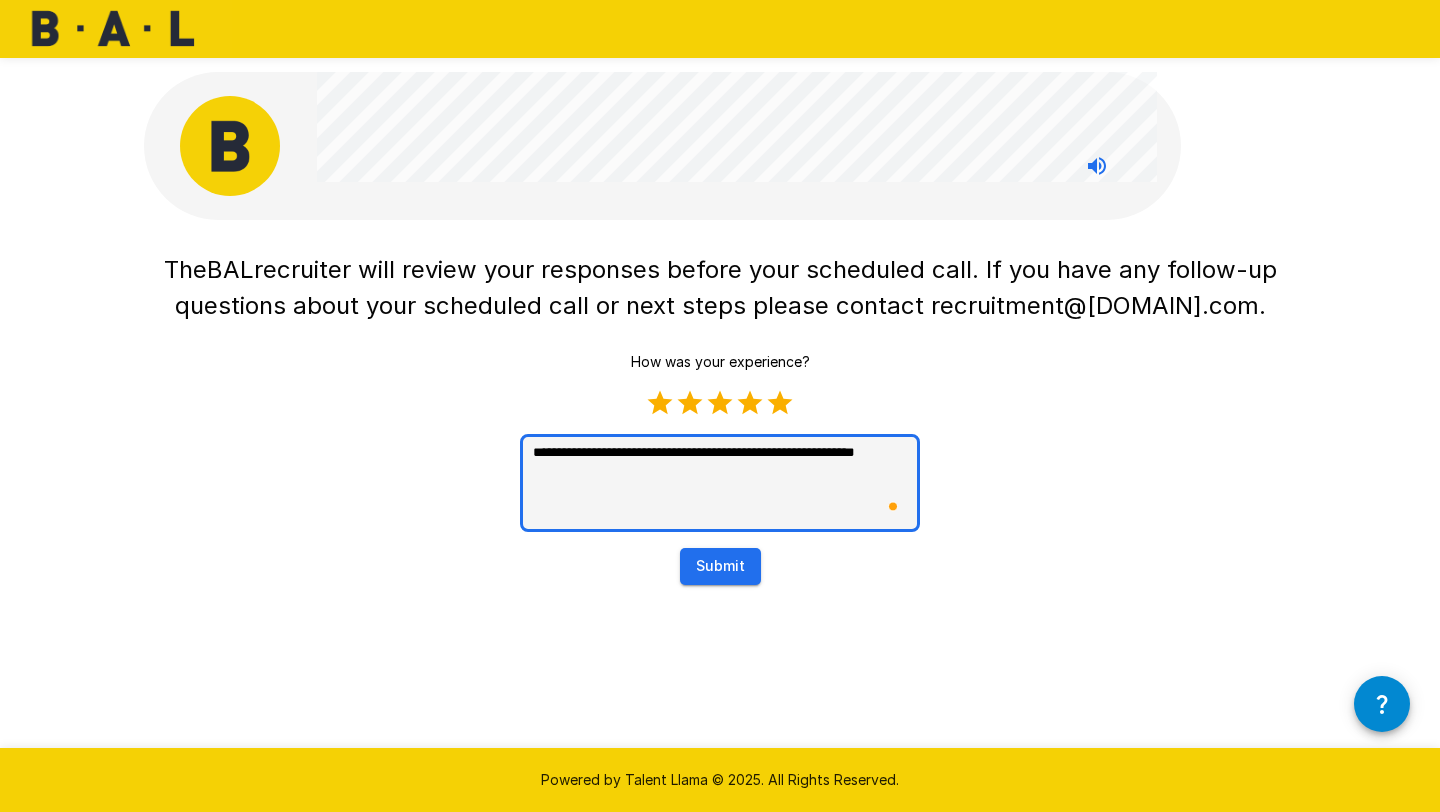 type on "**********" 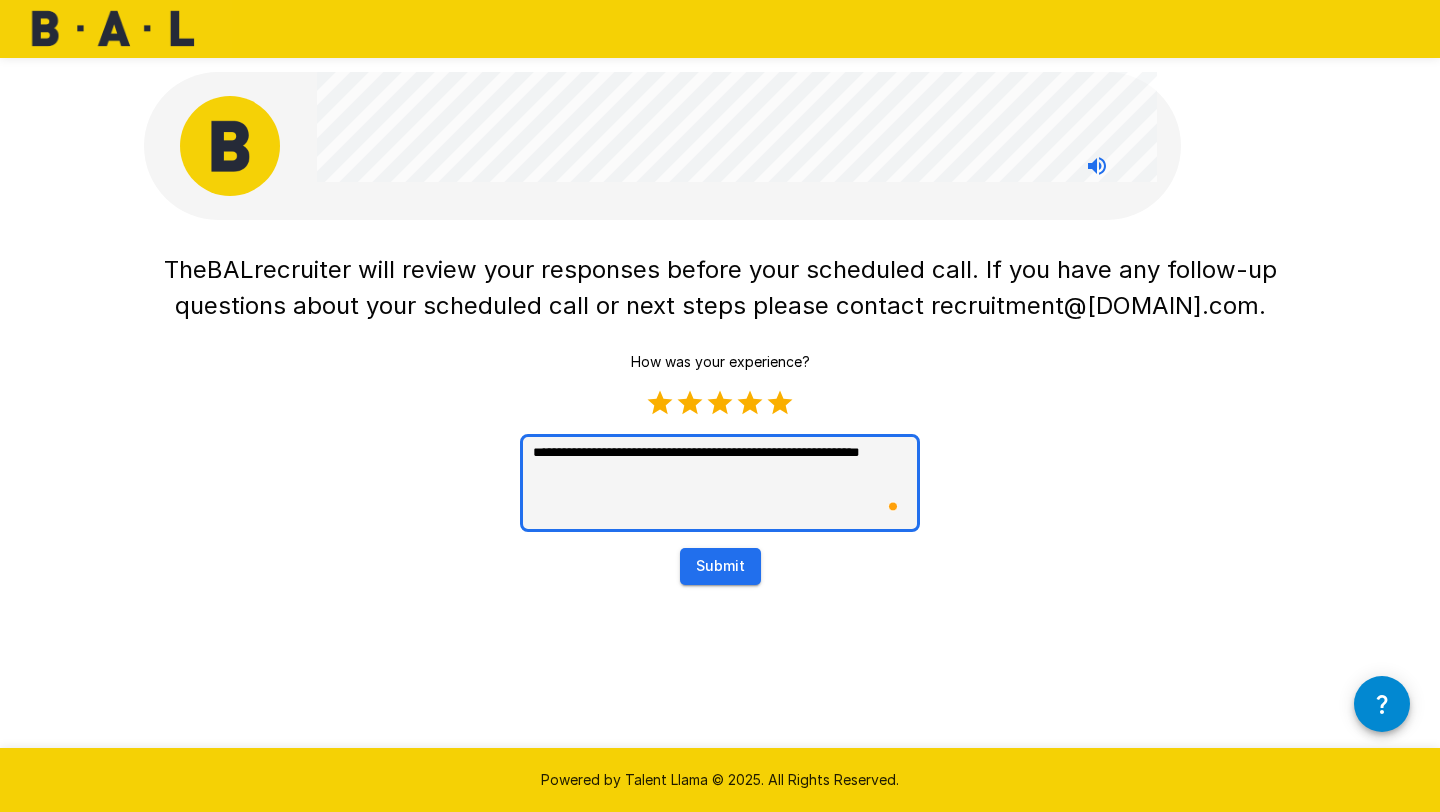 type on "**********" 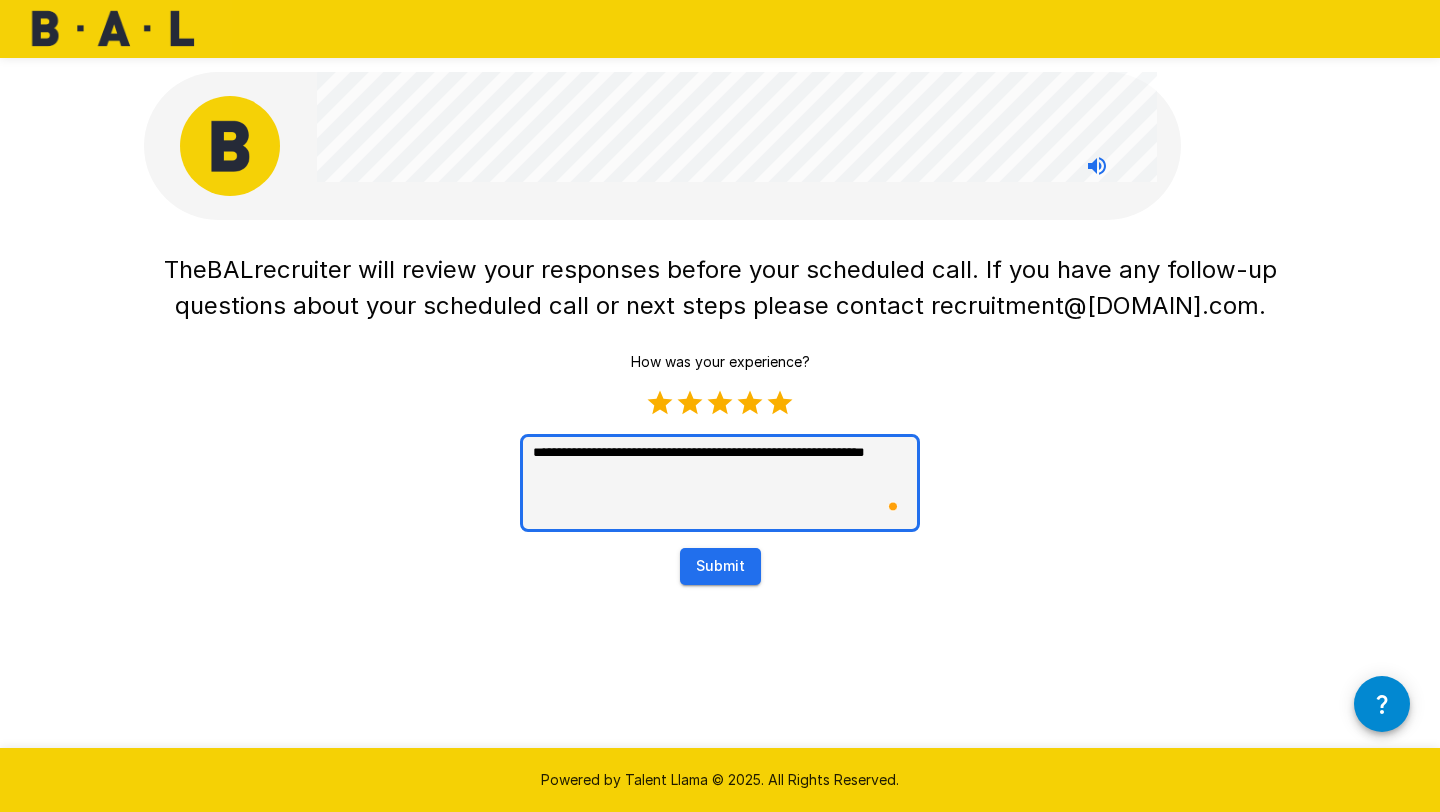 type on "**********" 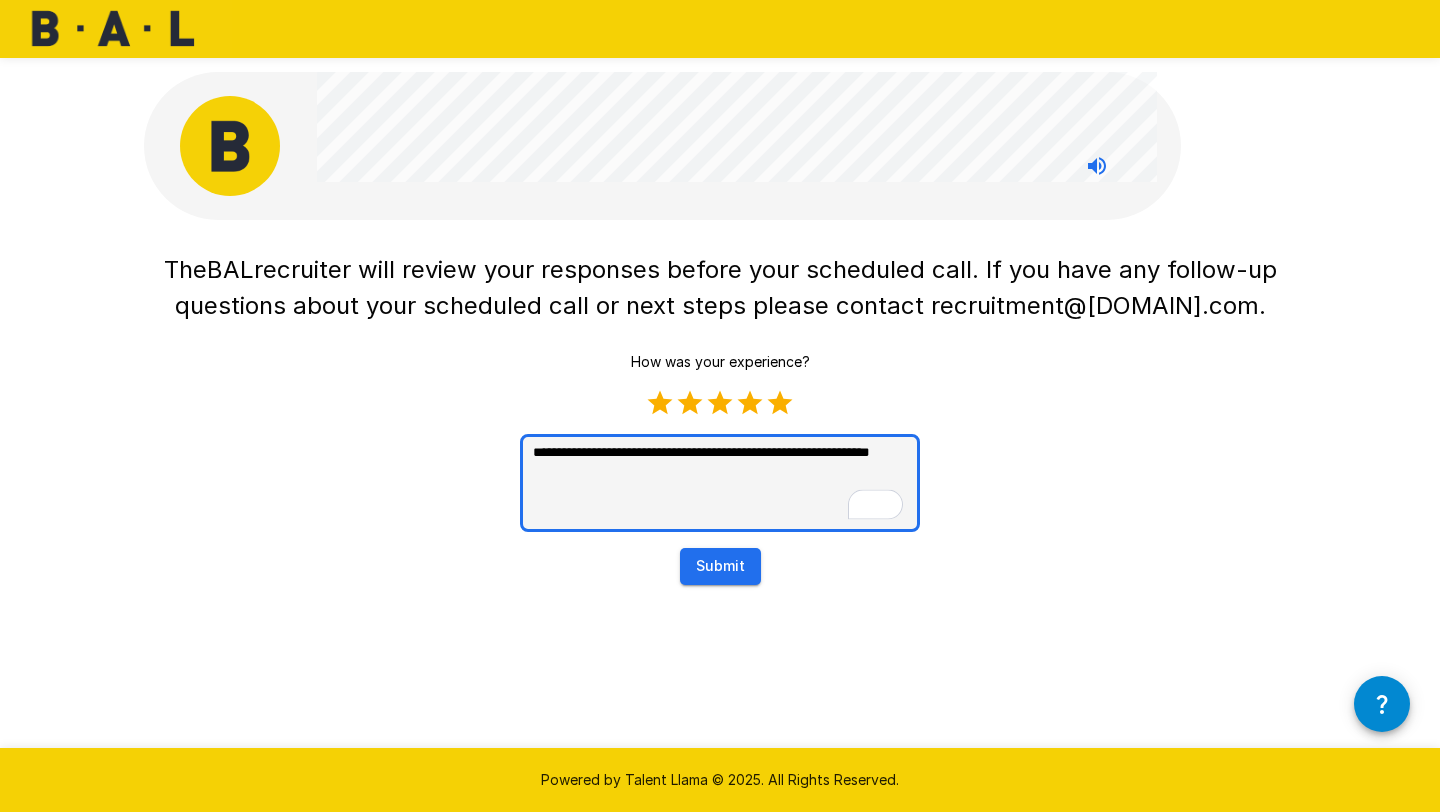 type on "**********" 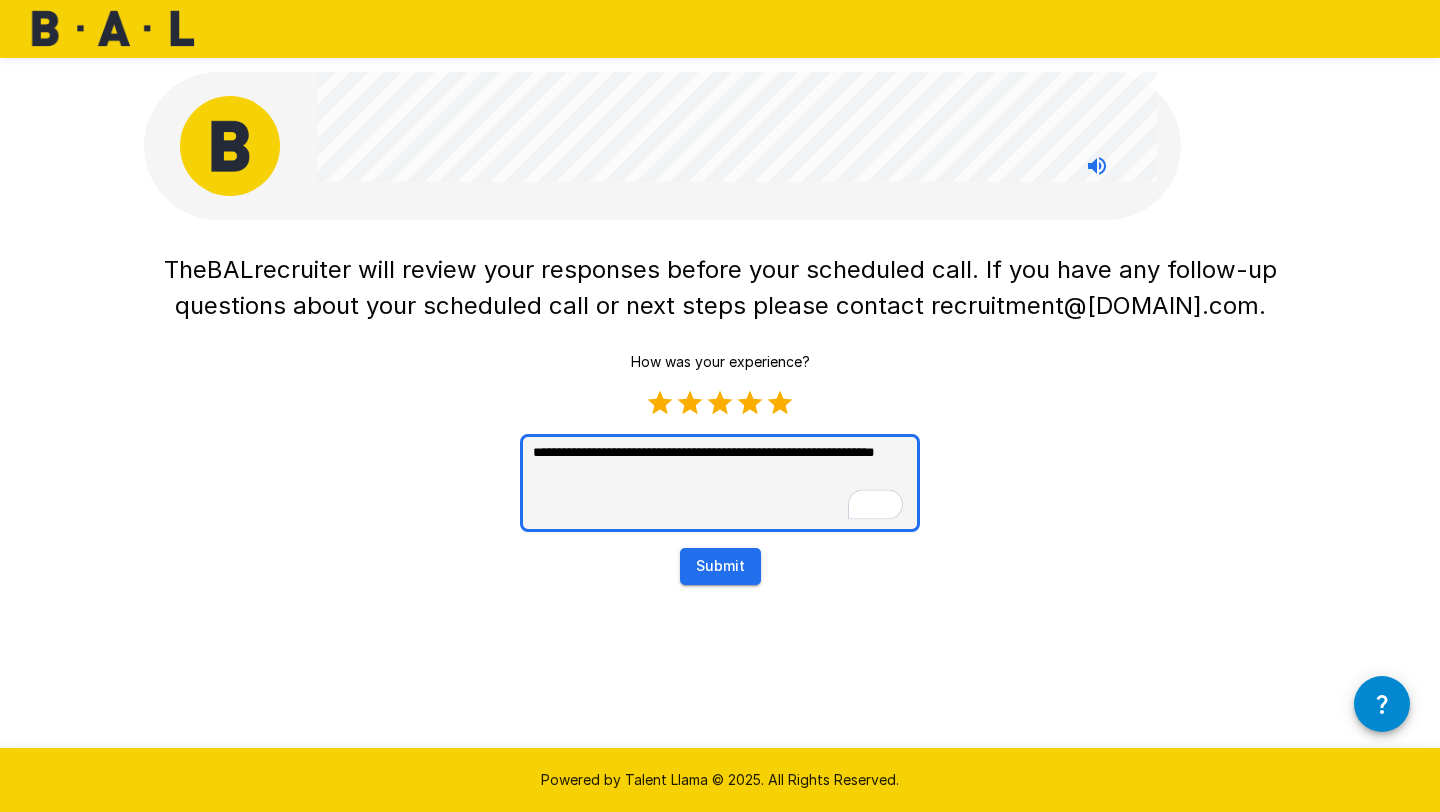 type on "**********" 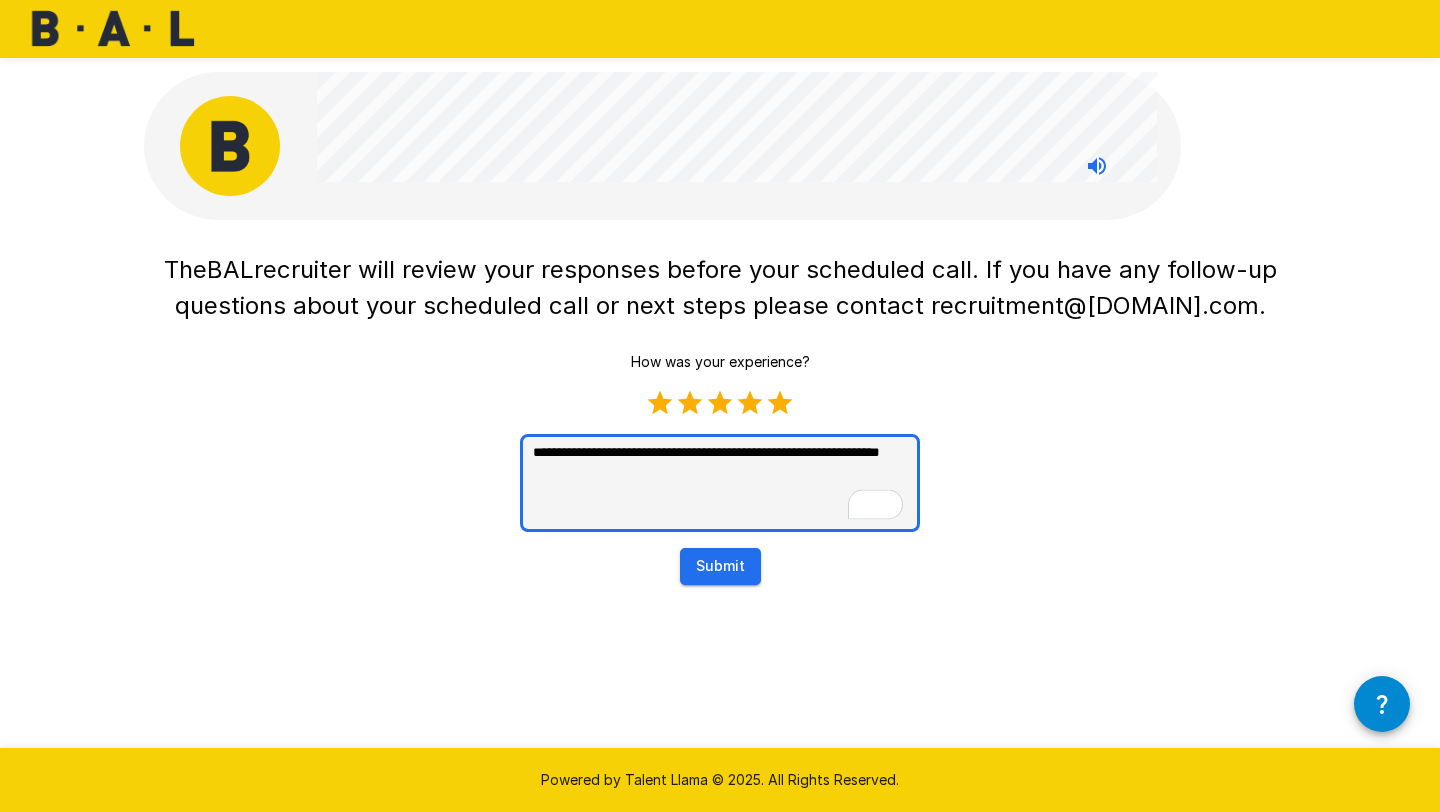 type on "**********" 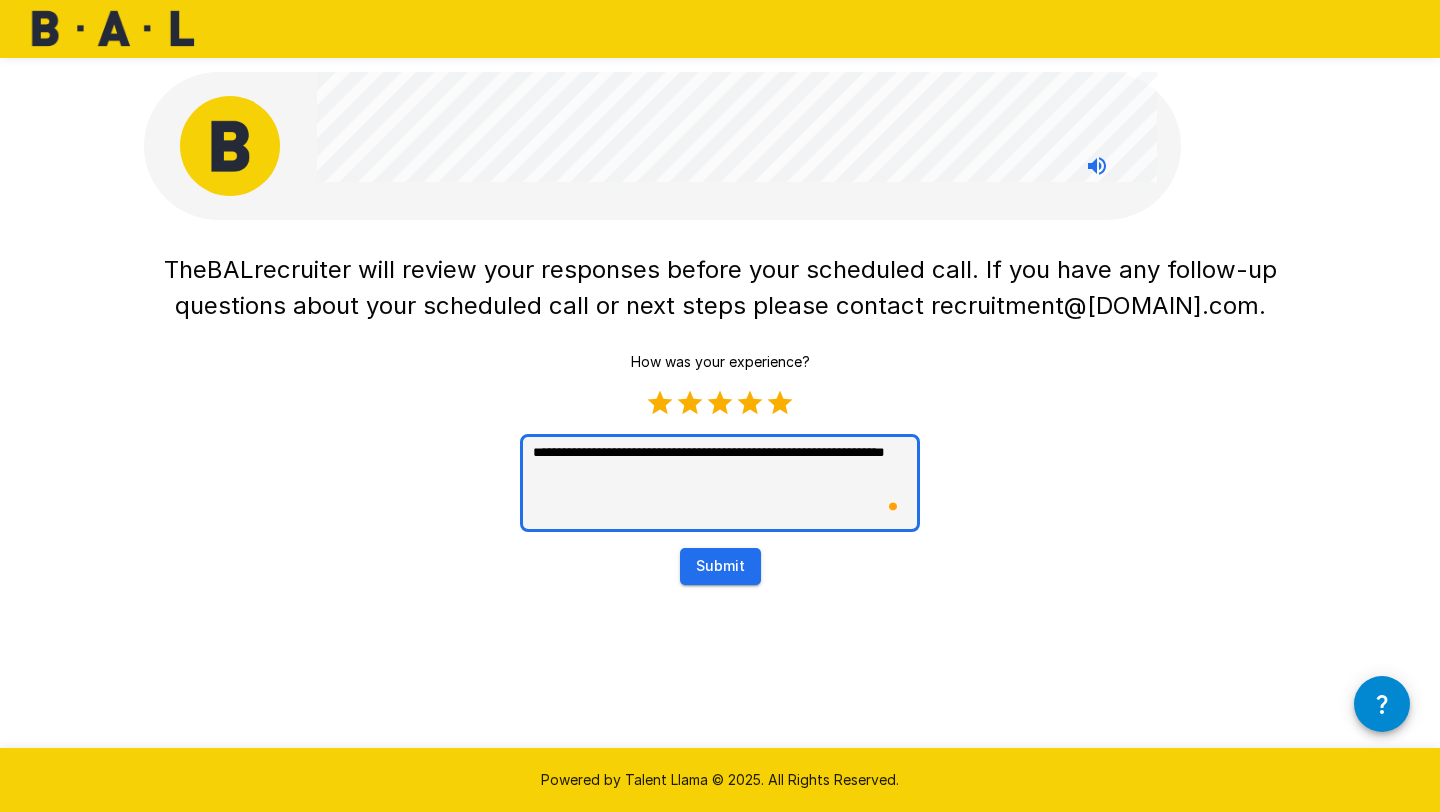 type on "**********" 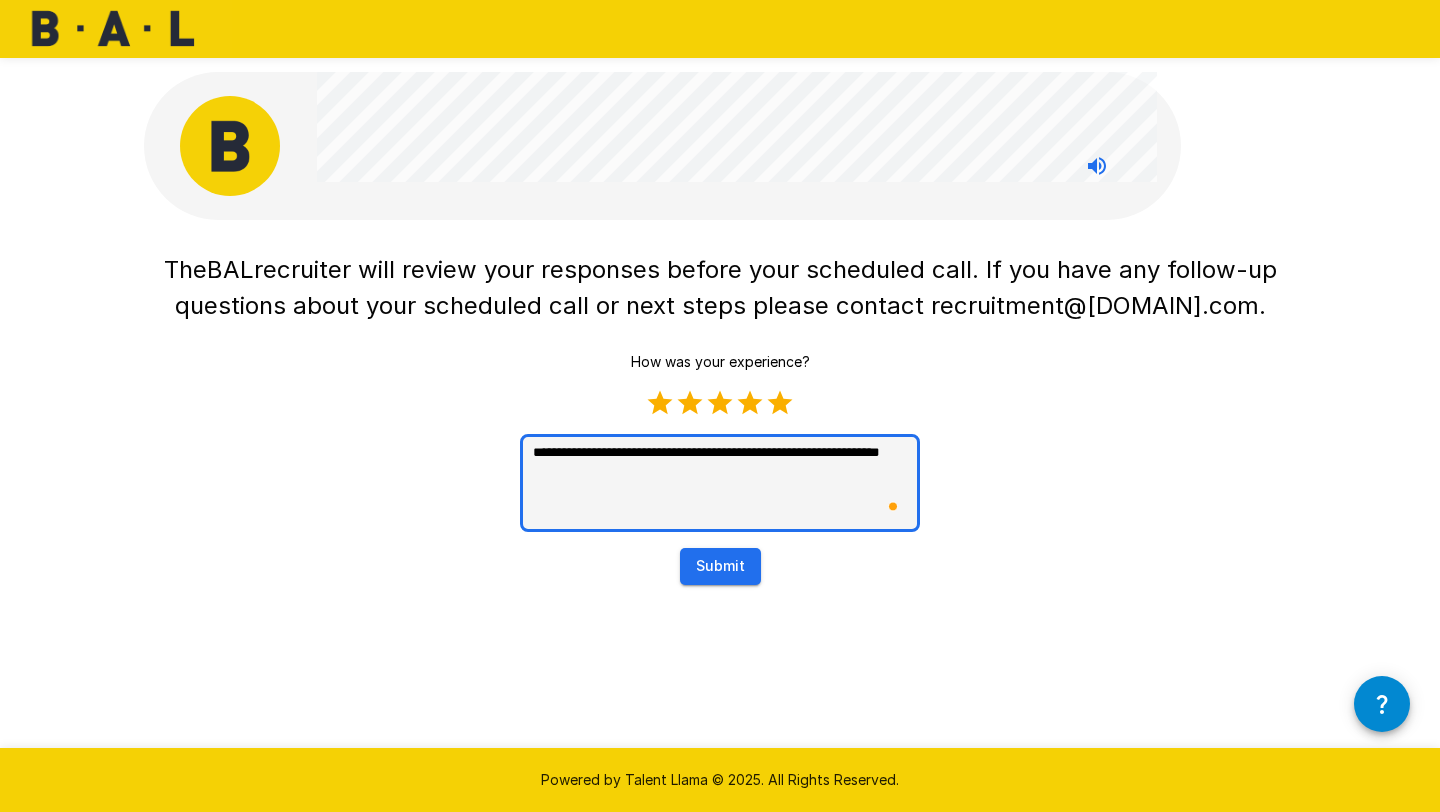 type on "**********" 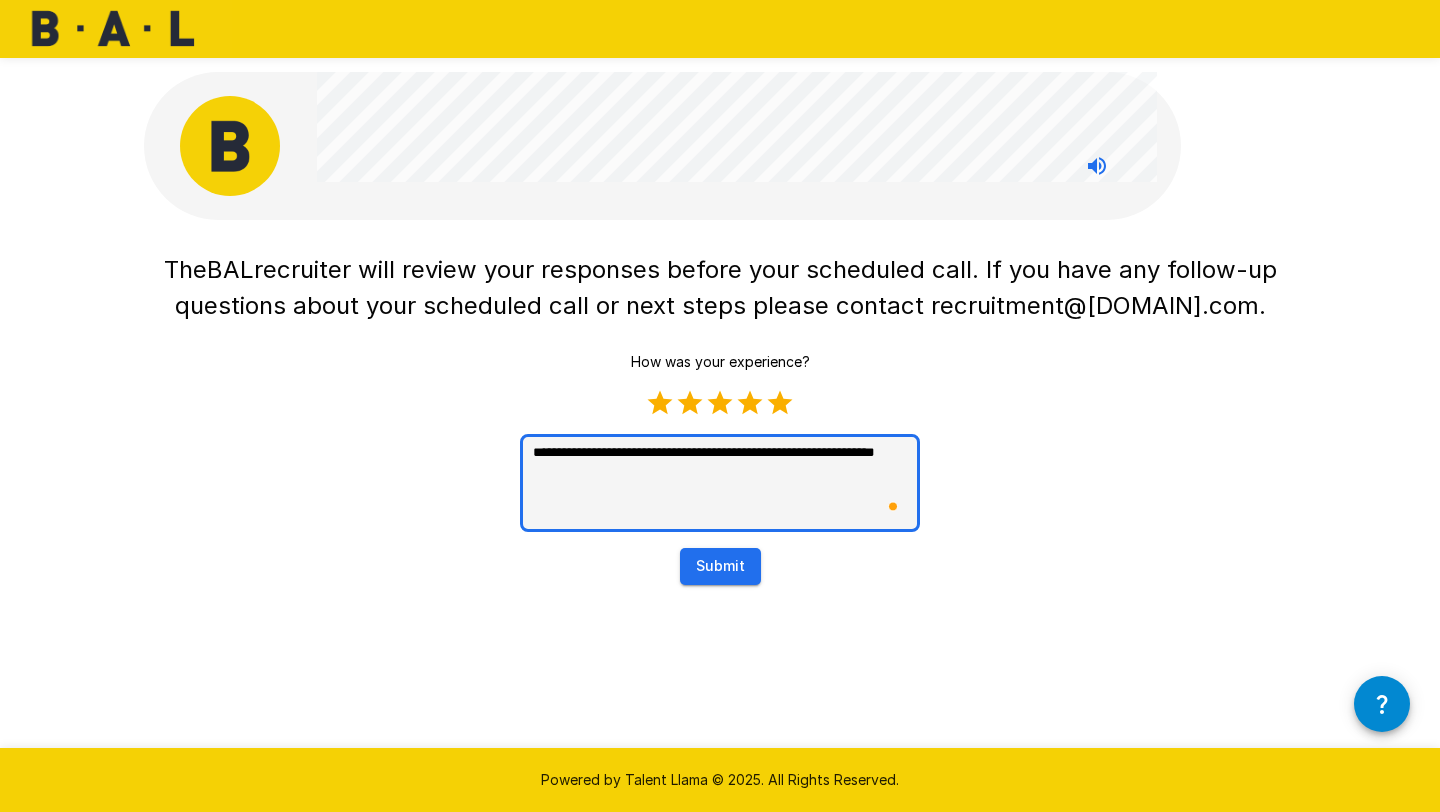 type on "**********" 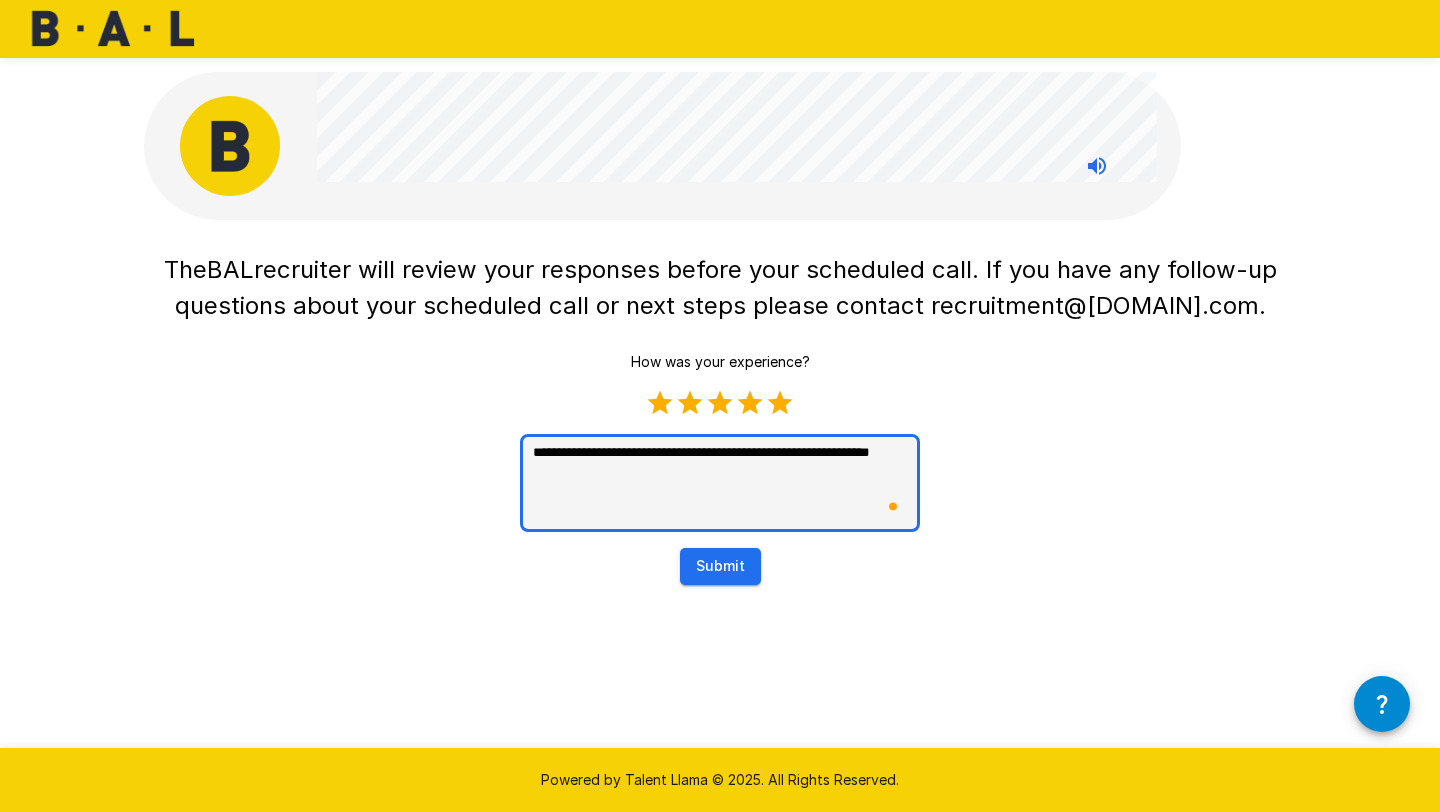 type on "**********" 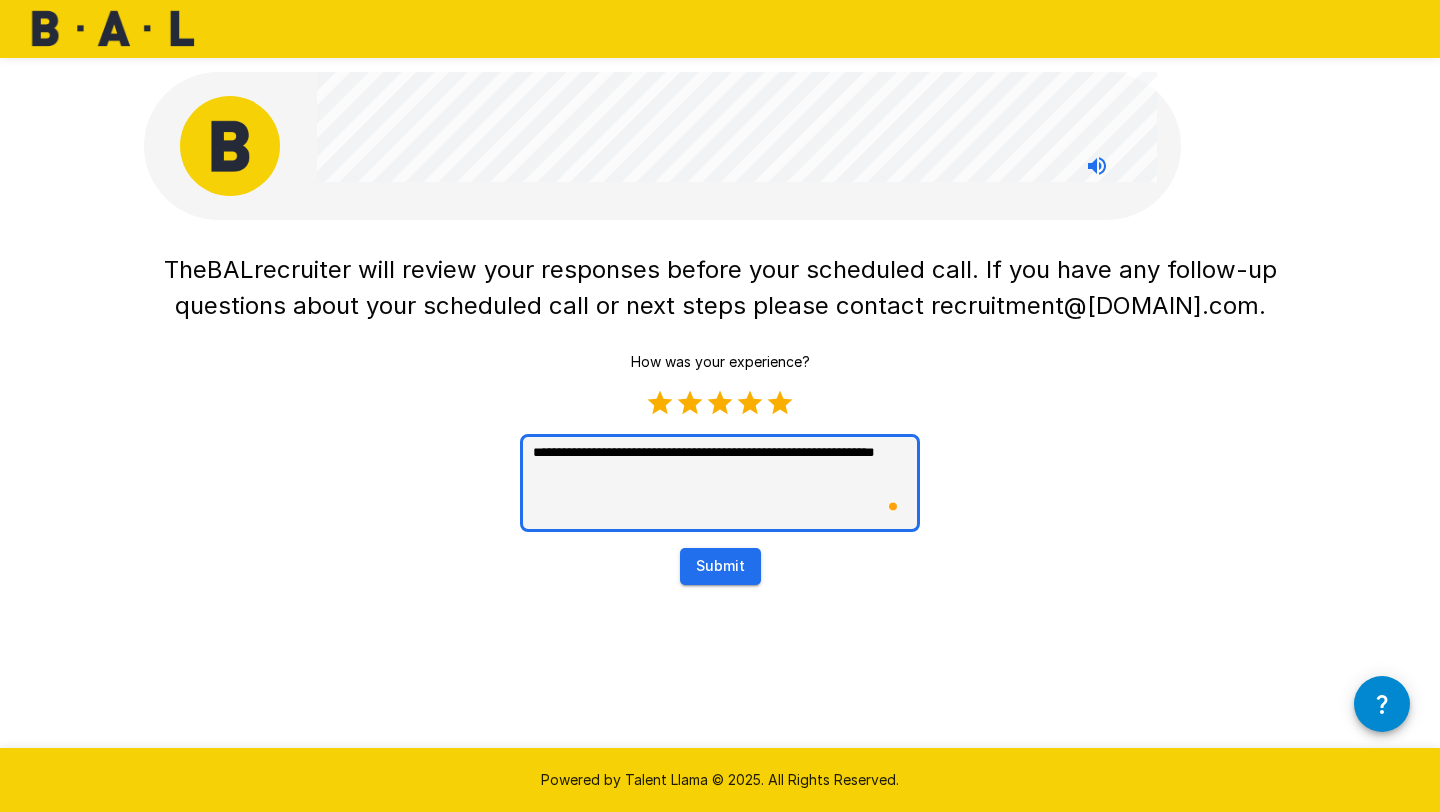 type on "*" 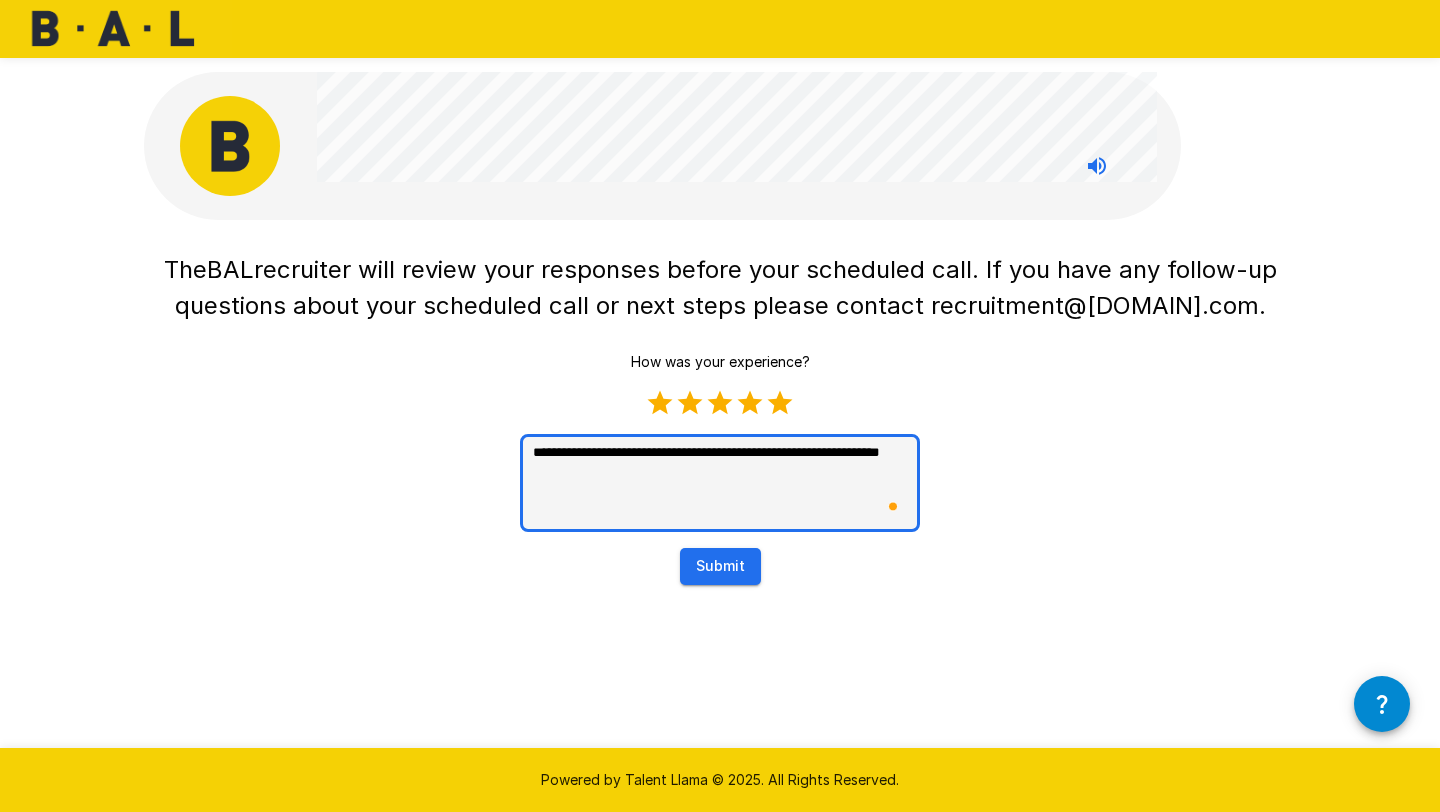 type on "**********" 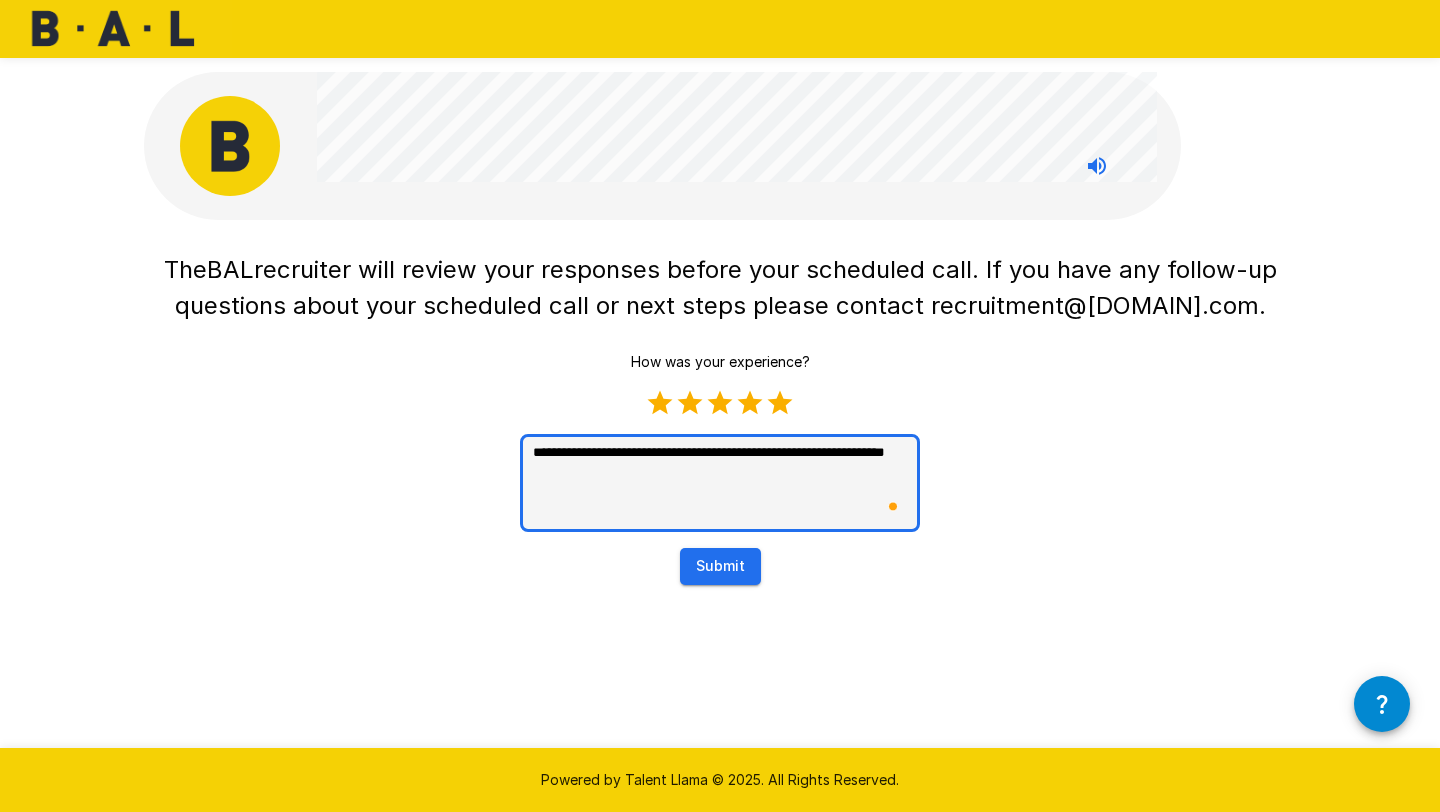 type on "**********" 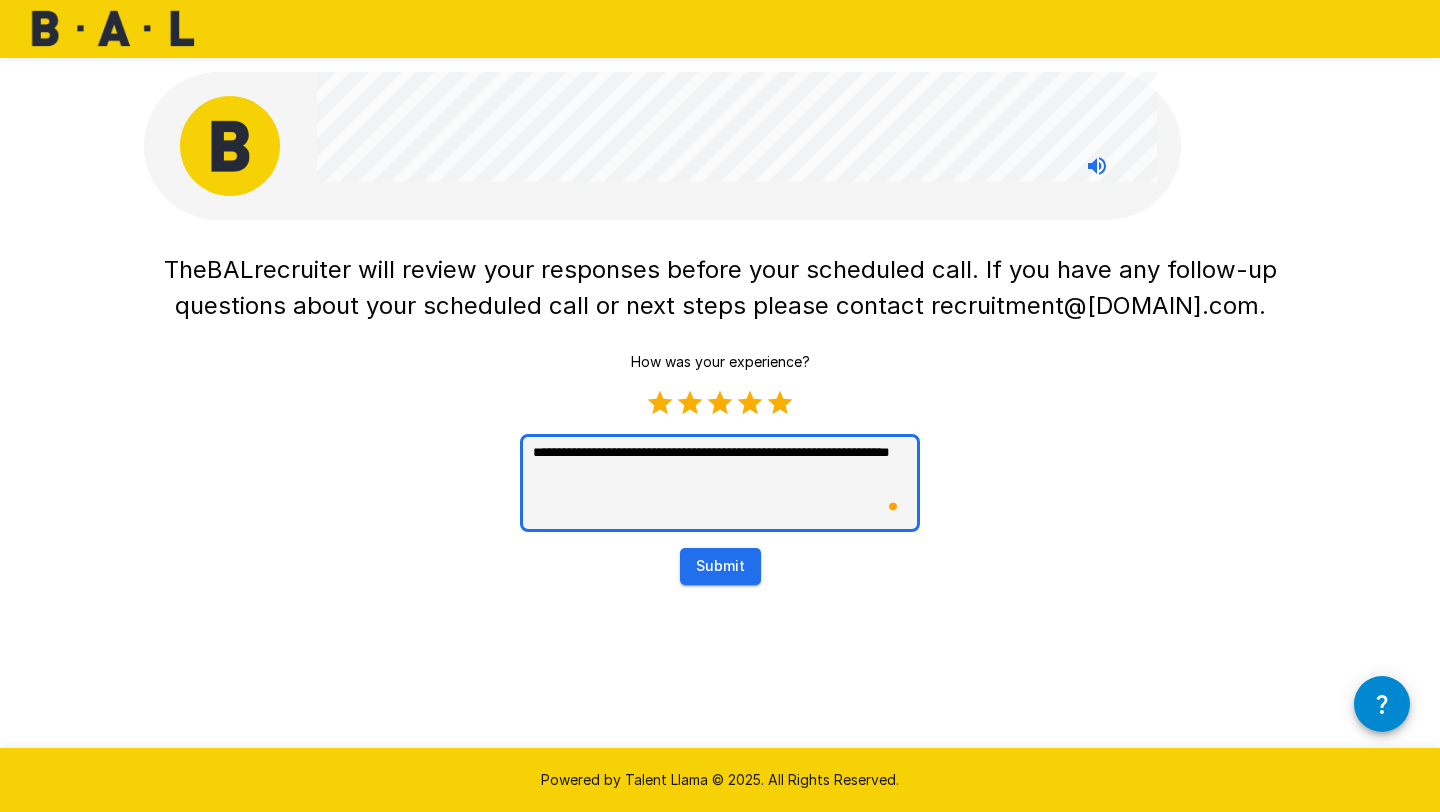 type on "**********" 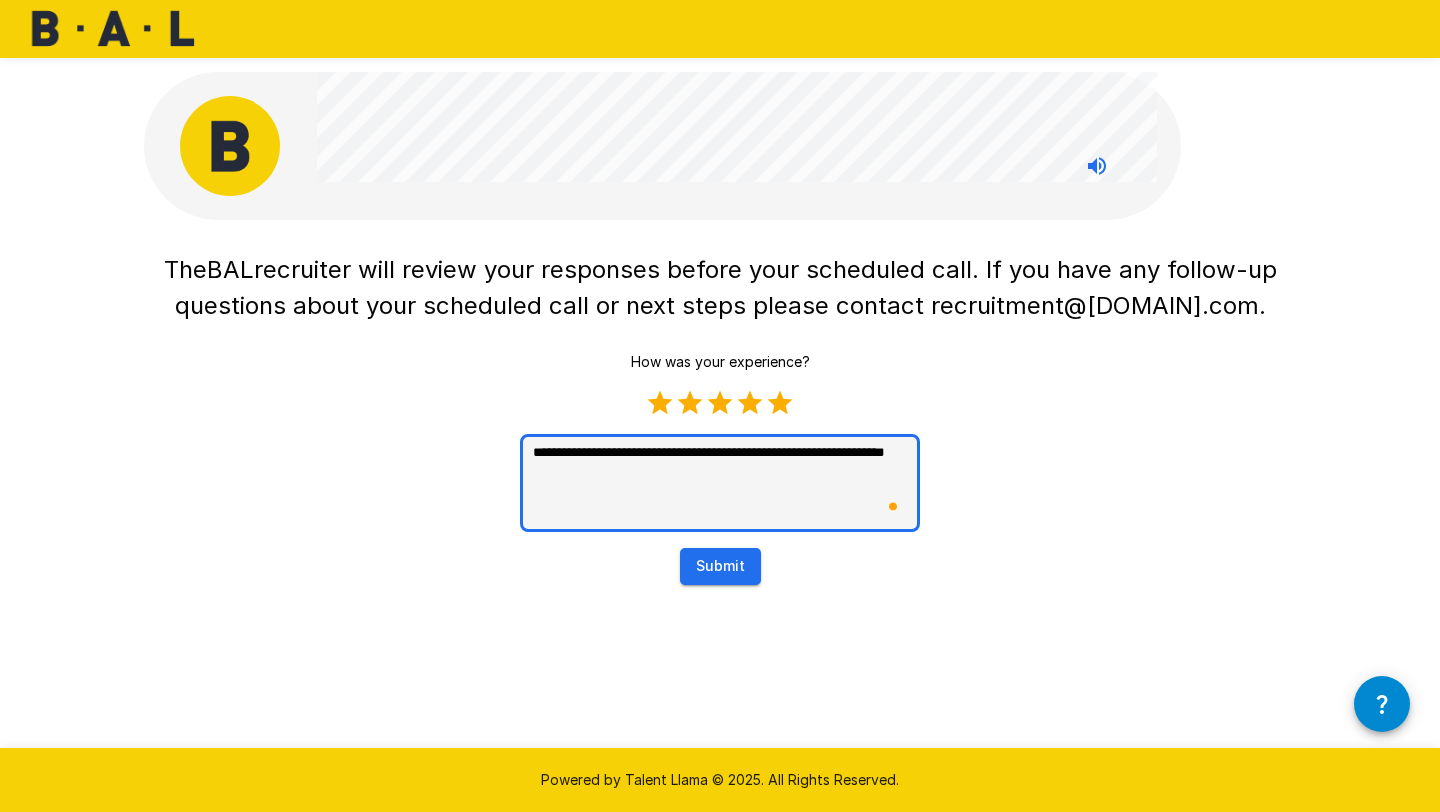 type on "**********" 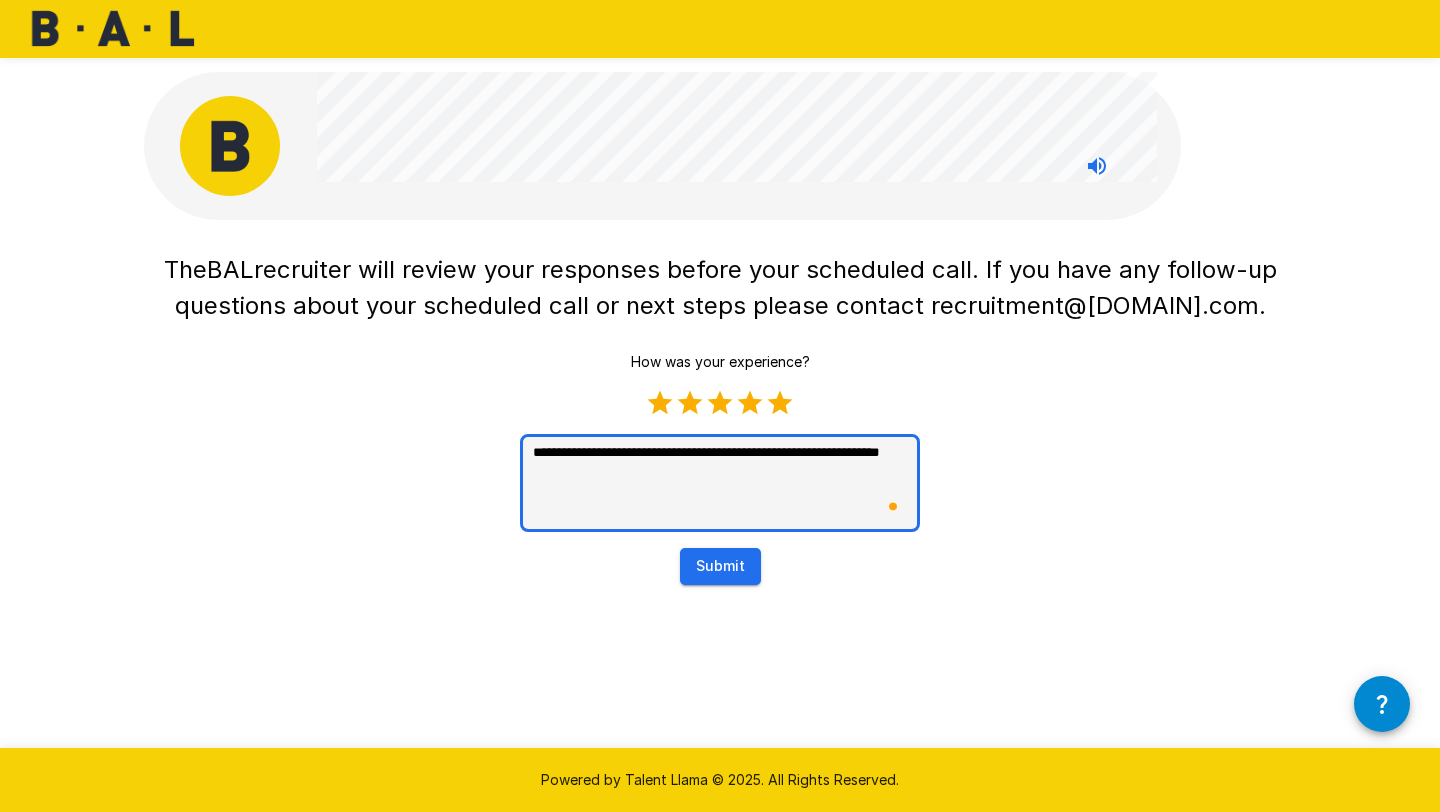 type on "**********" 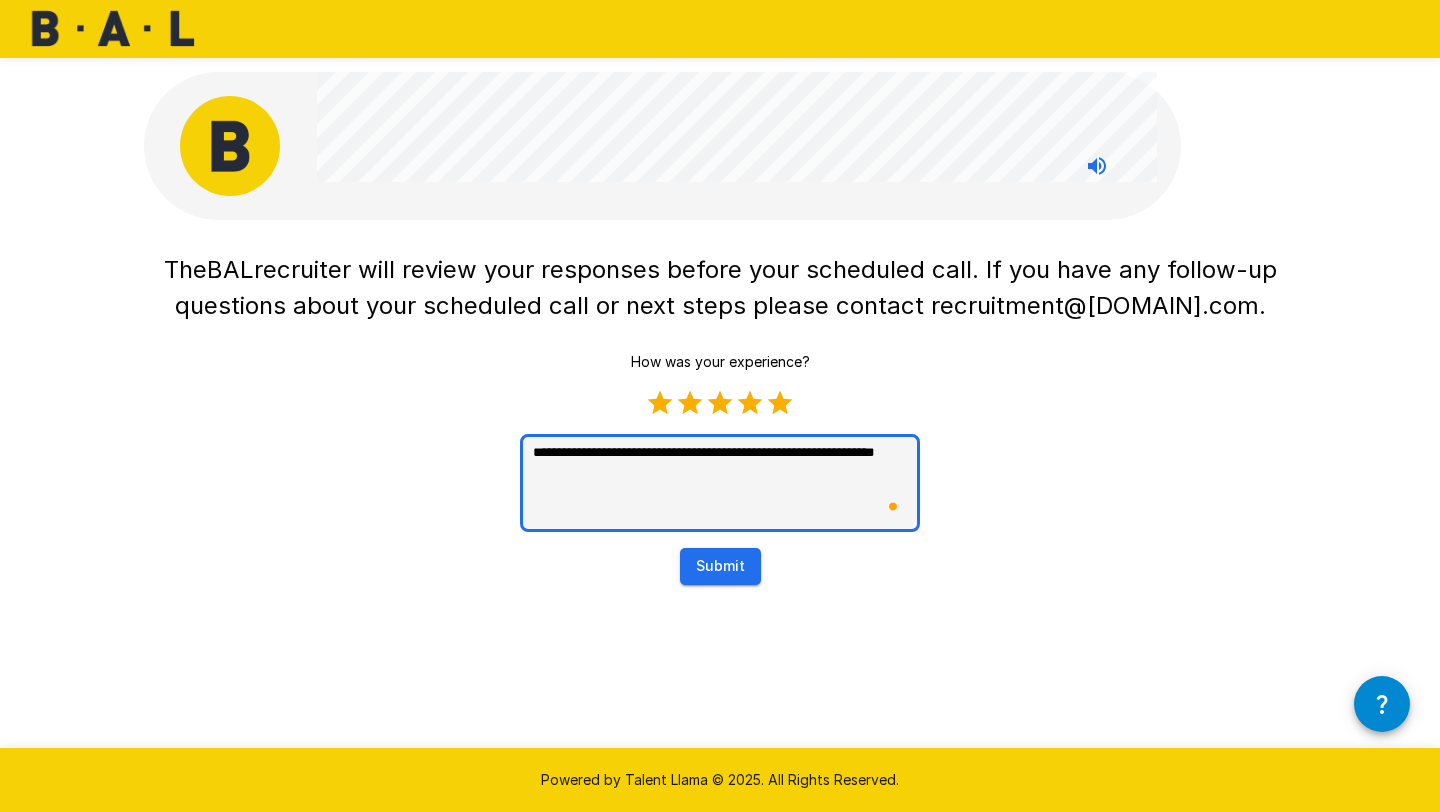 type on "**********" 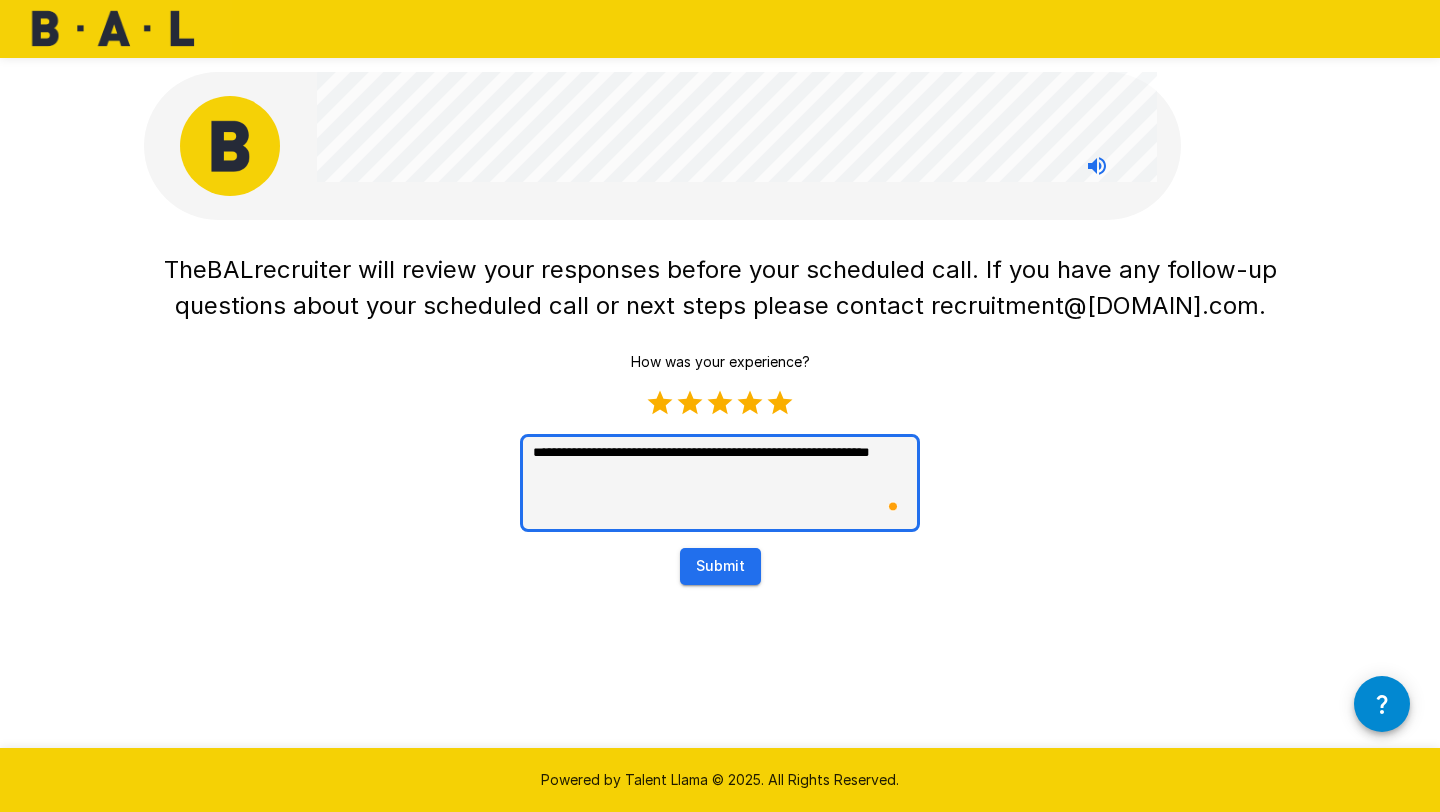 type on "**********" 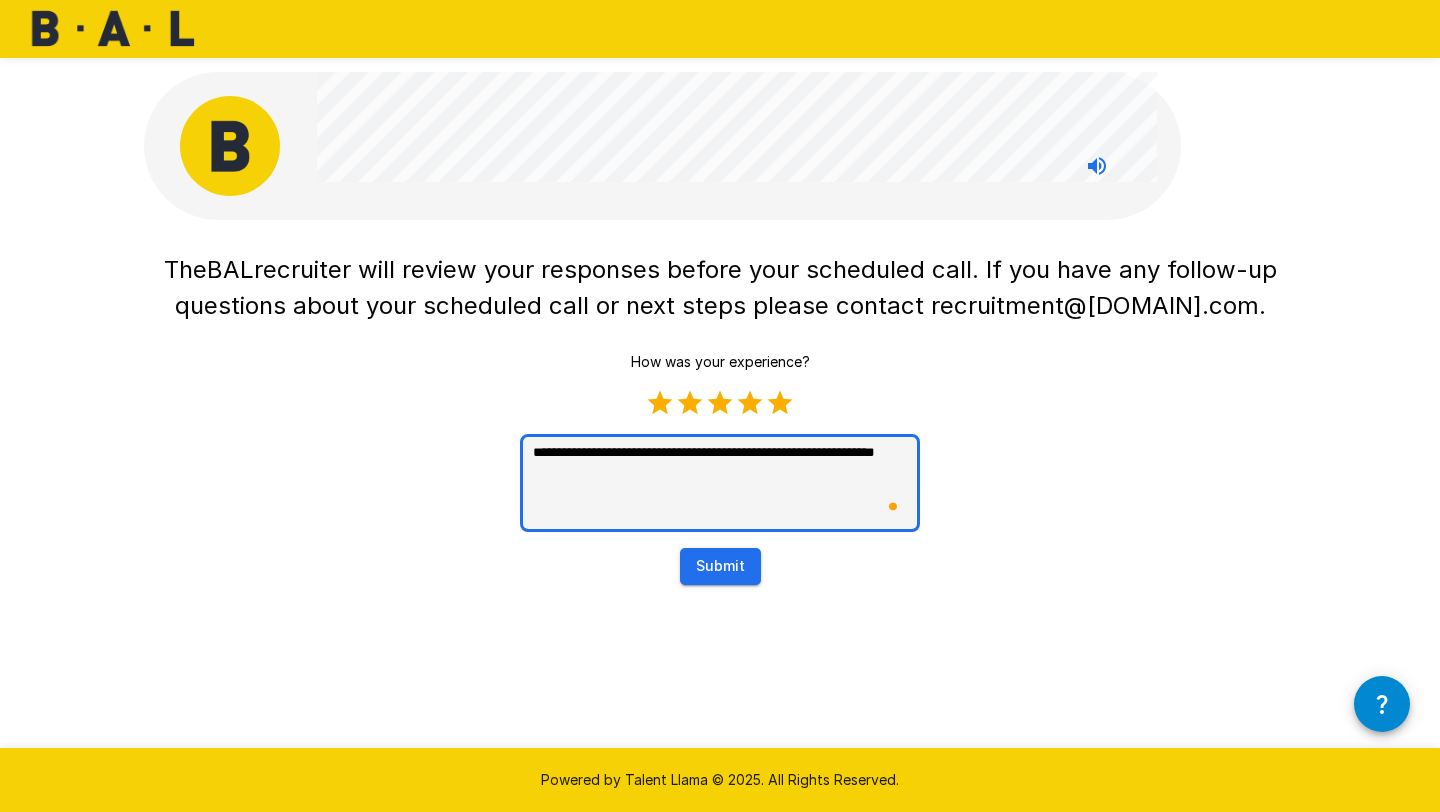type on "**********" 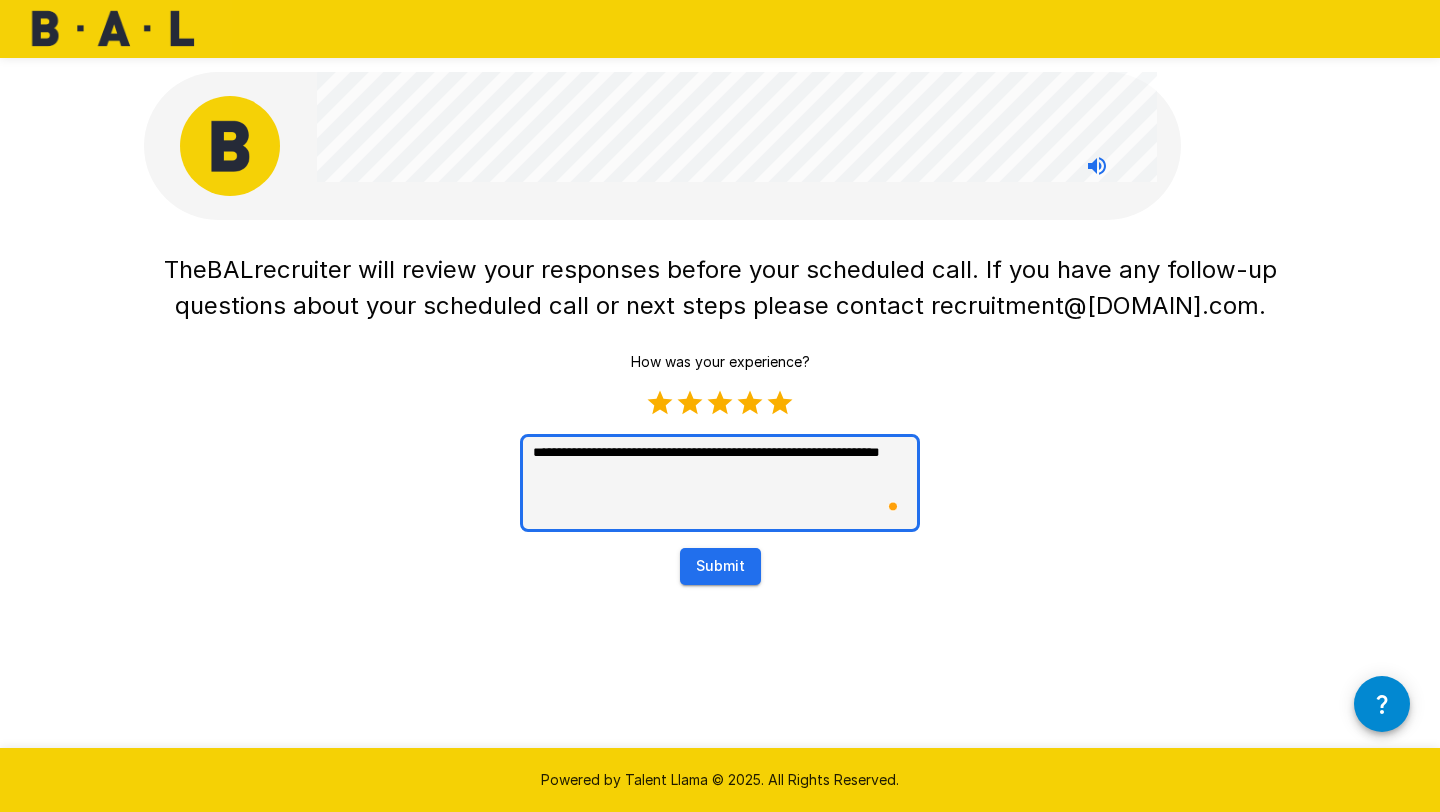 type on "**********" 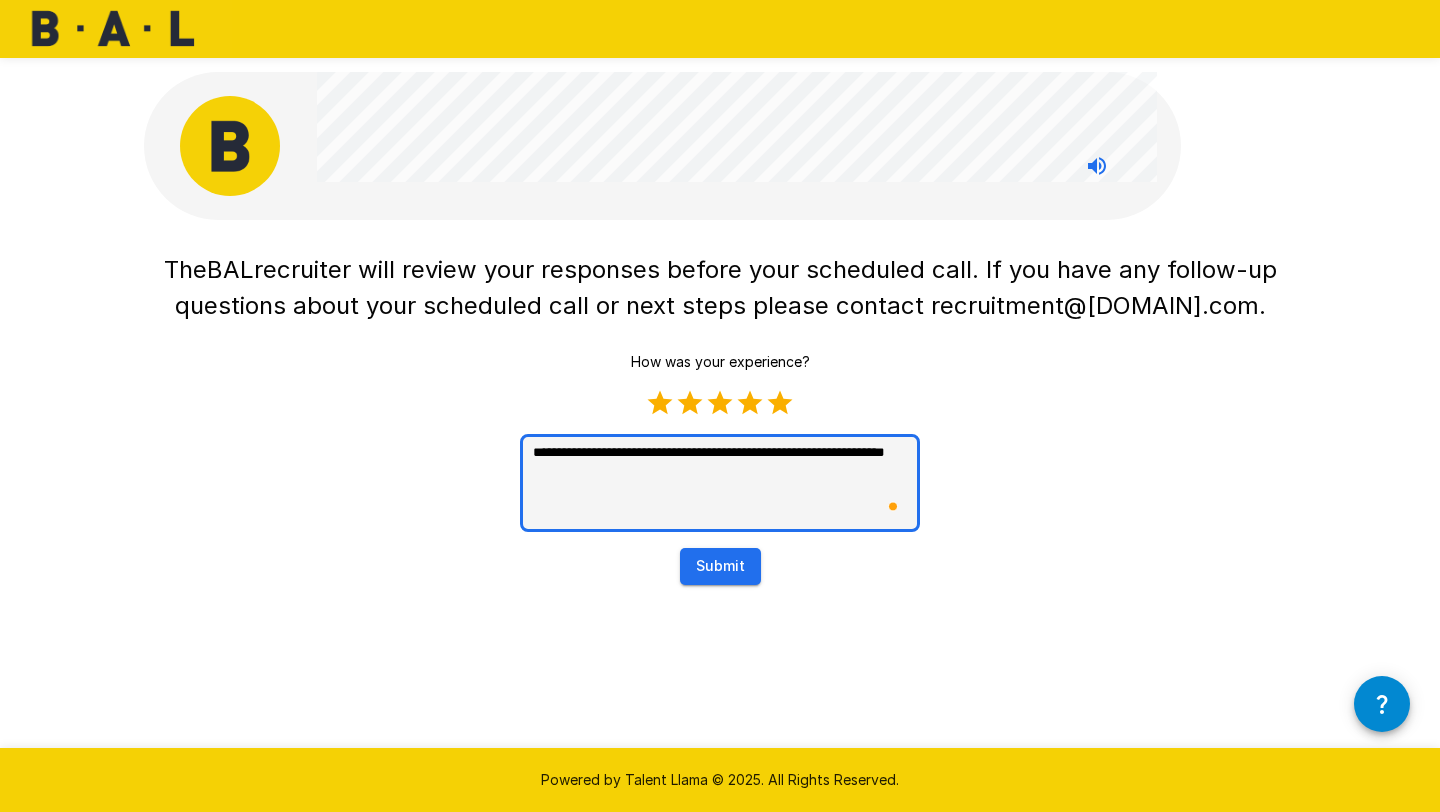 type on "**********" 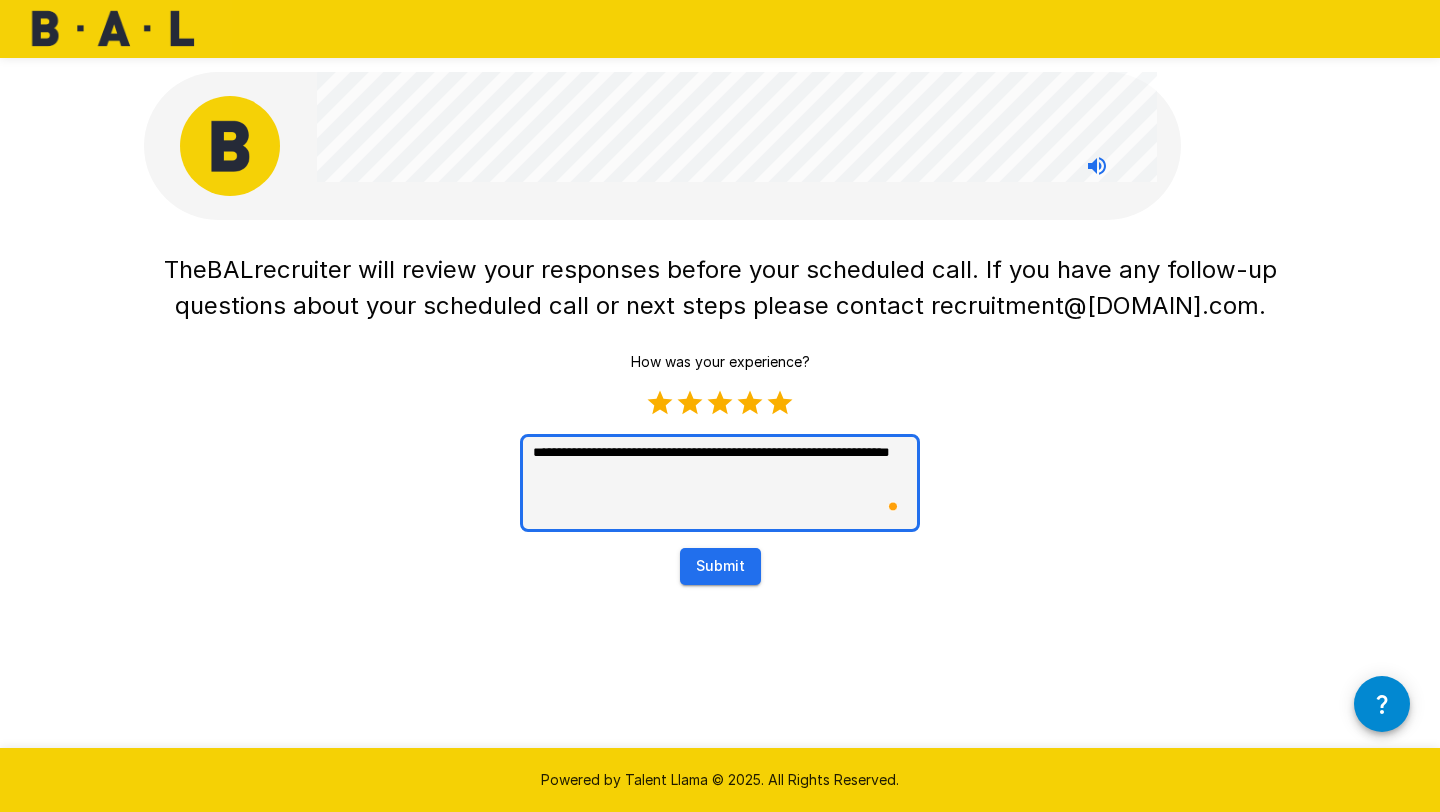type on "**********" 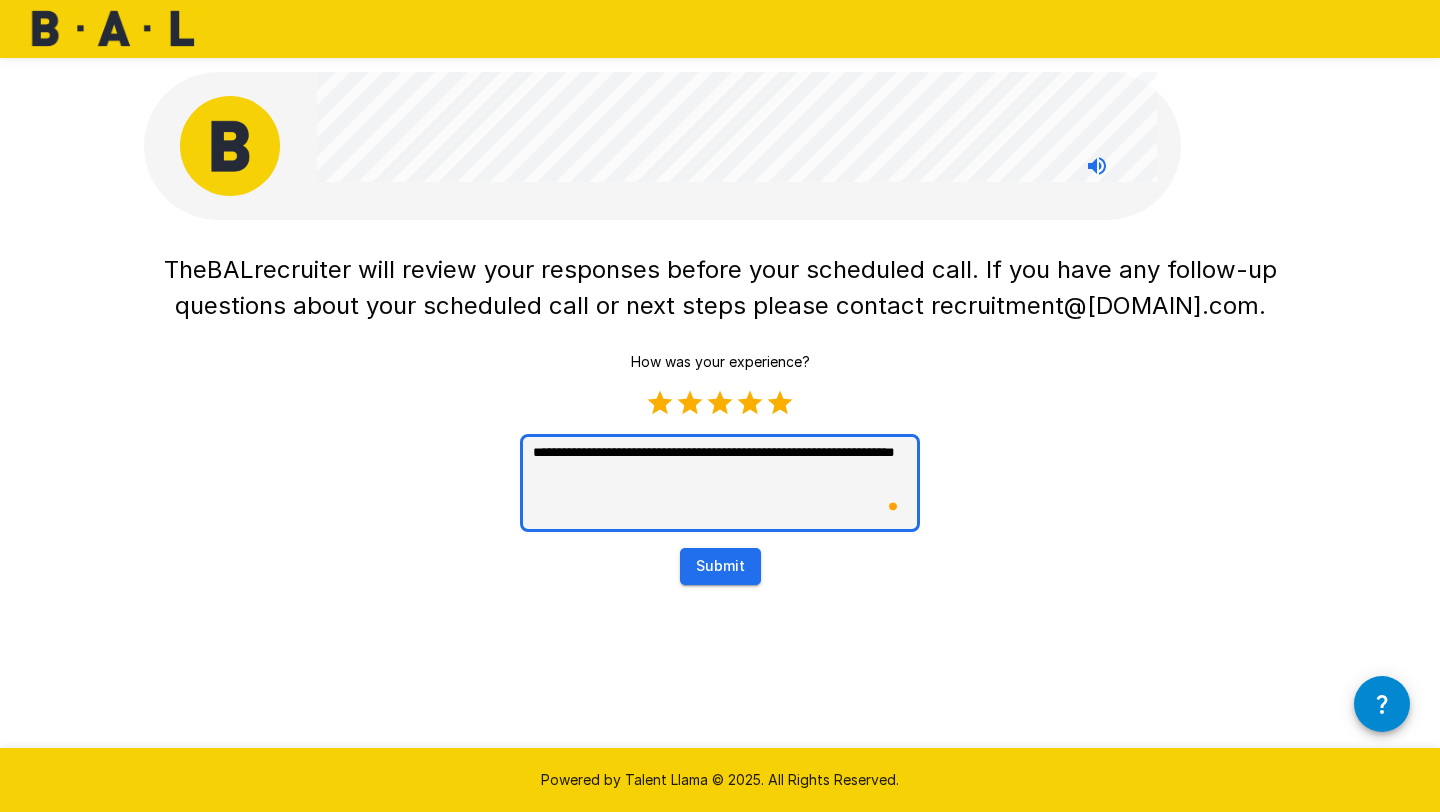 type on "**********" 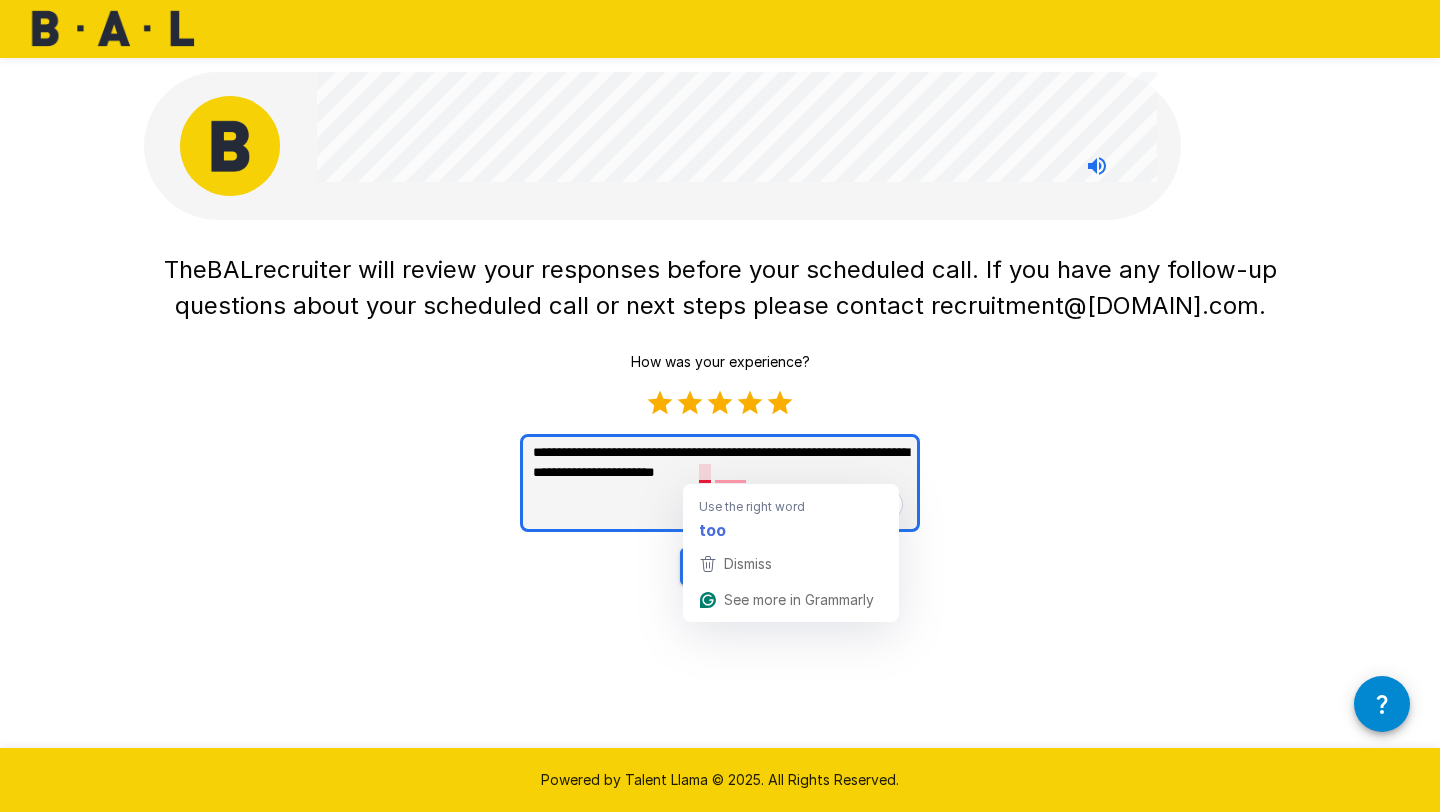 click on "**********" at bounding box center (720, 483) 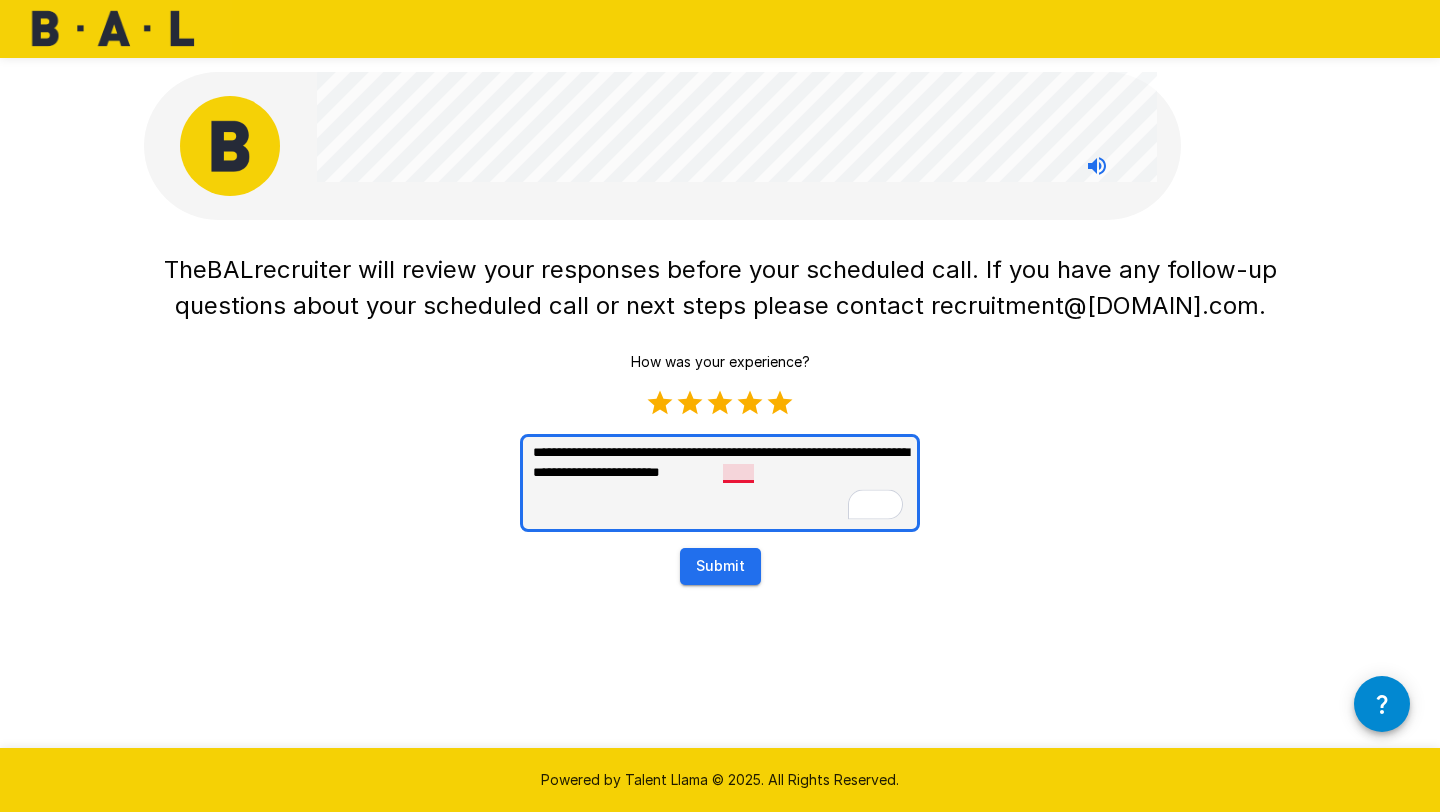 click on "**********" at bounding box center (720, 483) 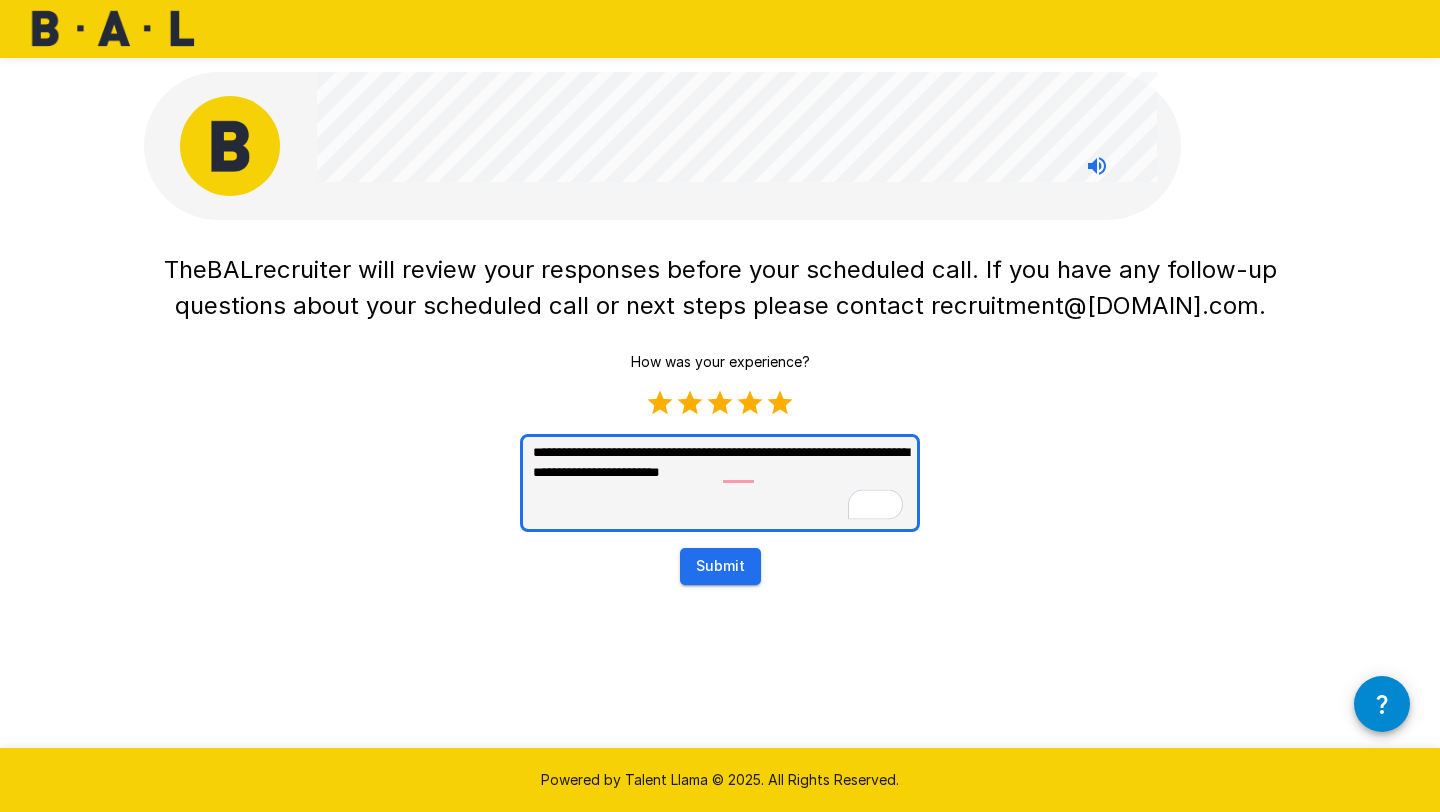 click on "**********" at bounding box center (720, 483) 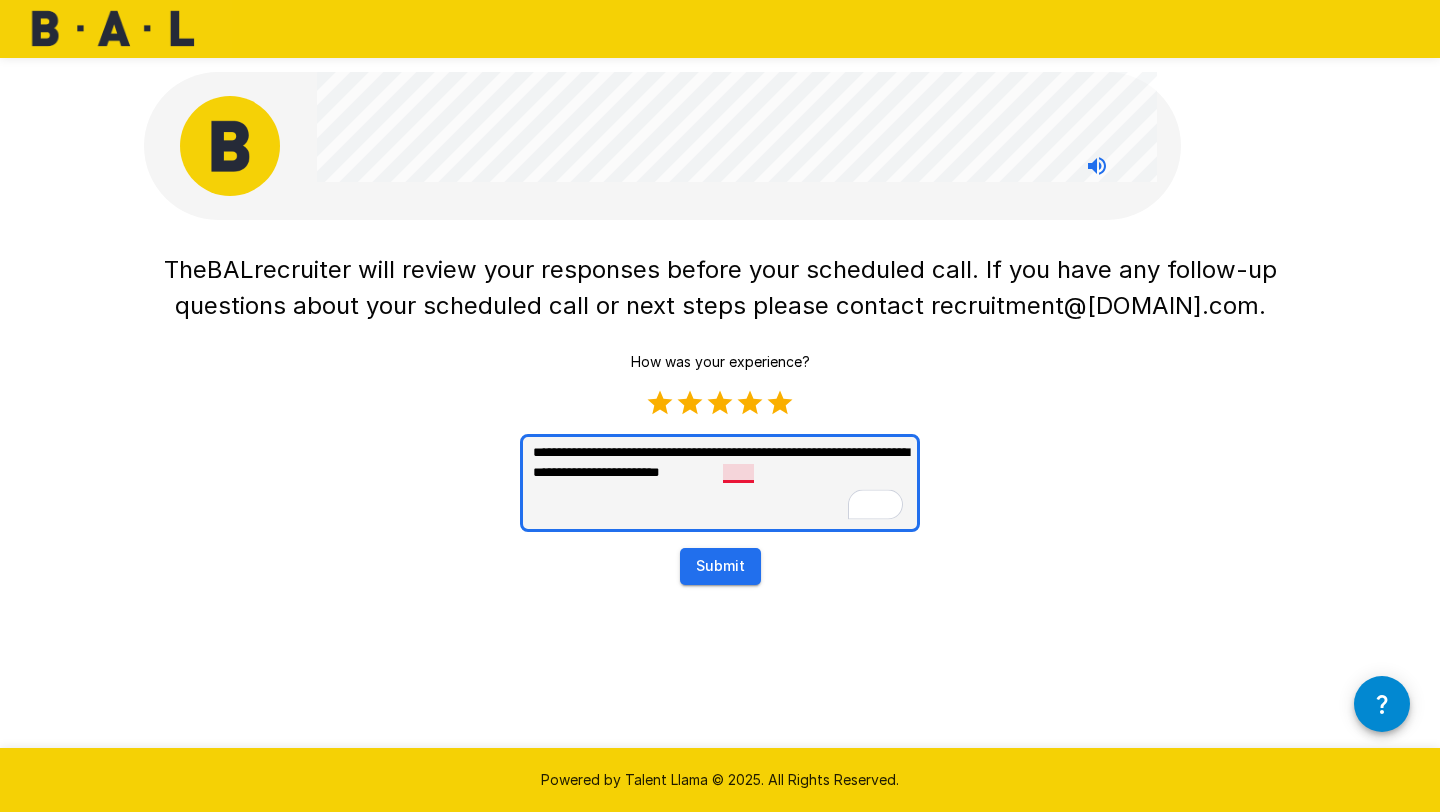 click on "**********" at bounding box center (720, 483) 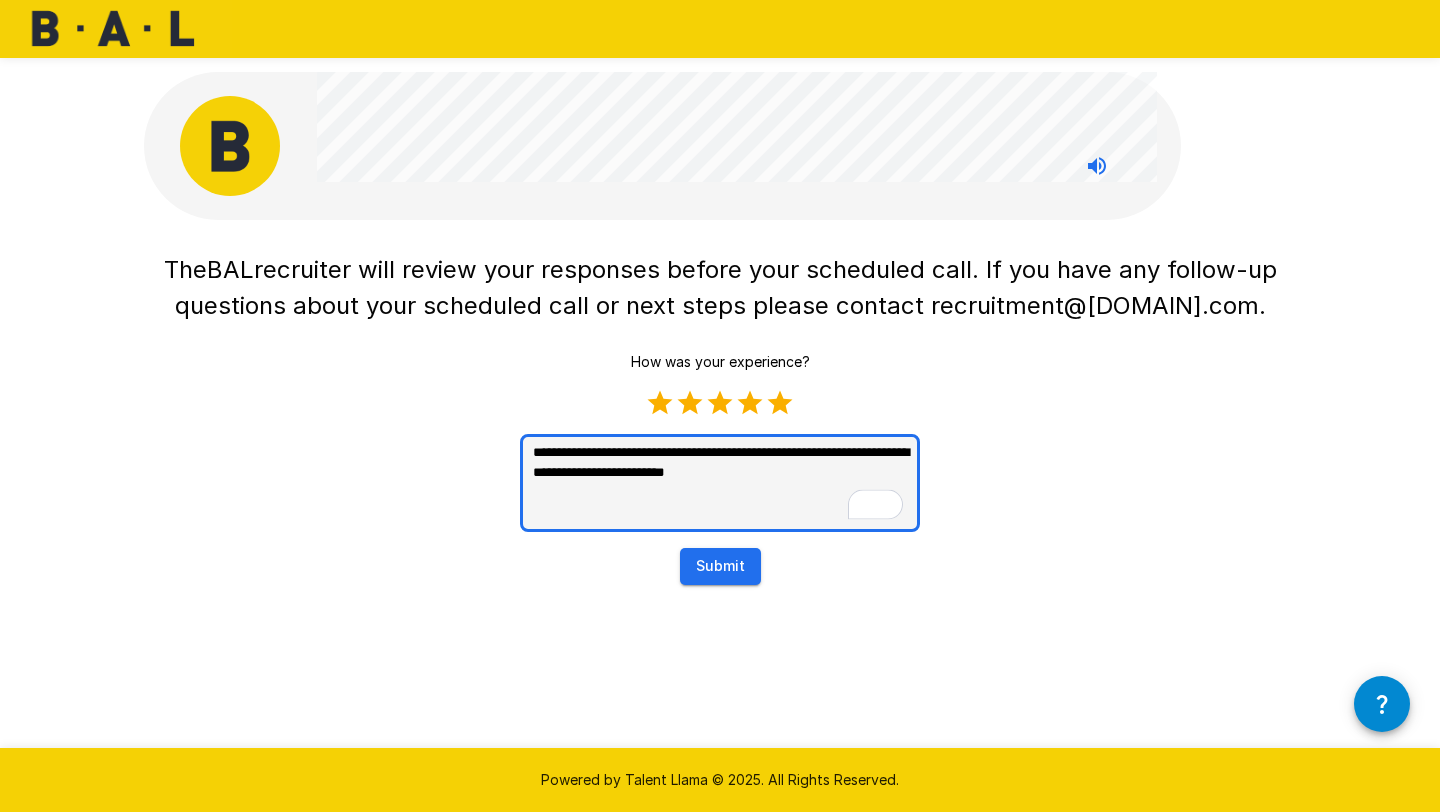 click on "**********" at bounding box center [720, 483] 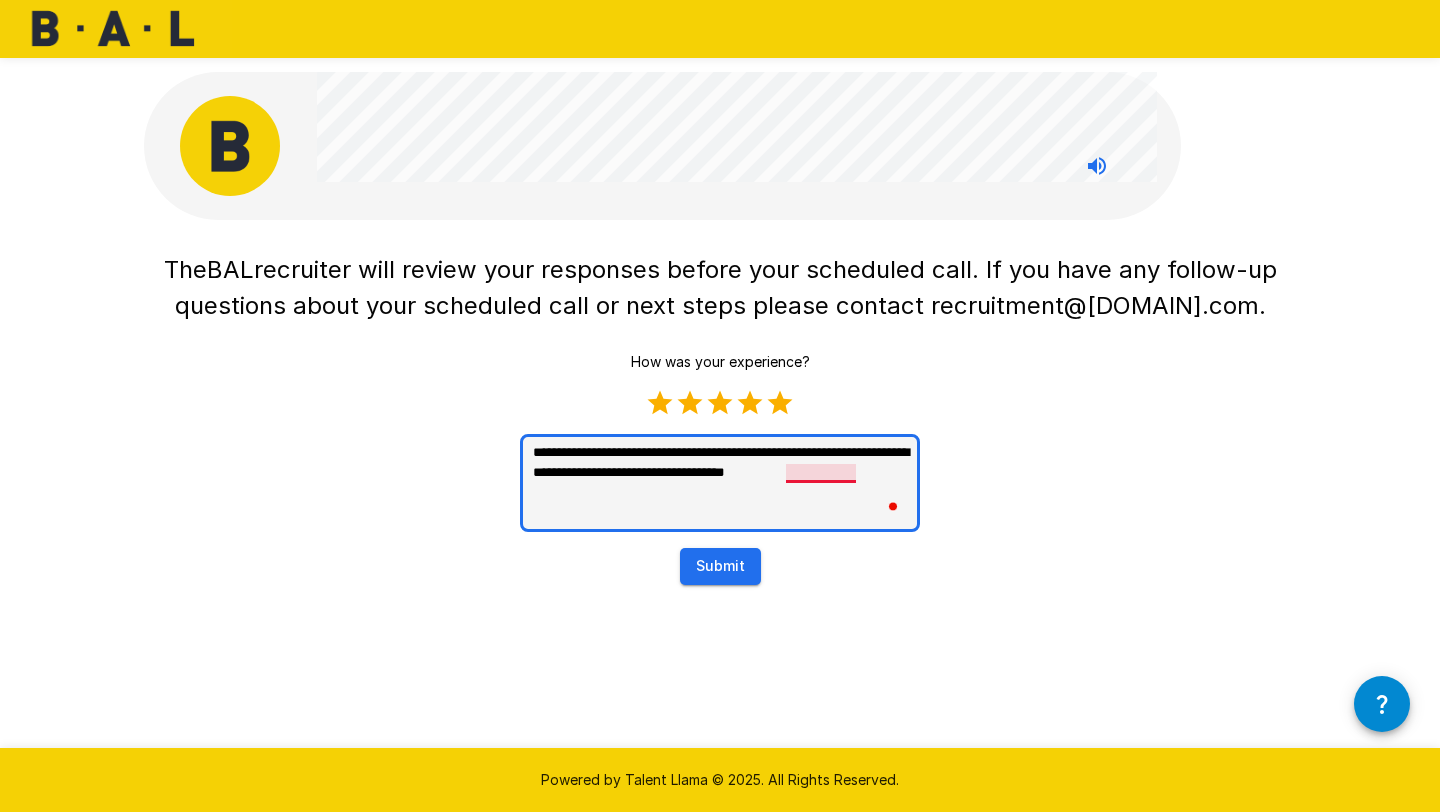 click on "**********" at bounding box center [720, 483] 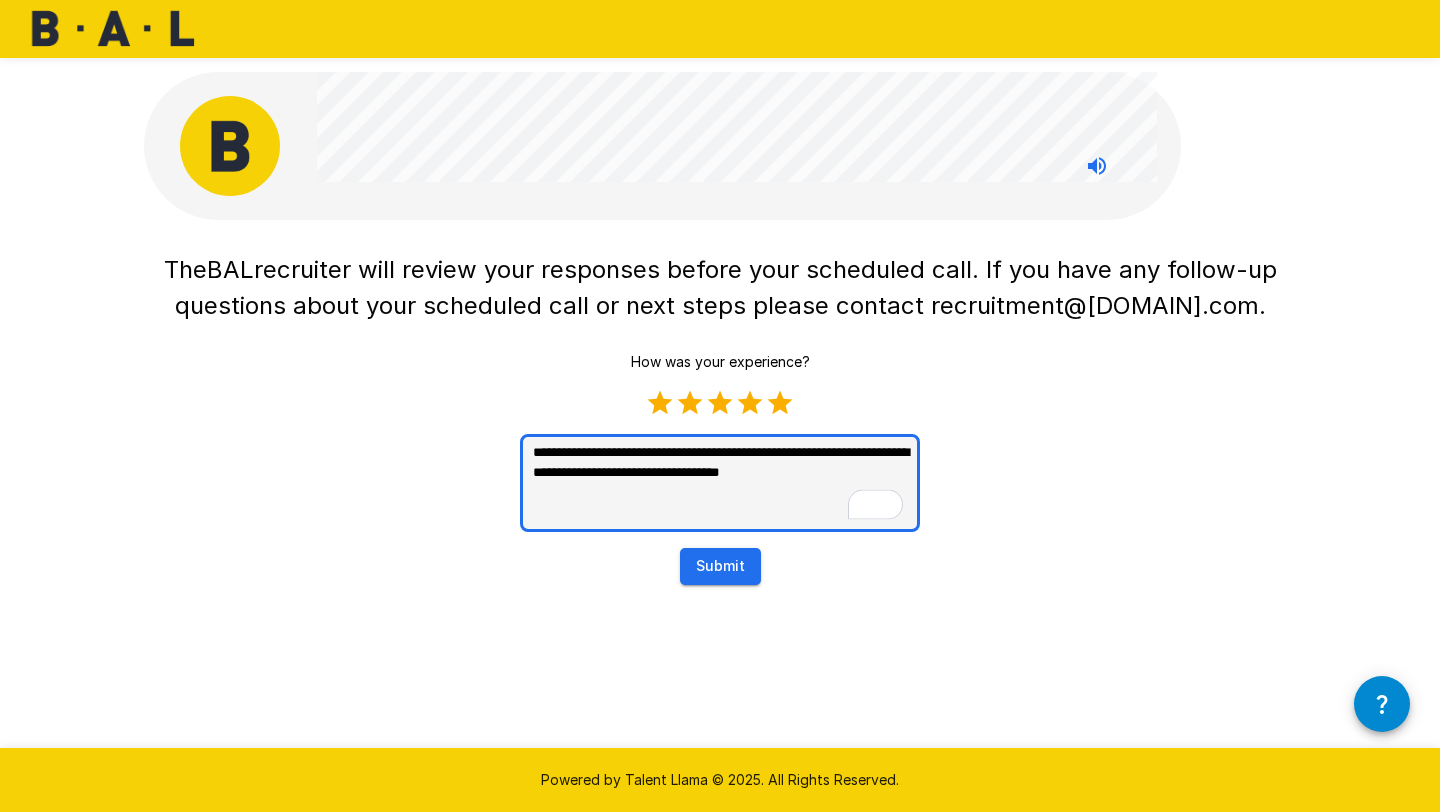 click on "**********" at bounding box center (720, 483) 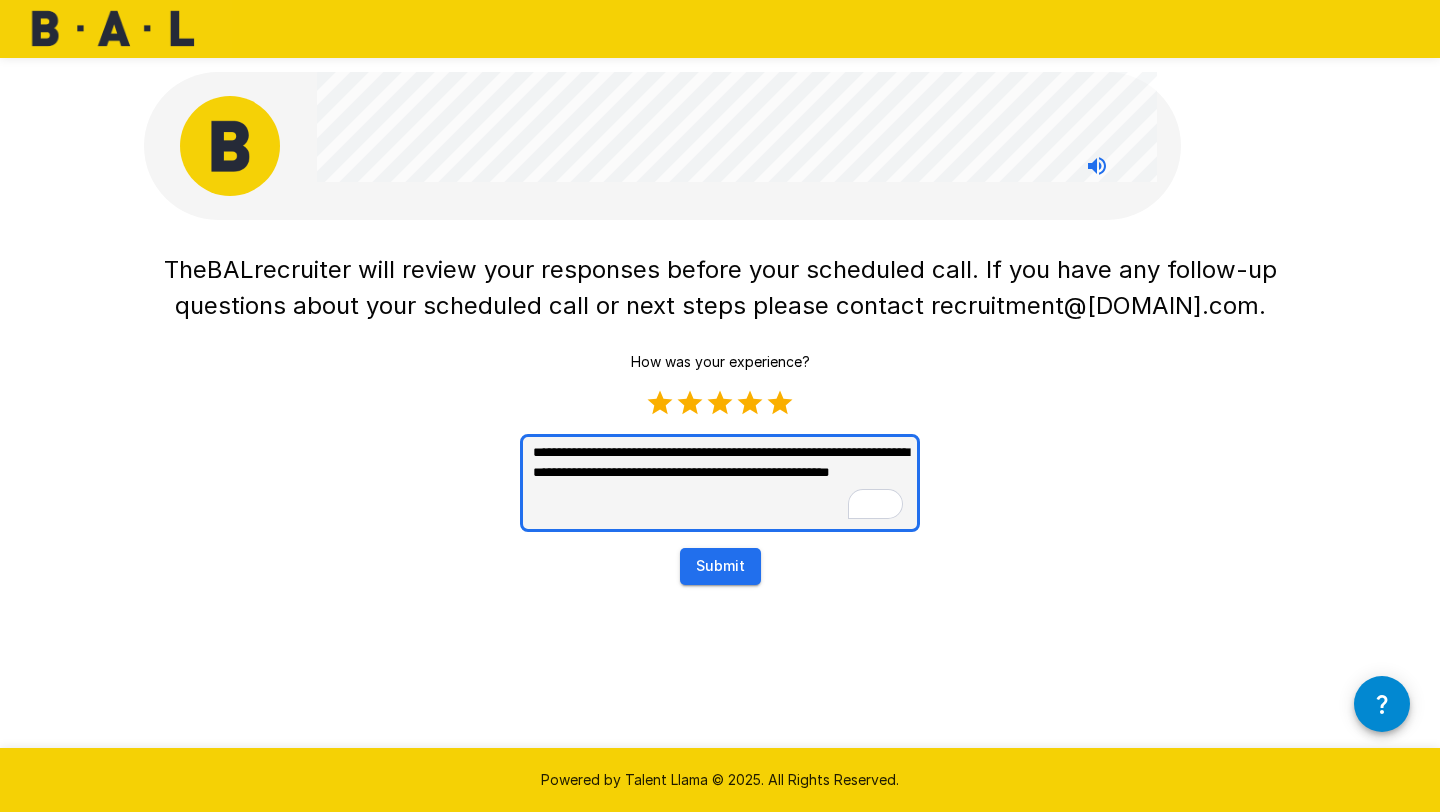 drag, startPoint x: 662, startPoint y: 494, endPoint x: 626, endPoint y: 492, distance: 36.05551 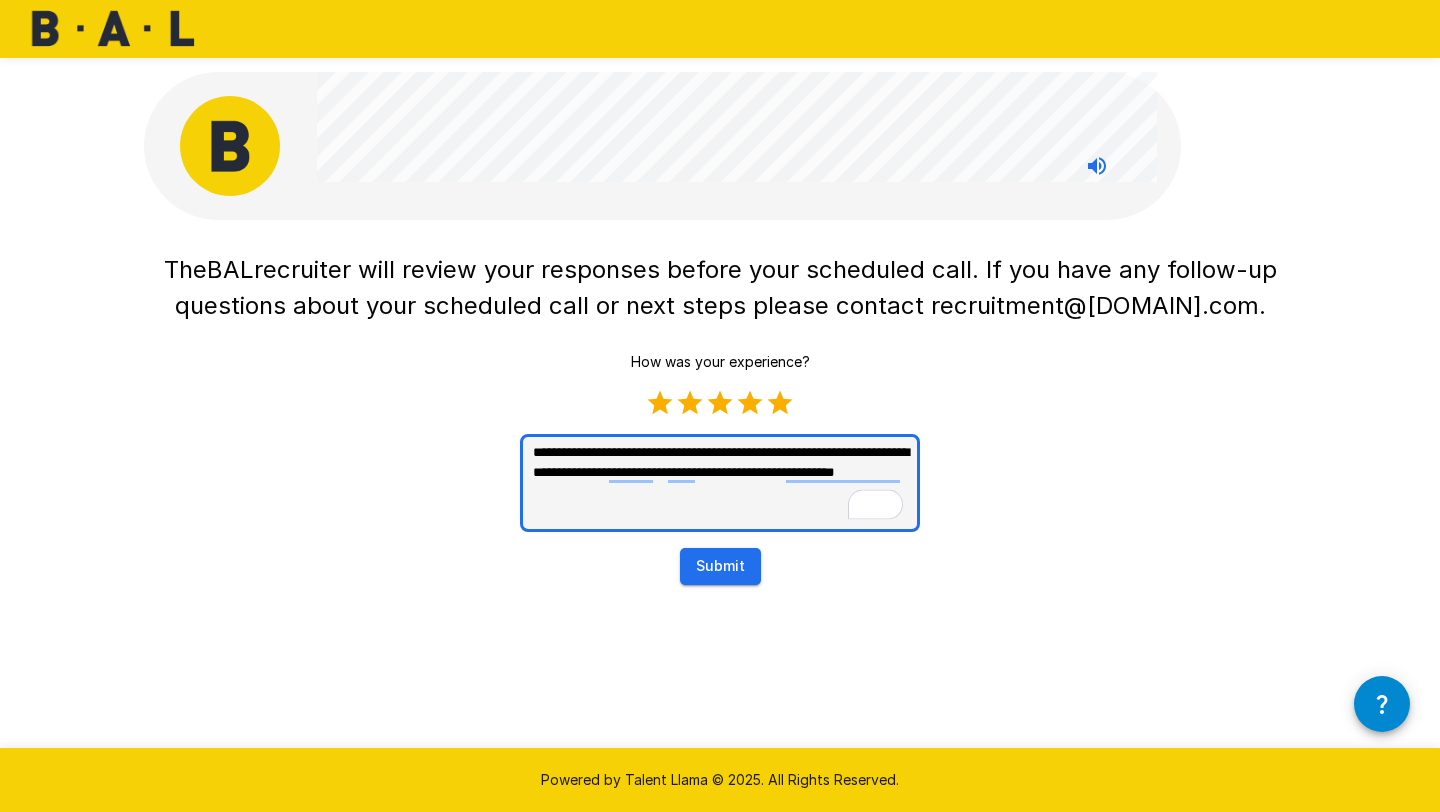 drag, startPoint x: 674, startPoint y: 497, endPoint x: 444, endPoint y: 428, distance: 240.12704 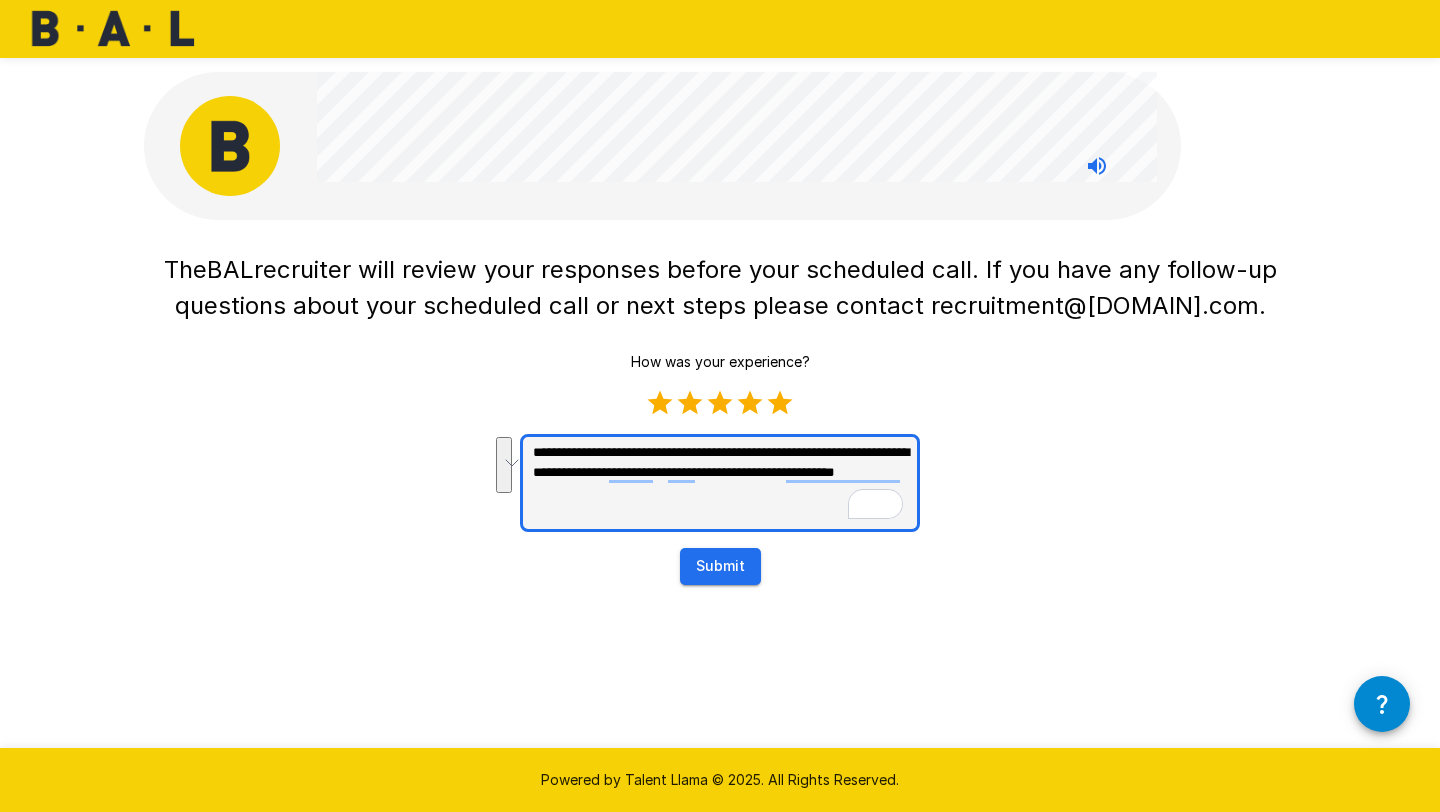 click on "**********" at bounding box center (720, 483) 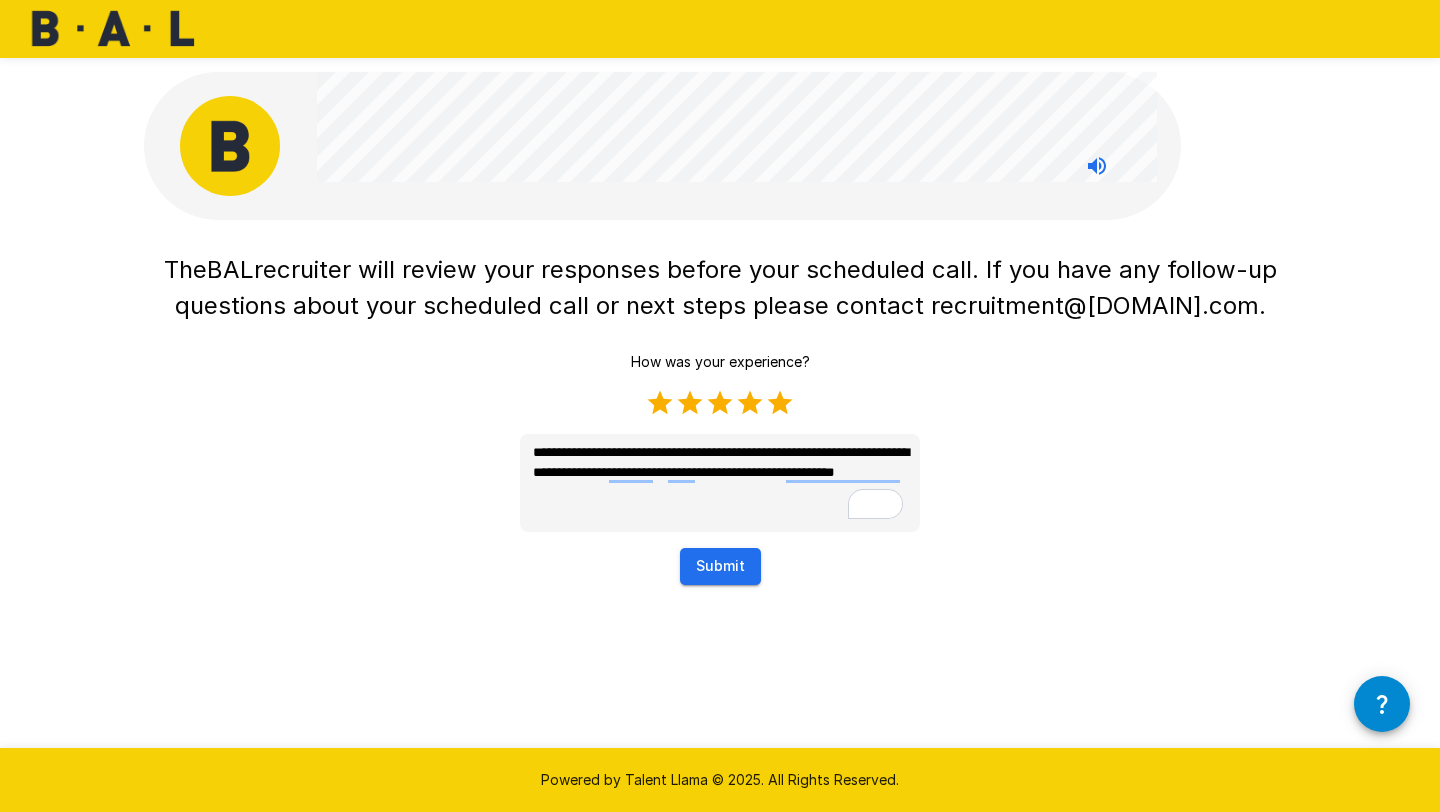 click on "Submit" at bounding box center [720, 566] 